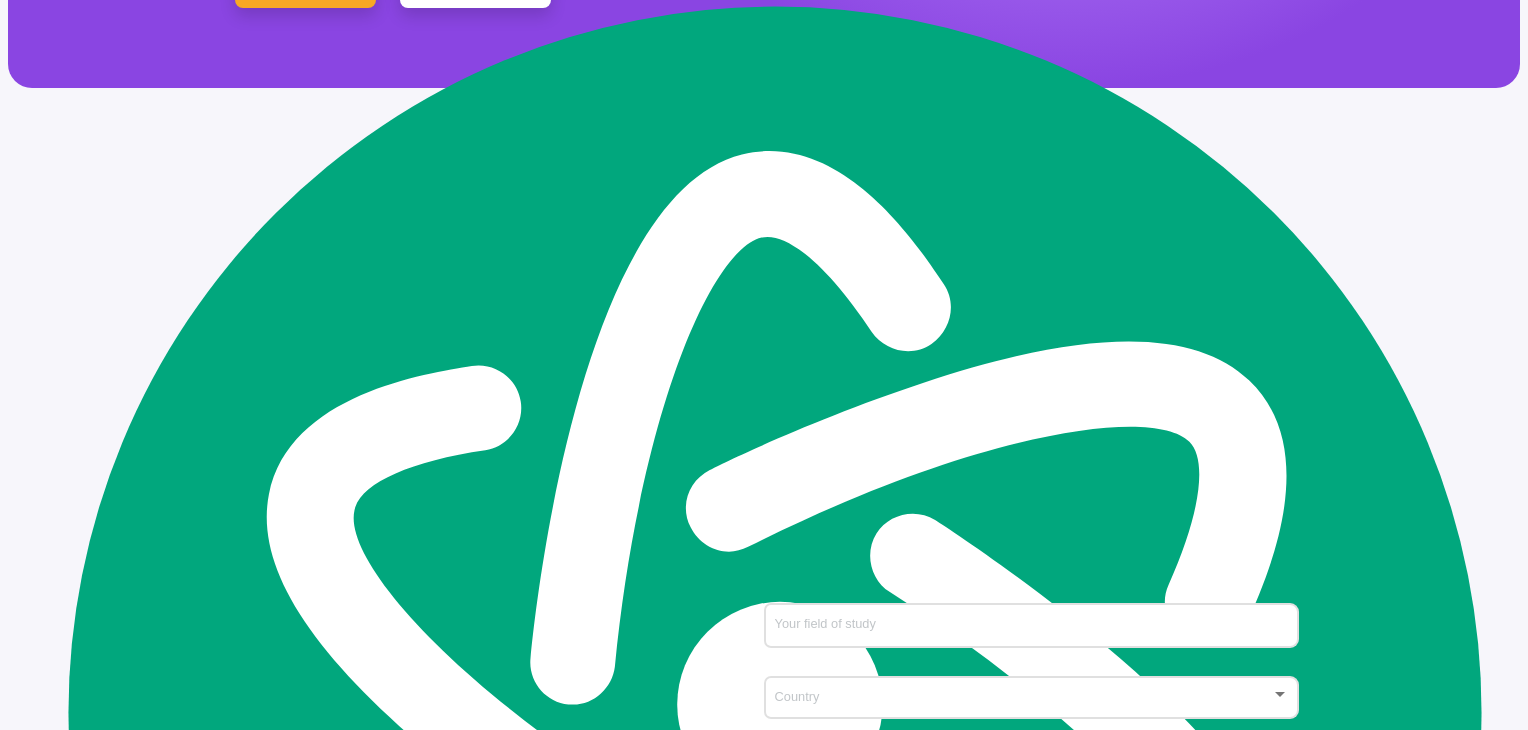 scroll, scrollTop: 800, scrollLeft: 0, axis: vertical 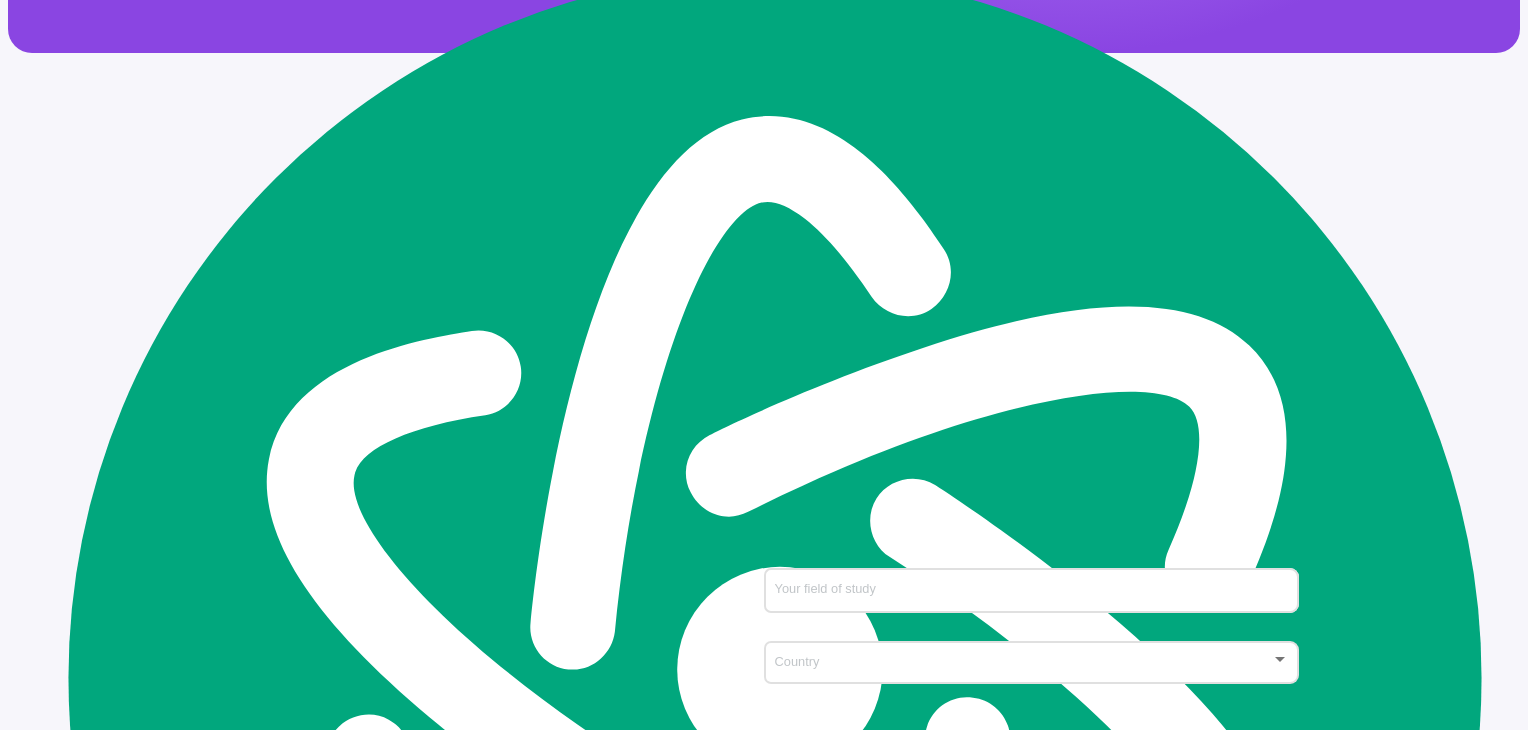 click on "Your field of study" at bounding box center (1034, 592) 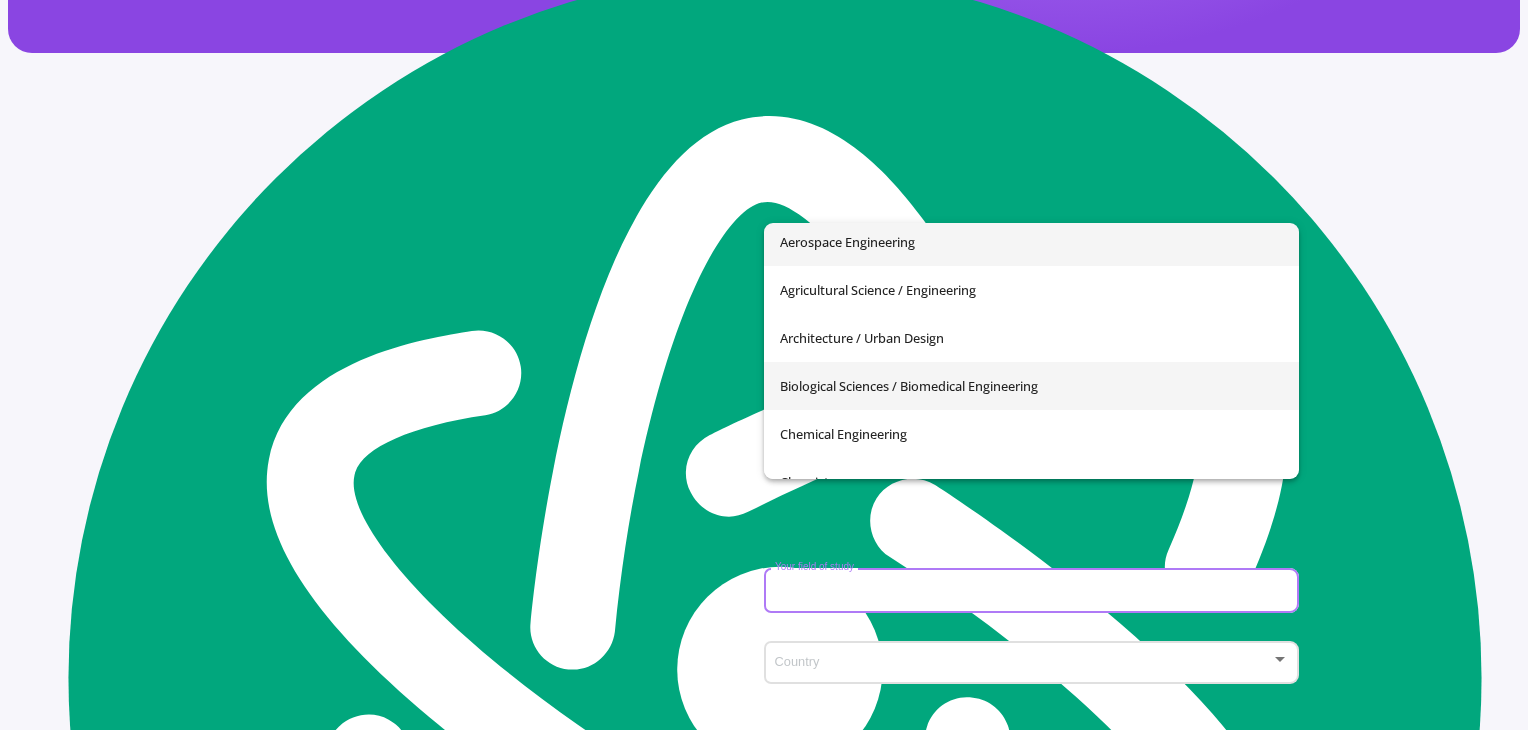 scroll, scrollTop: 0, scrollLeft: 0, axis: both 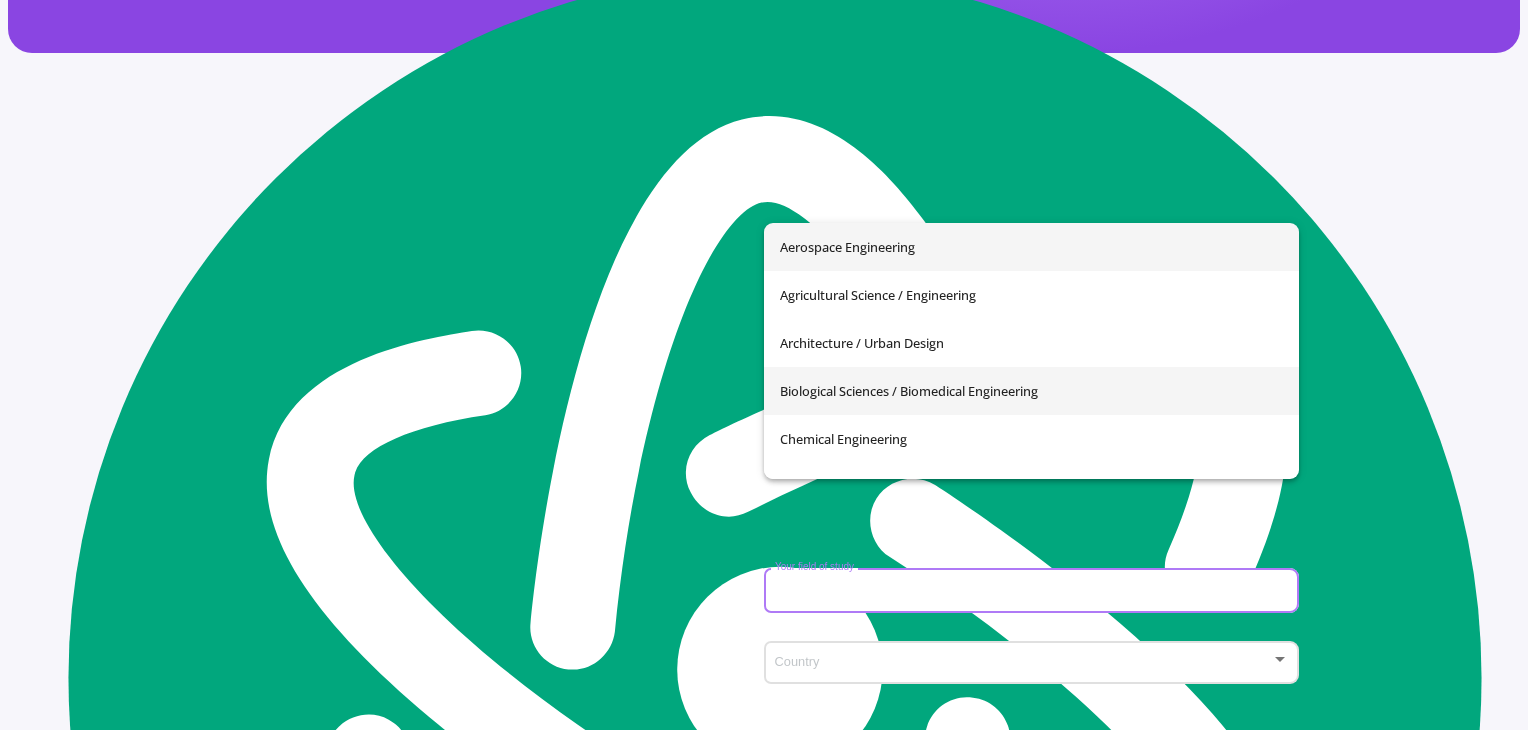 click on "Biological Sciences / Biomedical Engineering" at bounding box center (1031, 391) 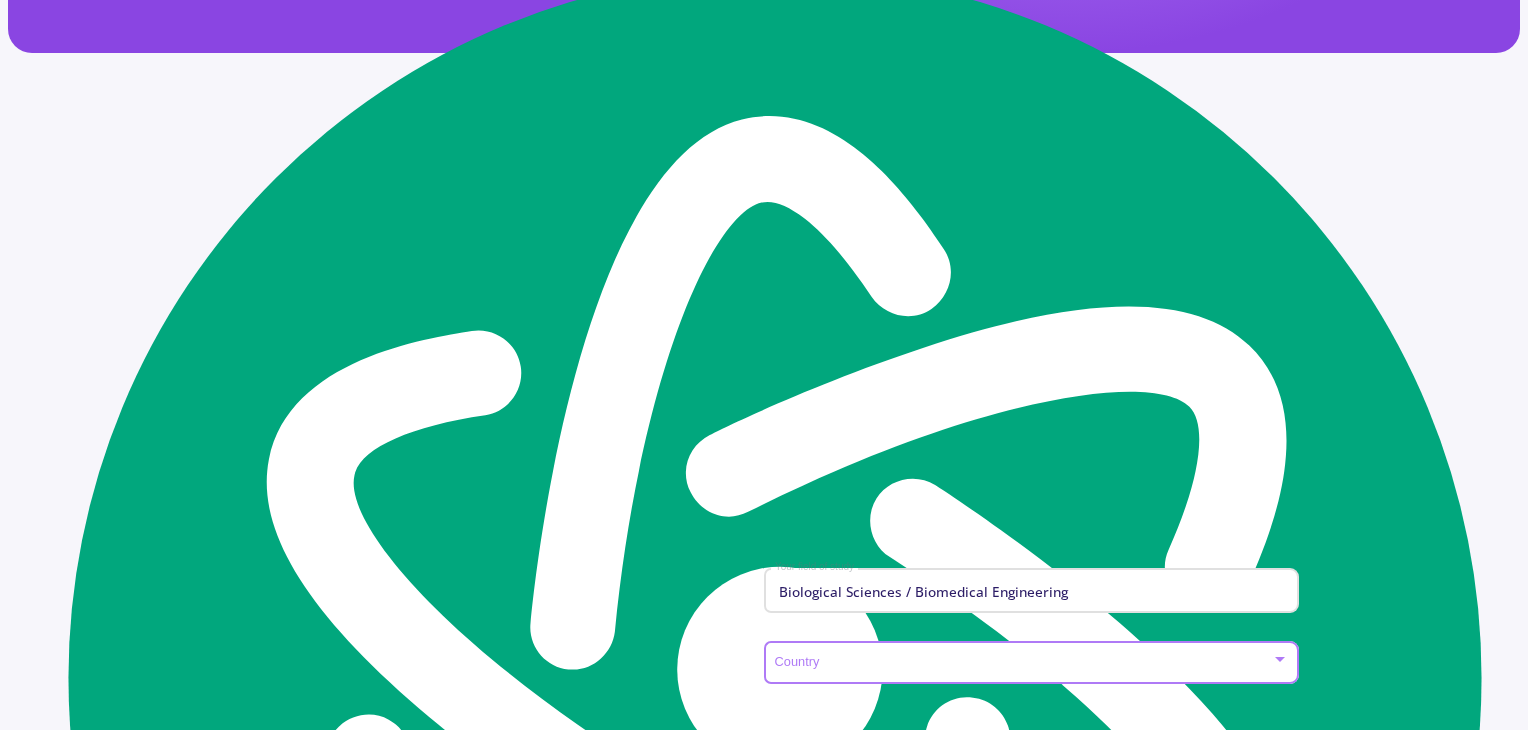 click at bounding box center [1023, 663] 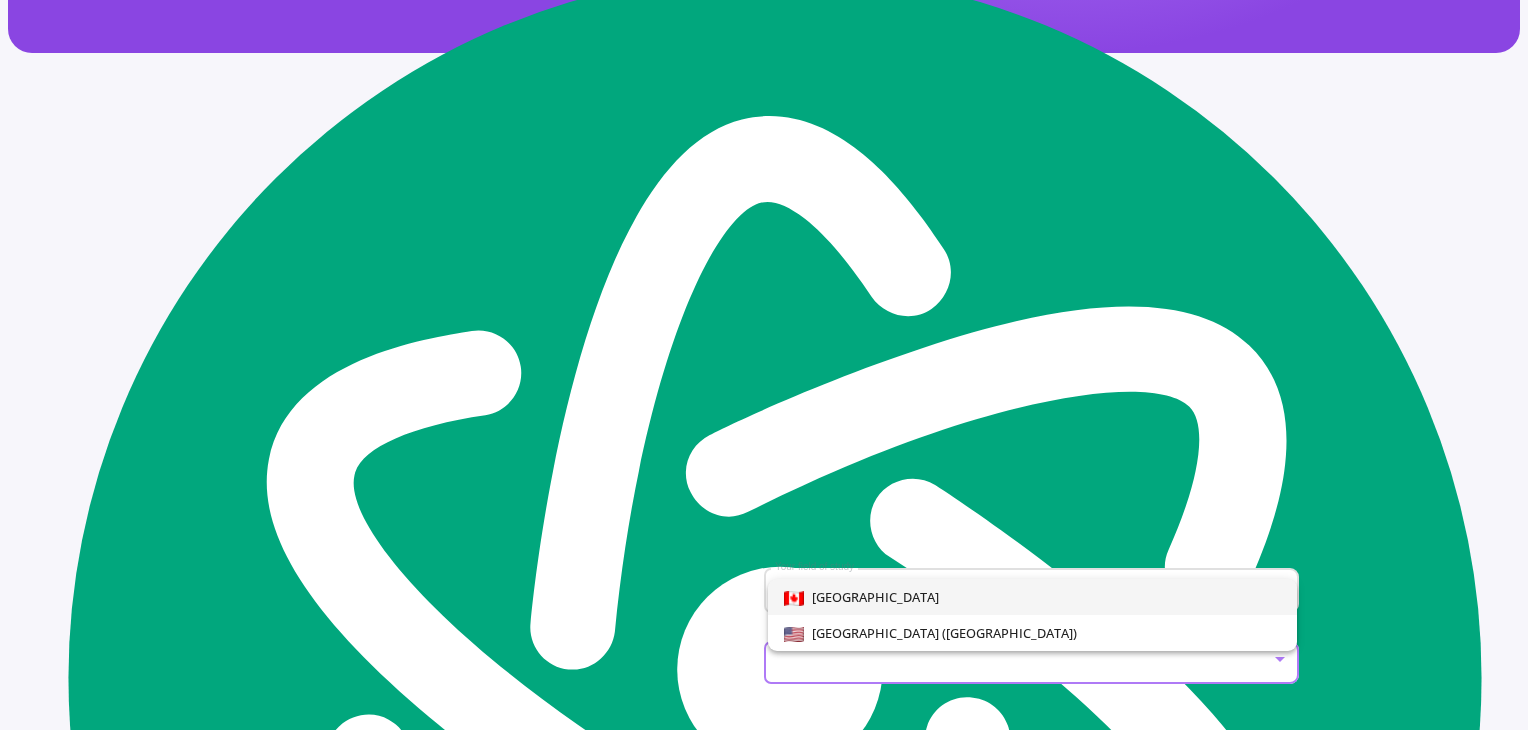 click on "[GEOGRAPHIC_DATA]" at bounding box center (1033, 597) 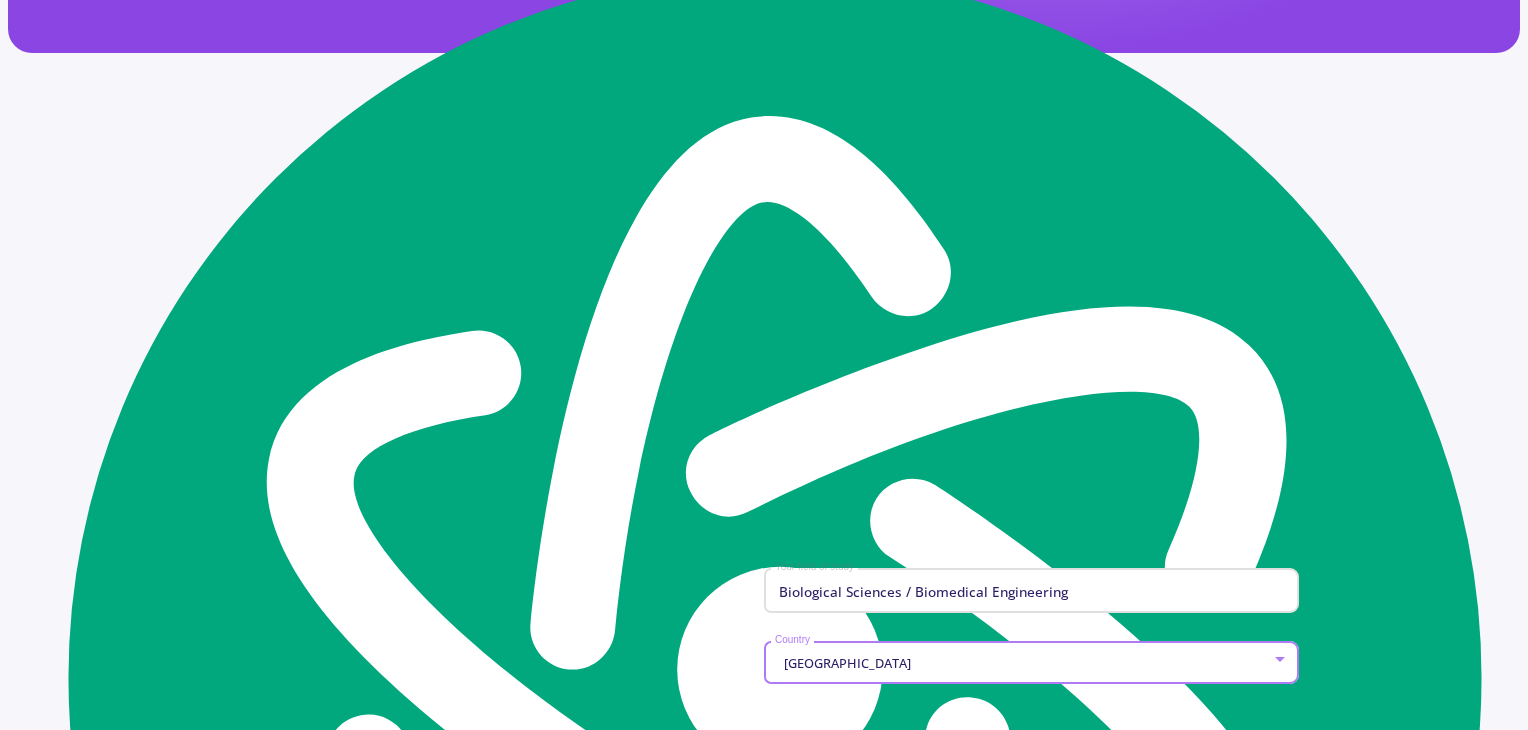 click on "Find Now" 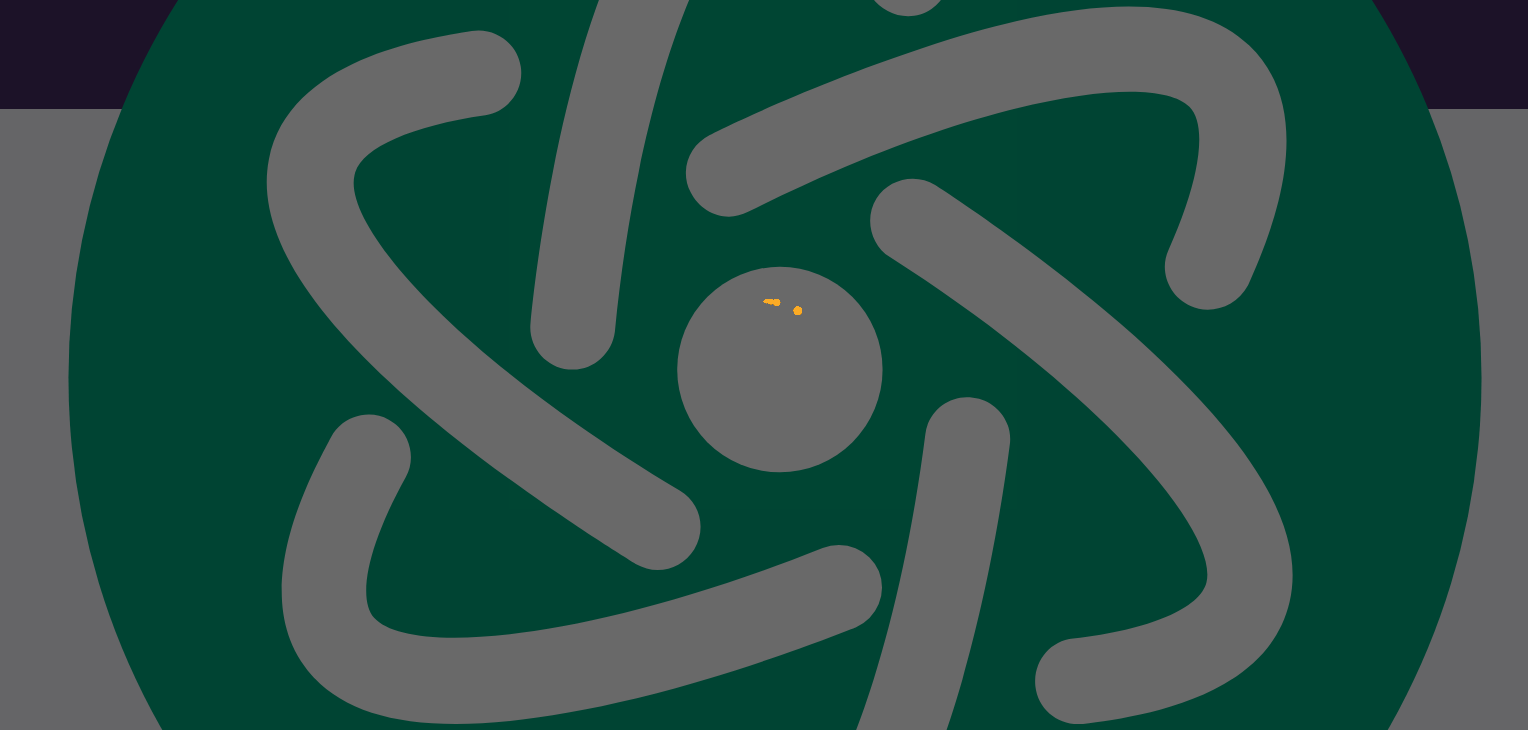 scroll, scrollTop: 479, scrollLeft: 0, axis: vertical 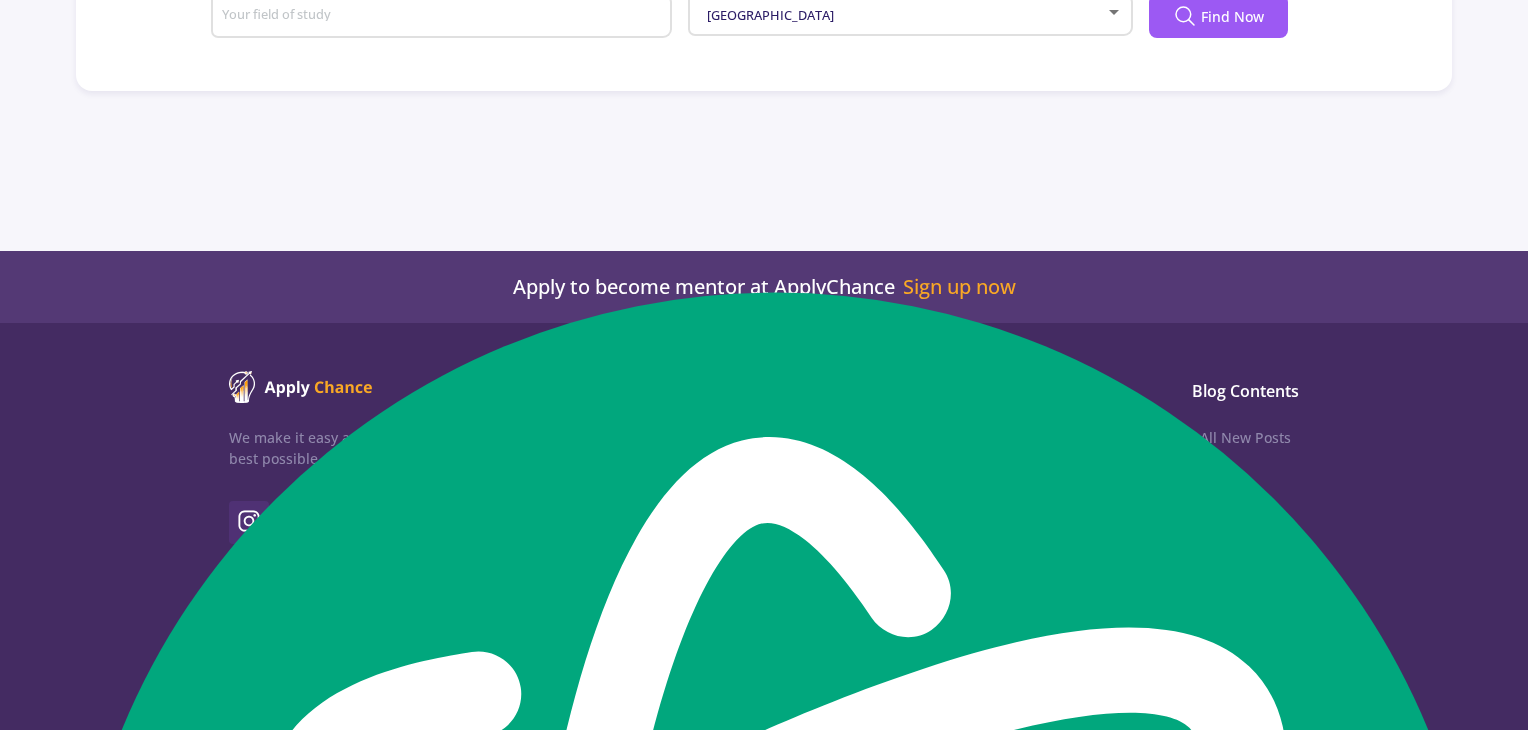 type on "Biological Sciences / Biomedical Engineering" 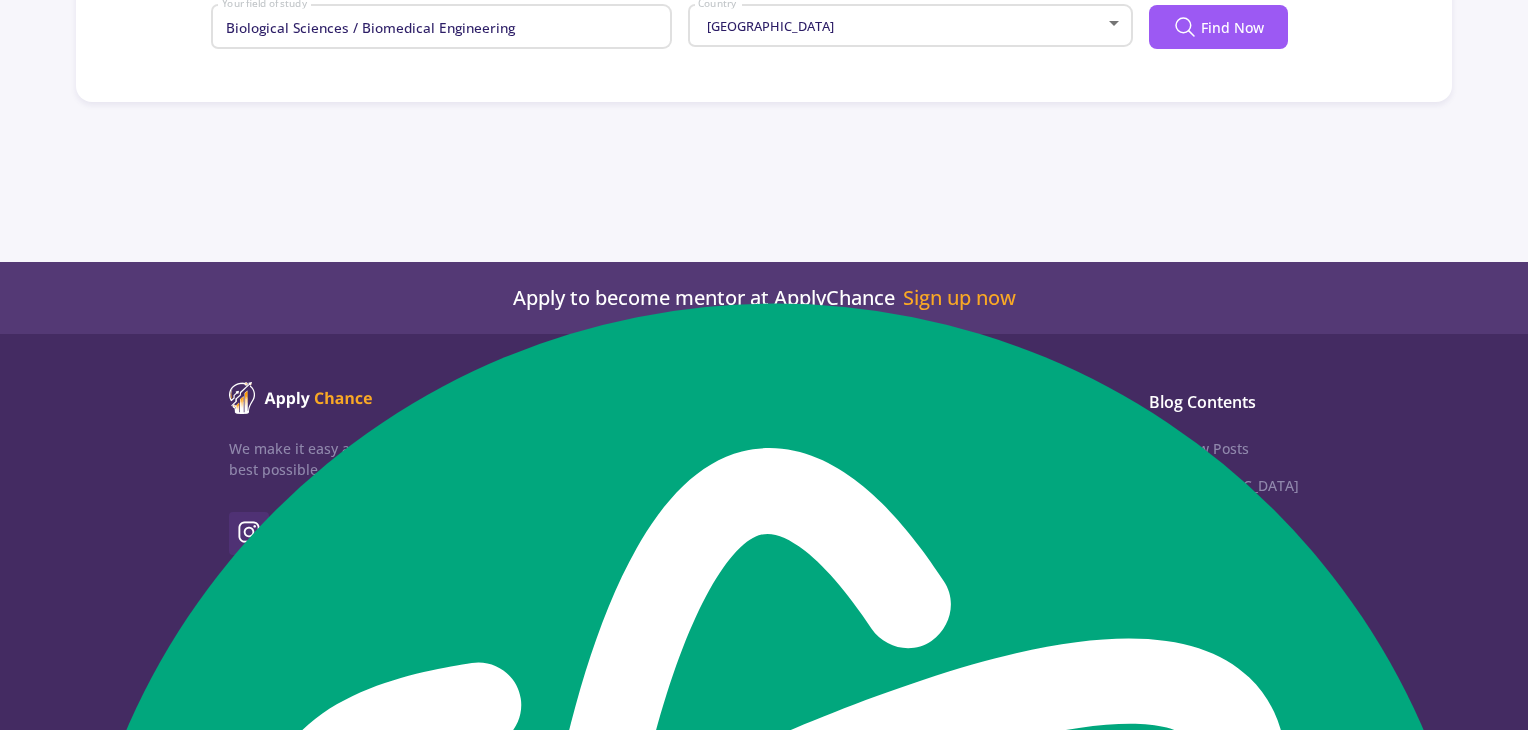 scroll, scrollTop: 16, scrollLeft: 0, axis: vertical 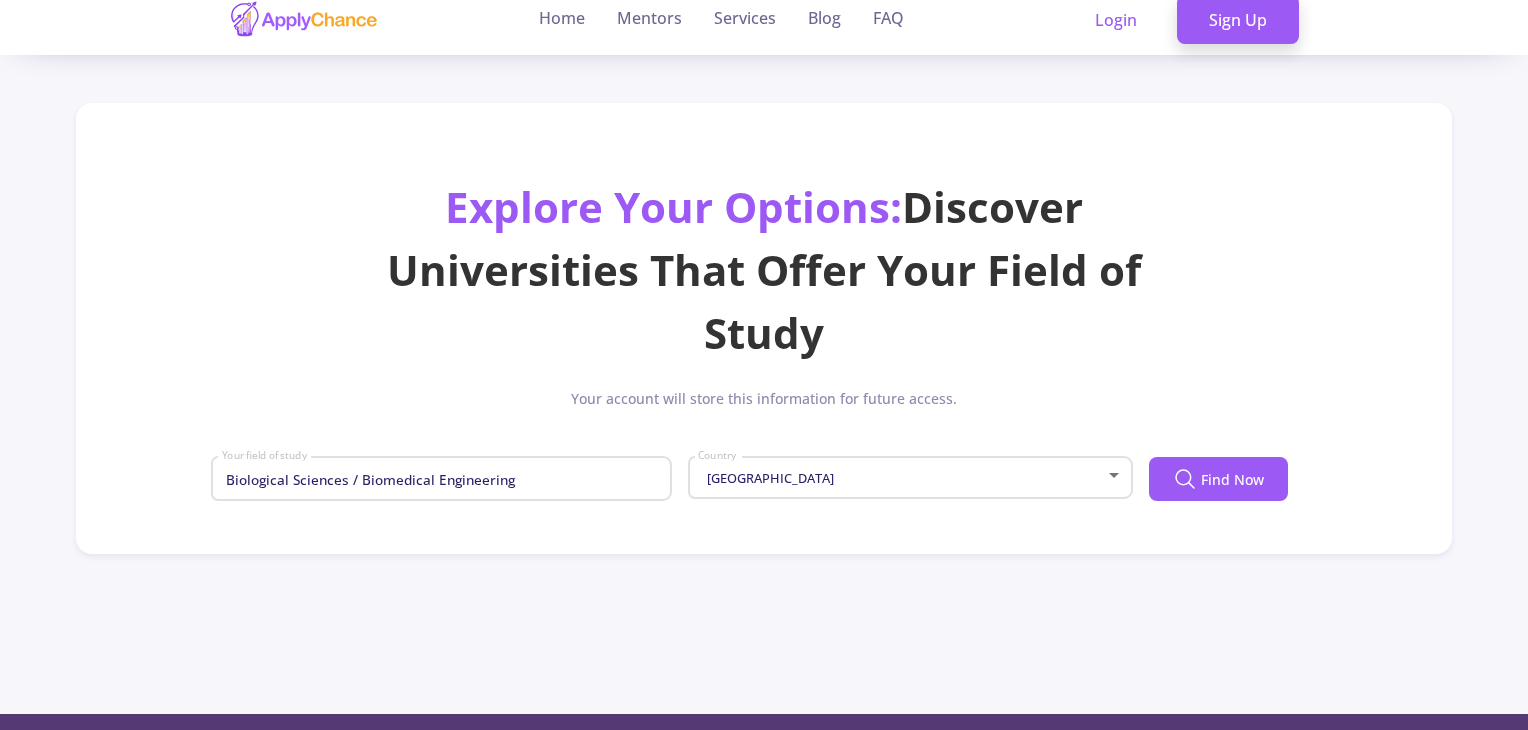 drag, startPoint x: 1247, startPoint y: 475, endPoint x: 1228, endPoint y: 558, distance: 85.146935 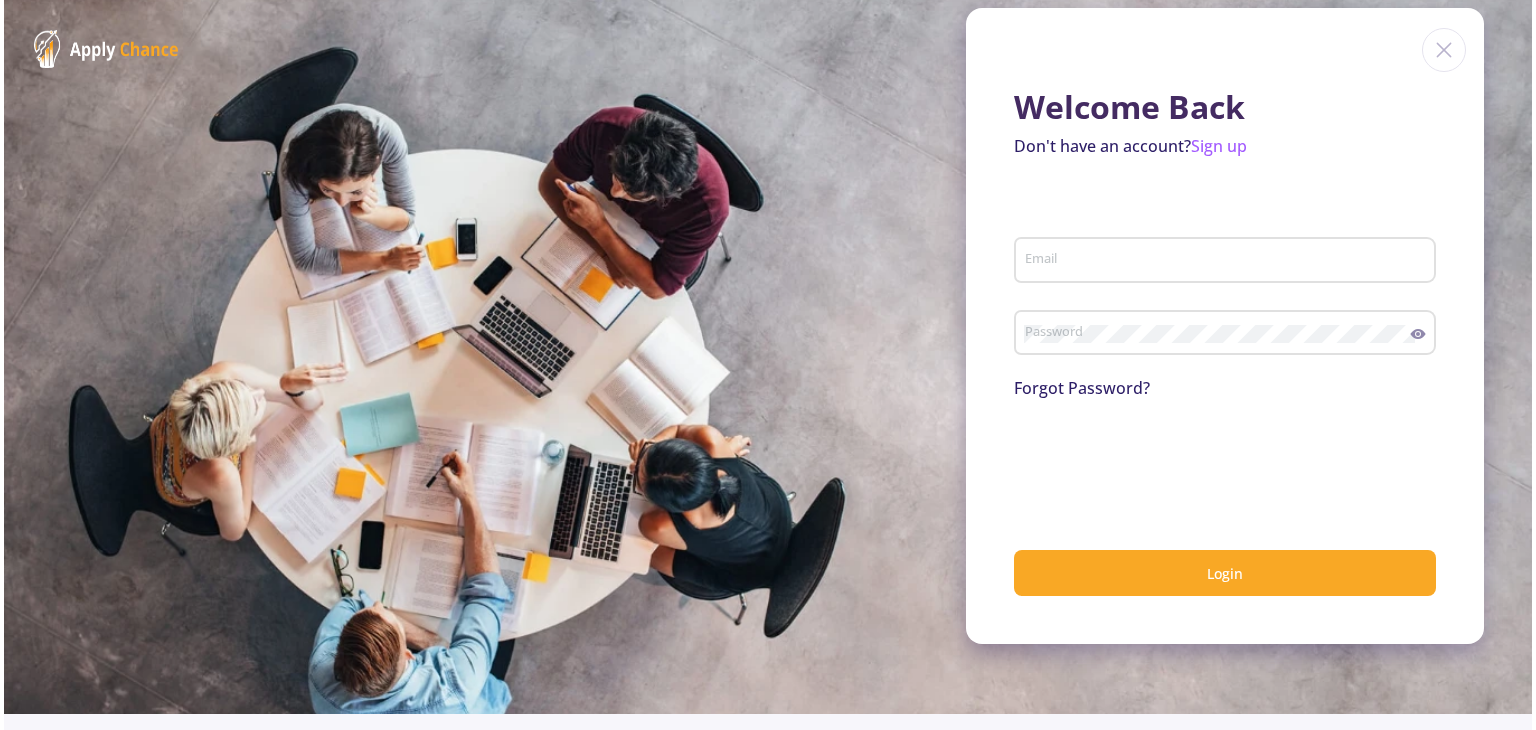 scroll, scrollTop: 0, scrollLeft: 0, axis: both 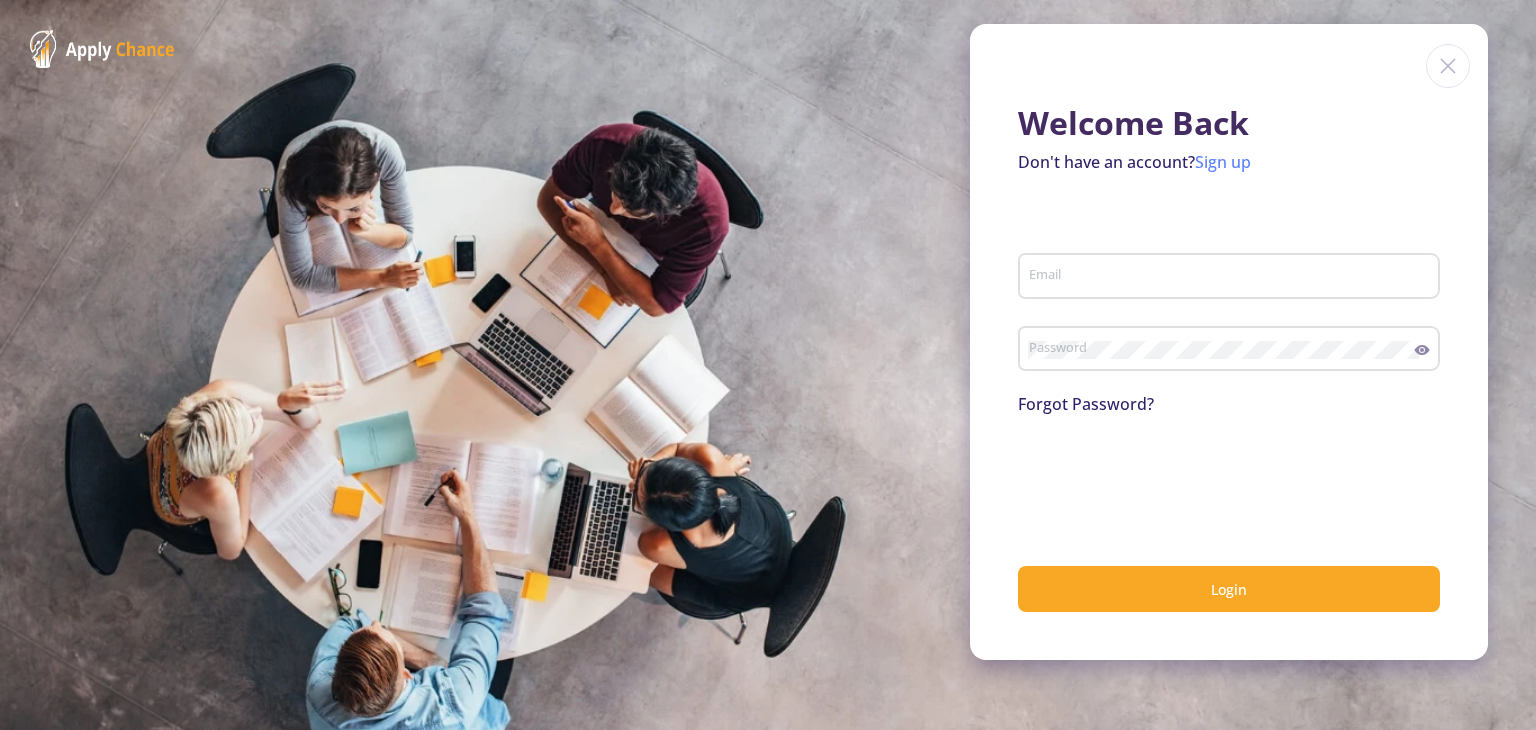 click on "Sign up" 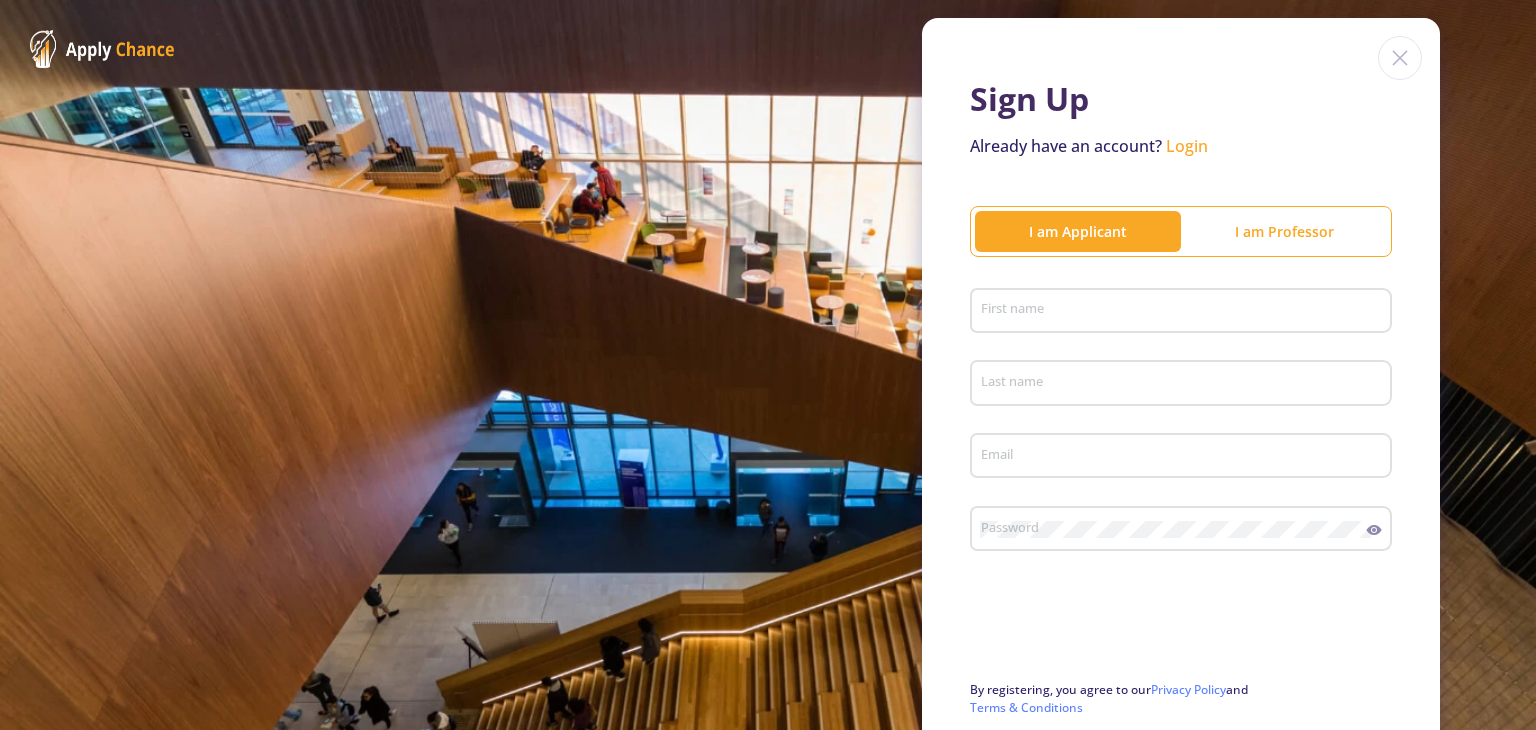 scroll, scrollTop: 100, scrollLeft: 0, axis: vertical 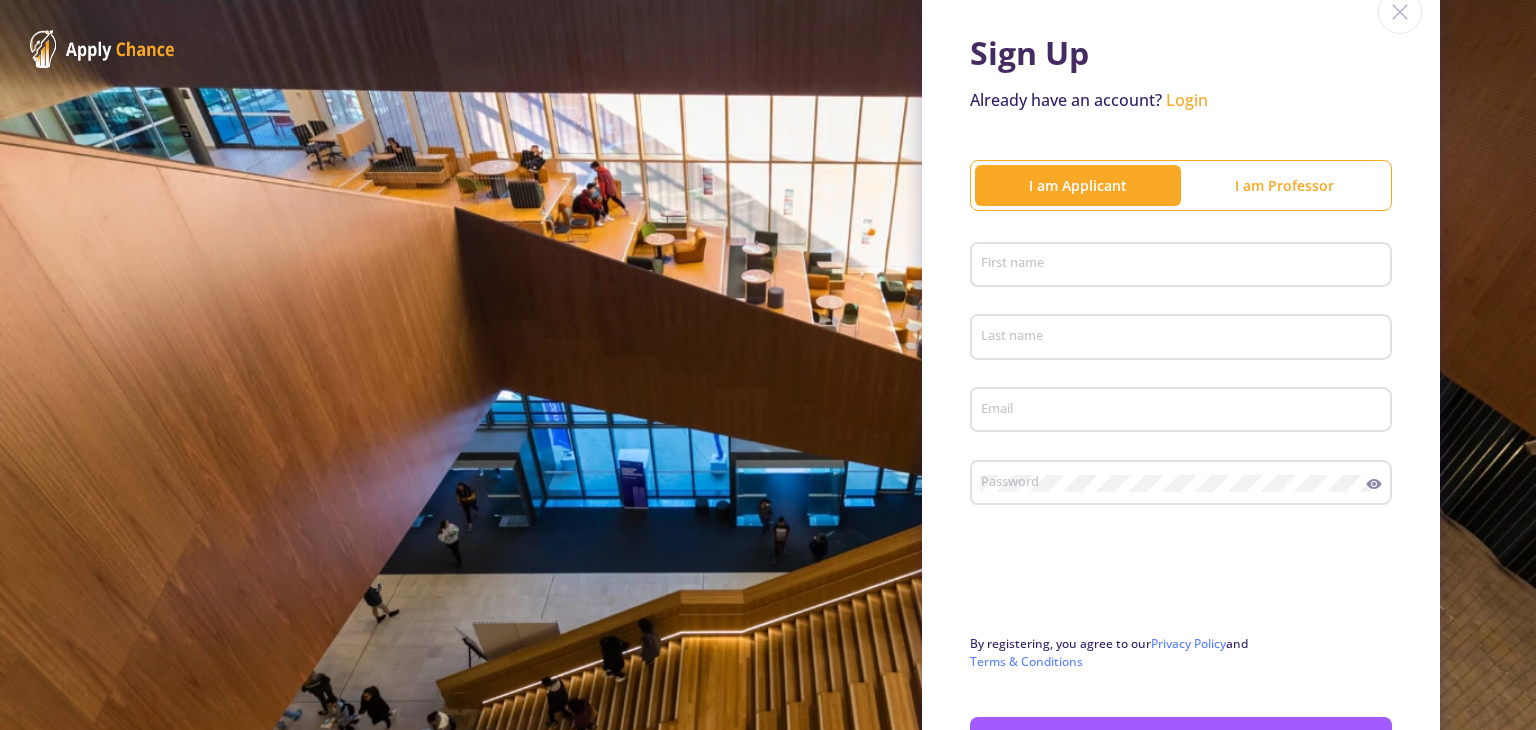 click on "First name" at bounding box center [1184, 266] 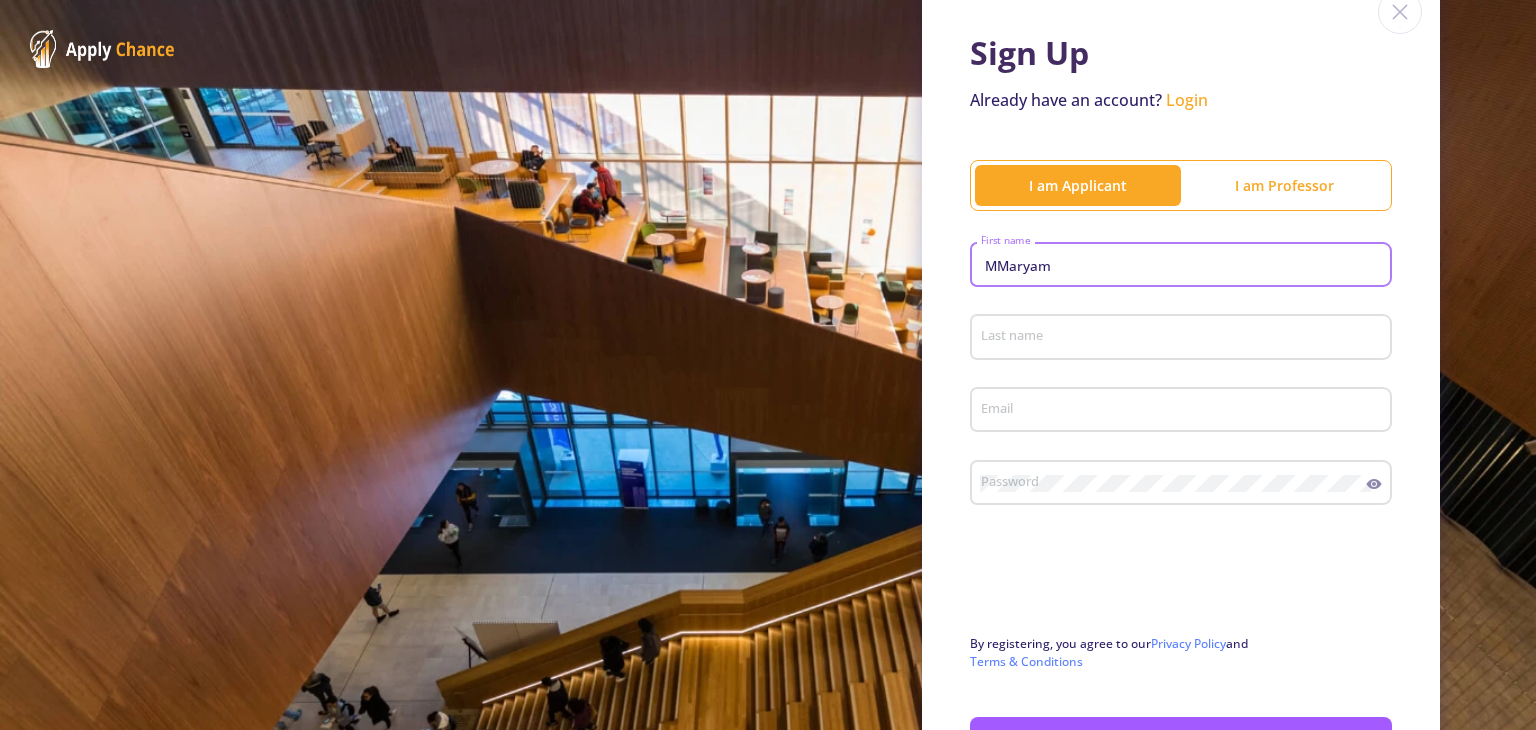 type on "MMaryam" 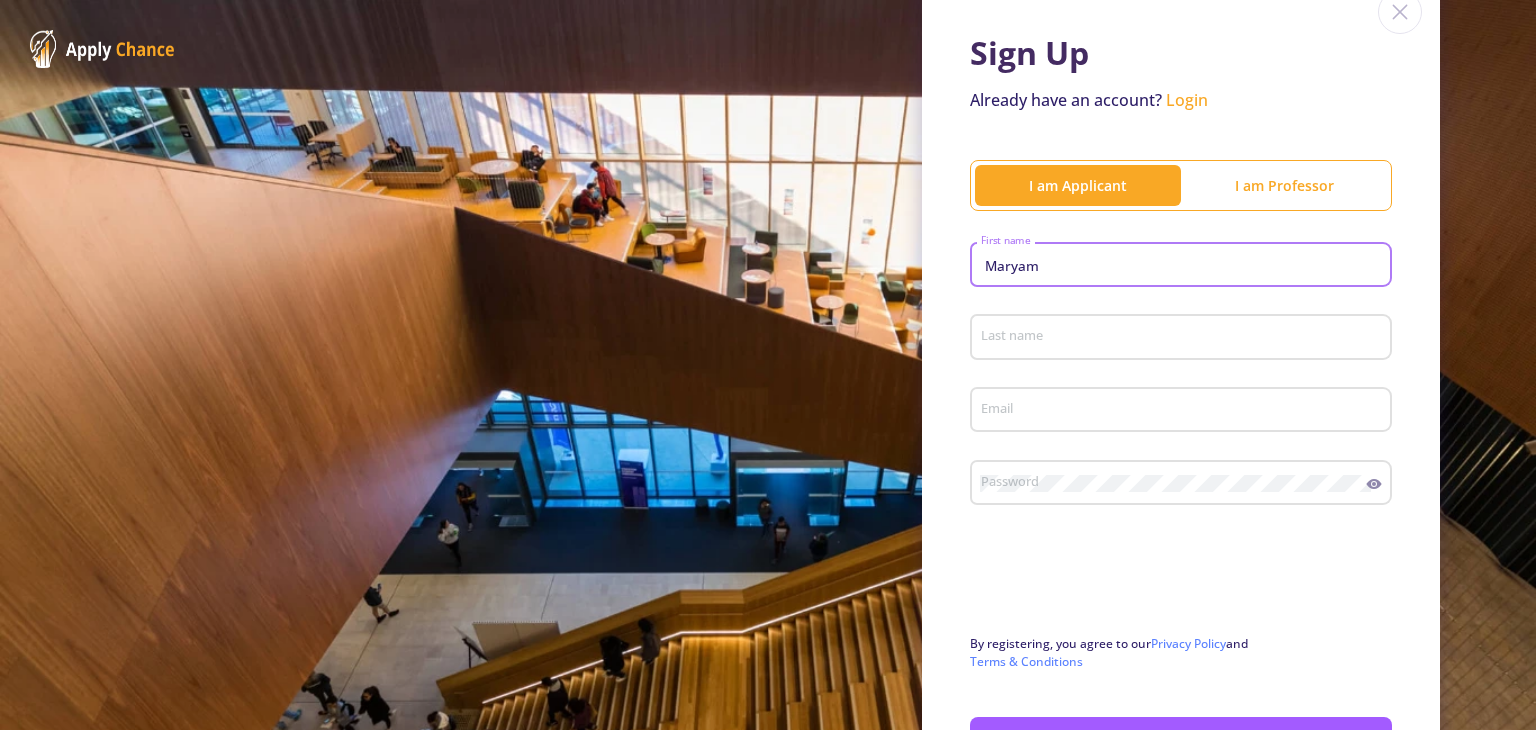 type on "Maryam" 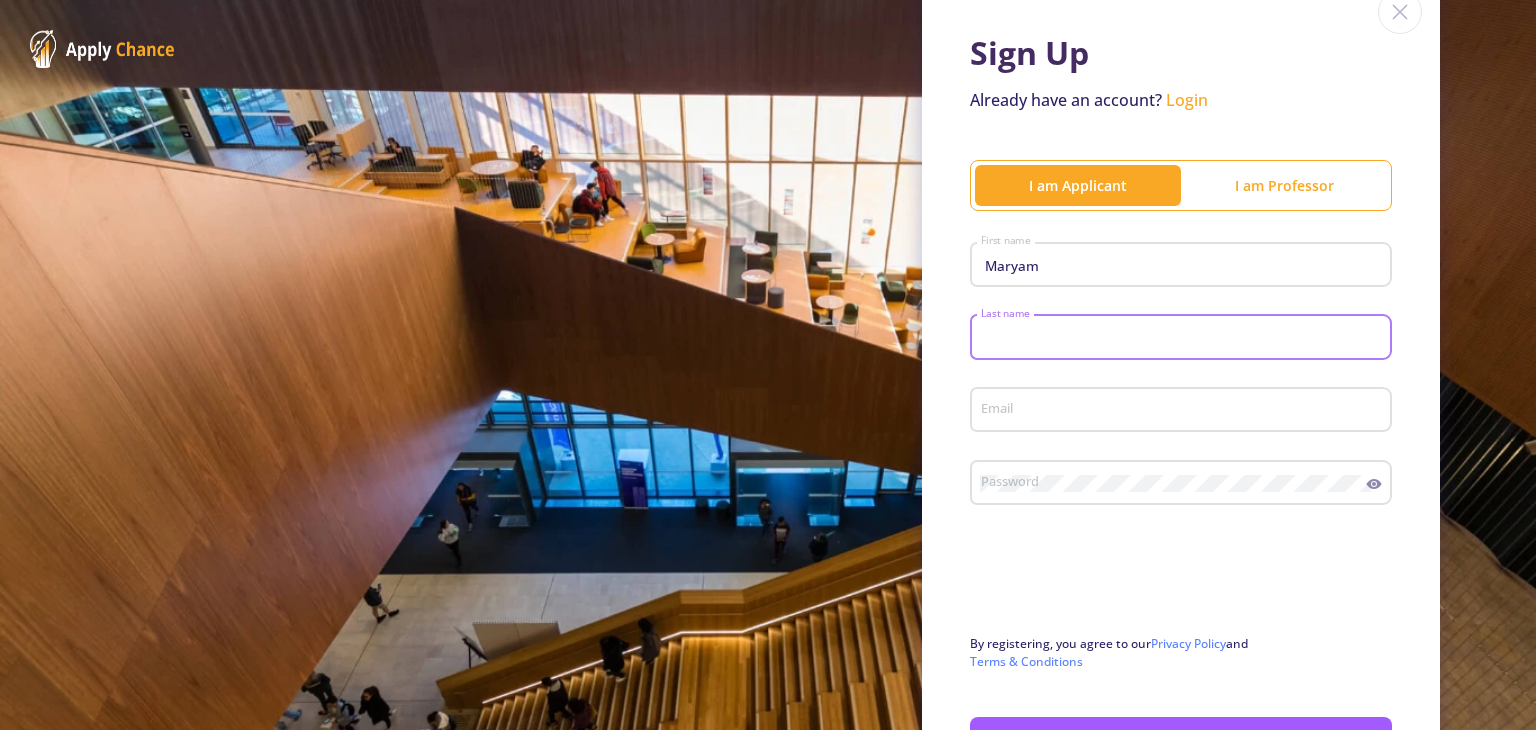 click on "Last name" at bounding box center [1184, 338] 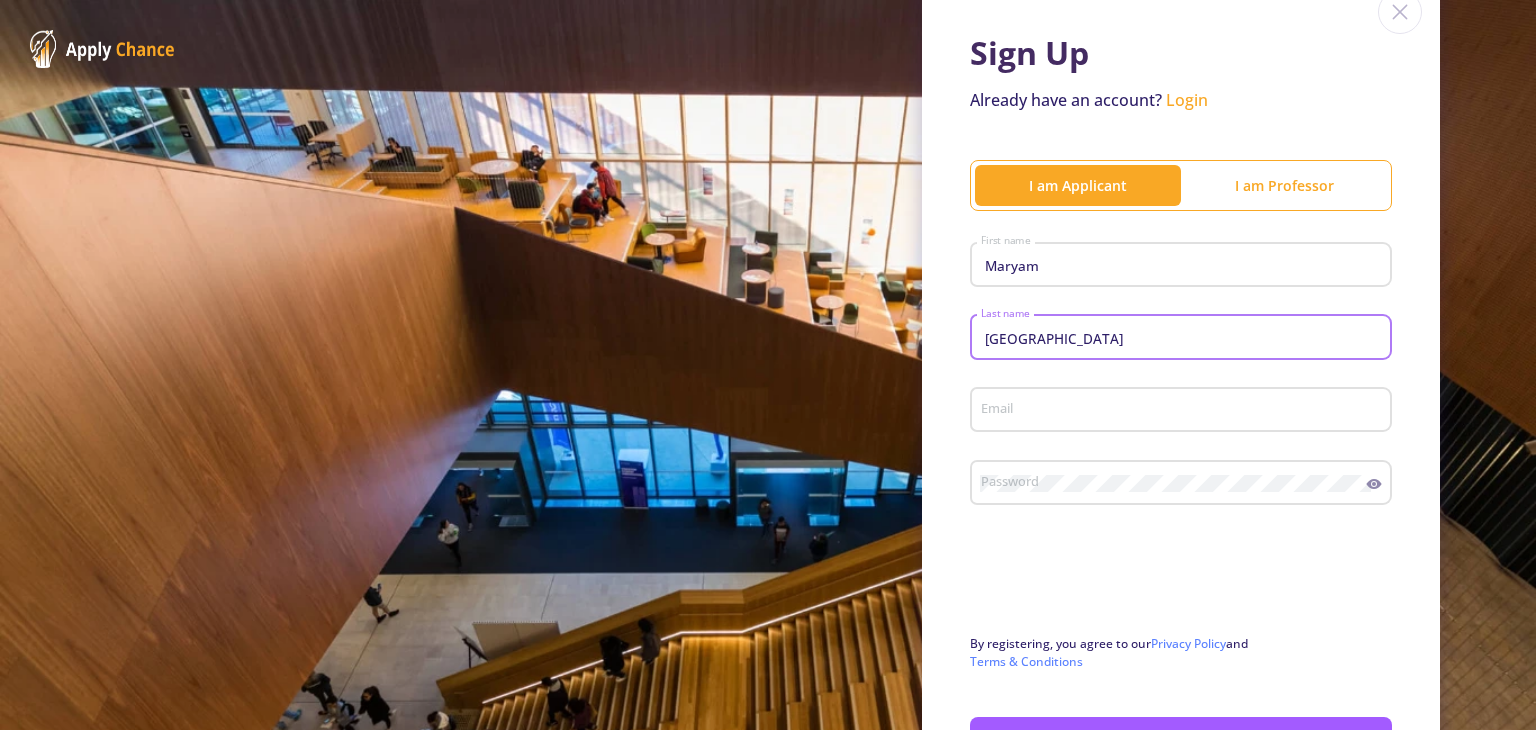 type on "[GEOGRAPHIC_DATA]" 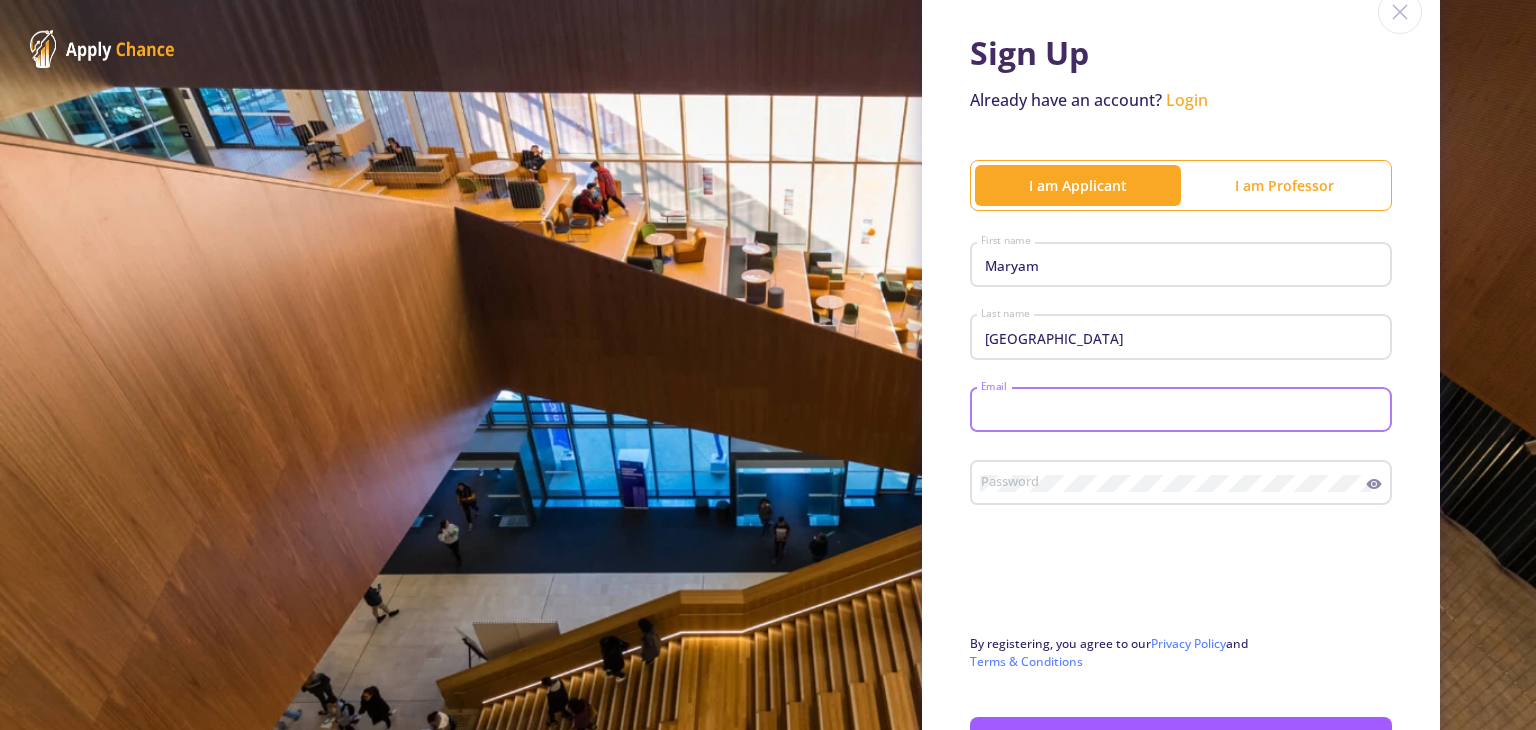 type on "[EMAIL_ADDRESS][DOMAIN_NAME]" 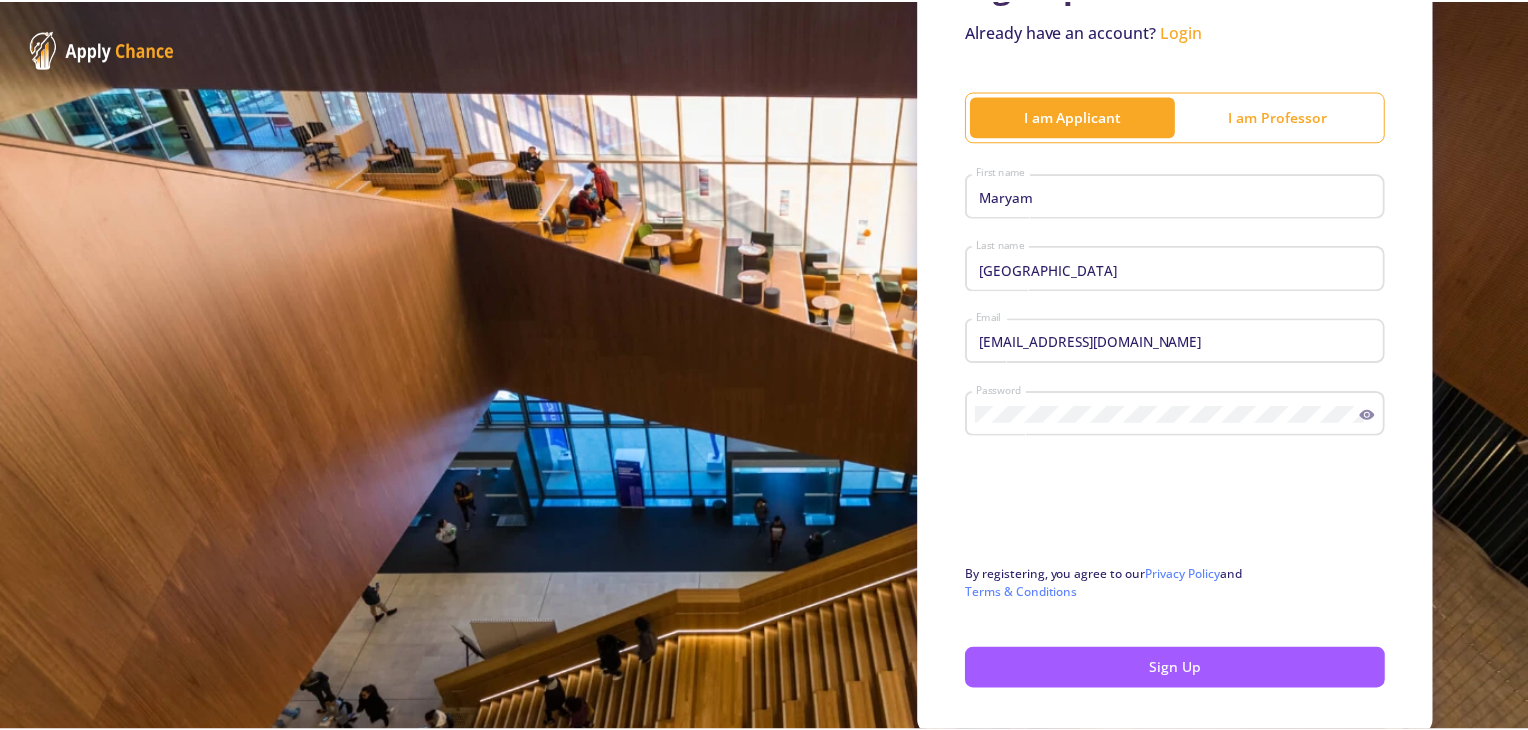 scroll, scrollTop: 250, scrollLeft: 0, axis: vertical 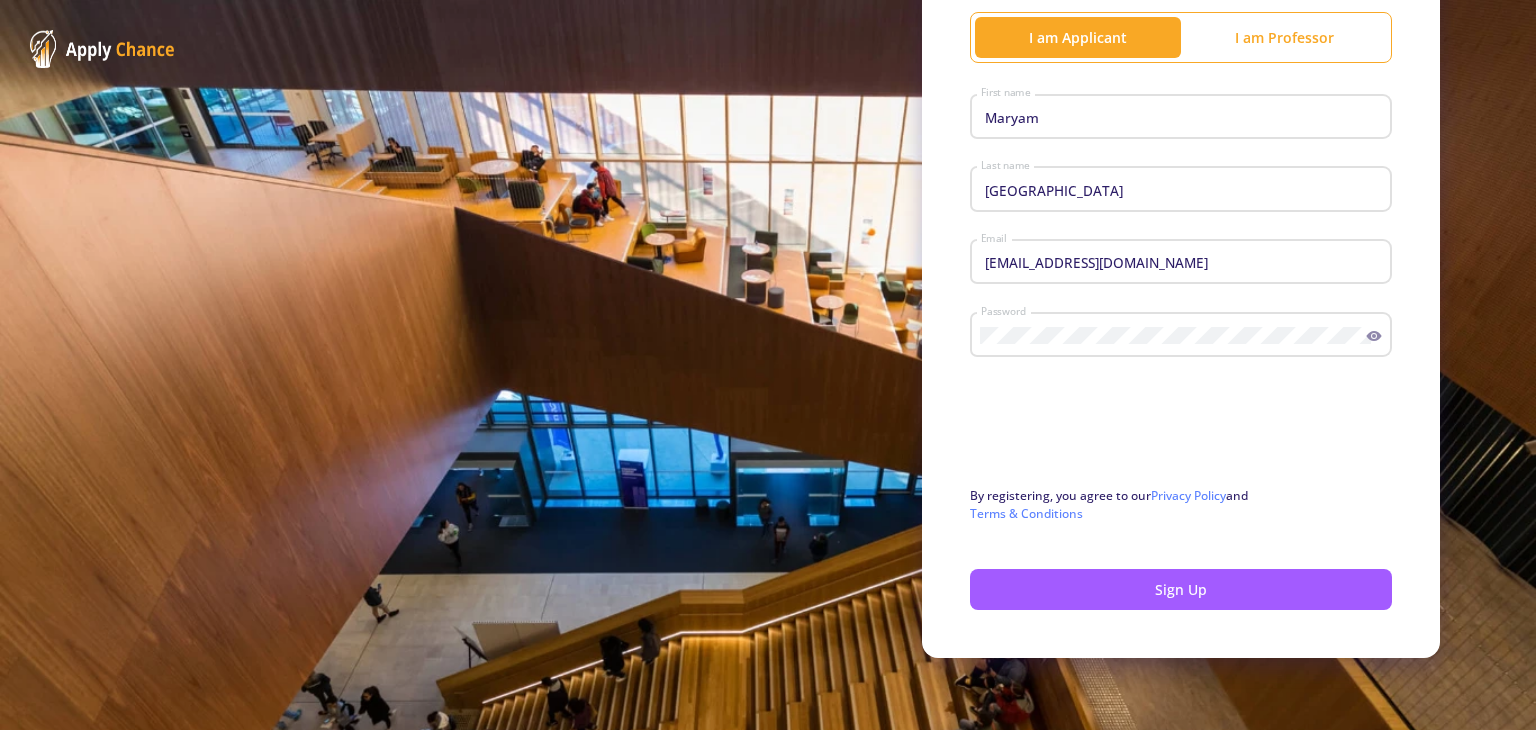 click on "Sign Up  Already have an account?  Login I am Applicant I am Professor [PERSON_NAME] First name Asiaban Last name [EMAIL_ADDRESS][DOMAIN_NAME] Email Password Upper case letters (A-Z) Lower case letters (a-z) Numbers (0-9) At least 8 characters in length  By registering, you agree to our  Privacy Policy  and  Terms & Conditions Sign Up" 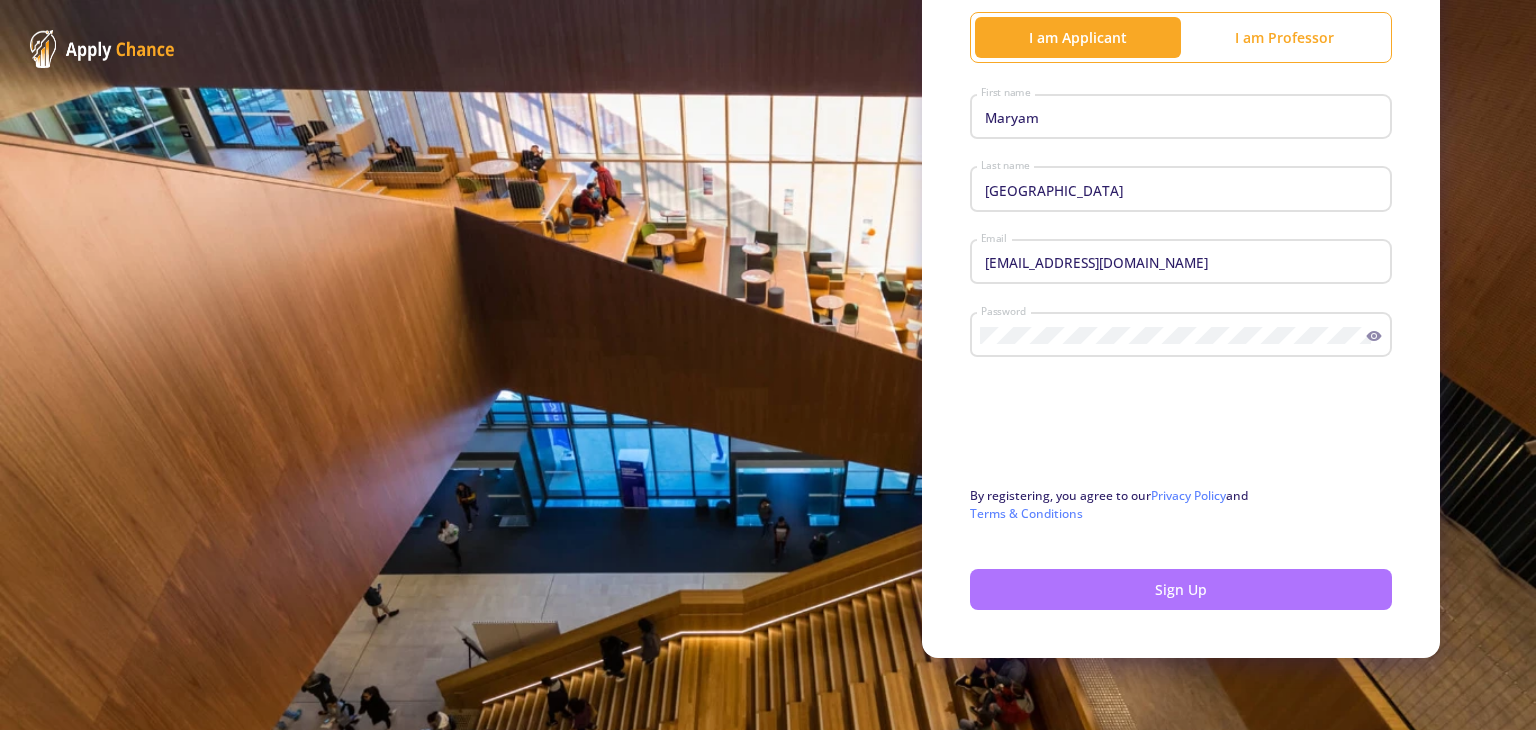 click on "Sign Up" 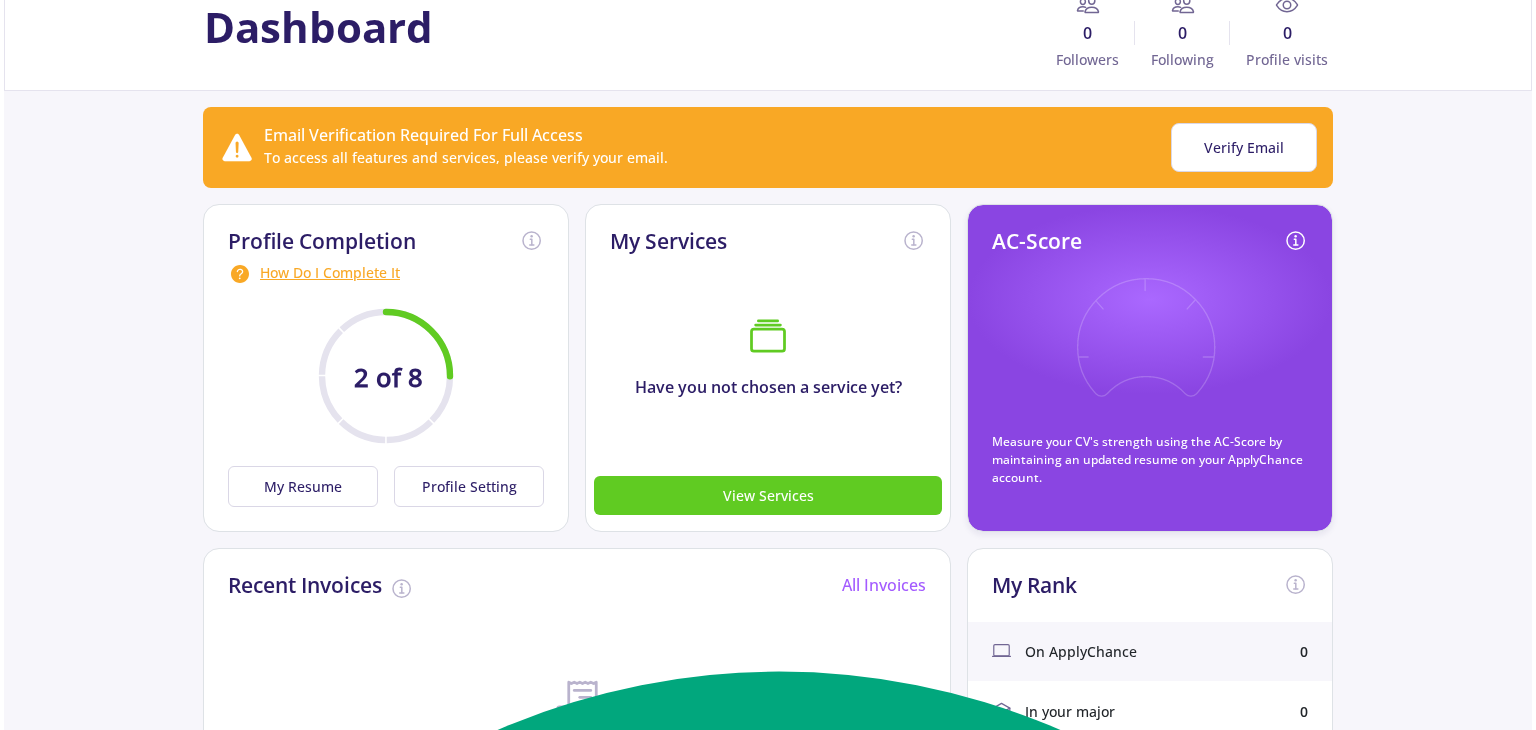 scroll, scrollTop: 0, scrollLeft: 0, axis: both 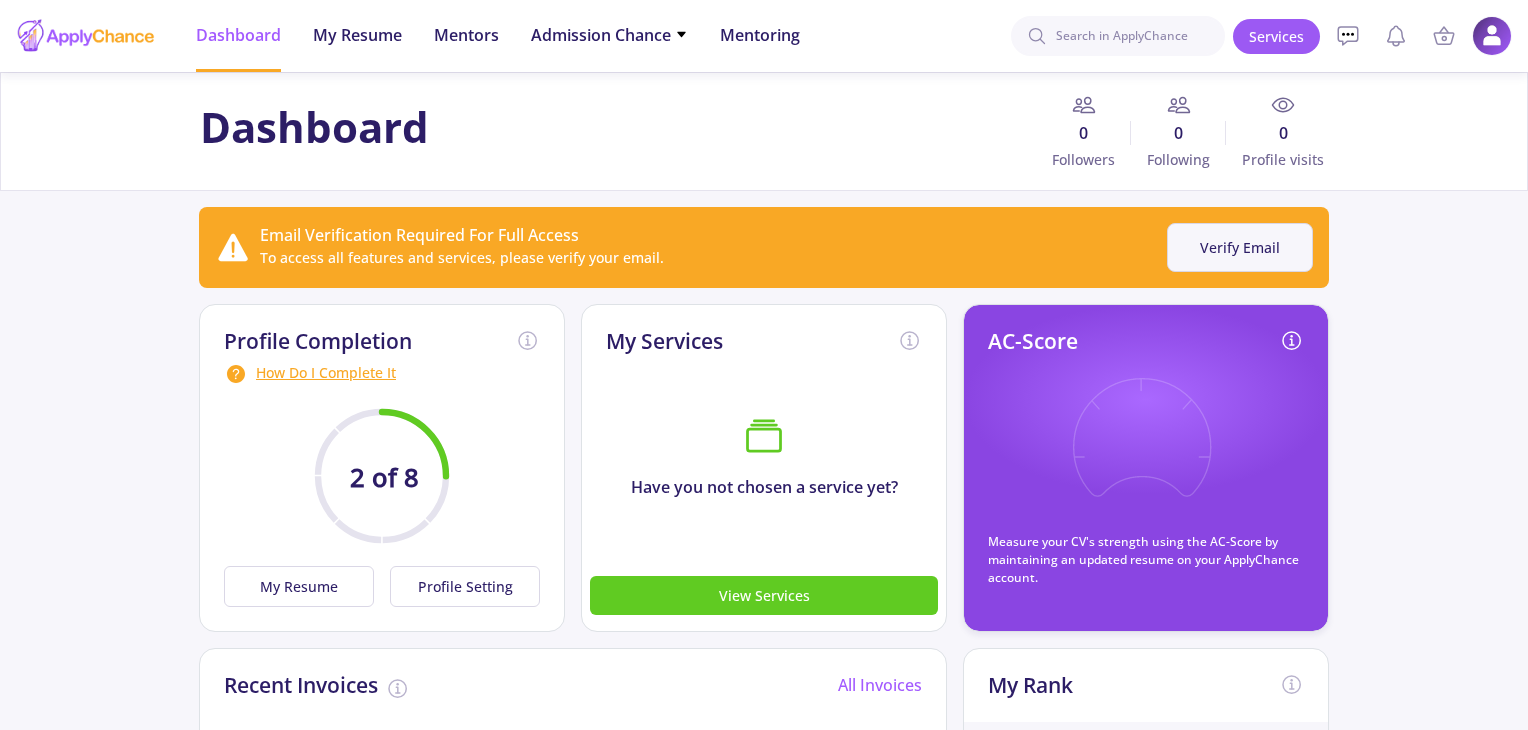 click on "Verify Email" 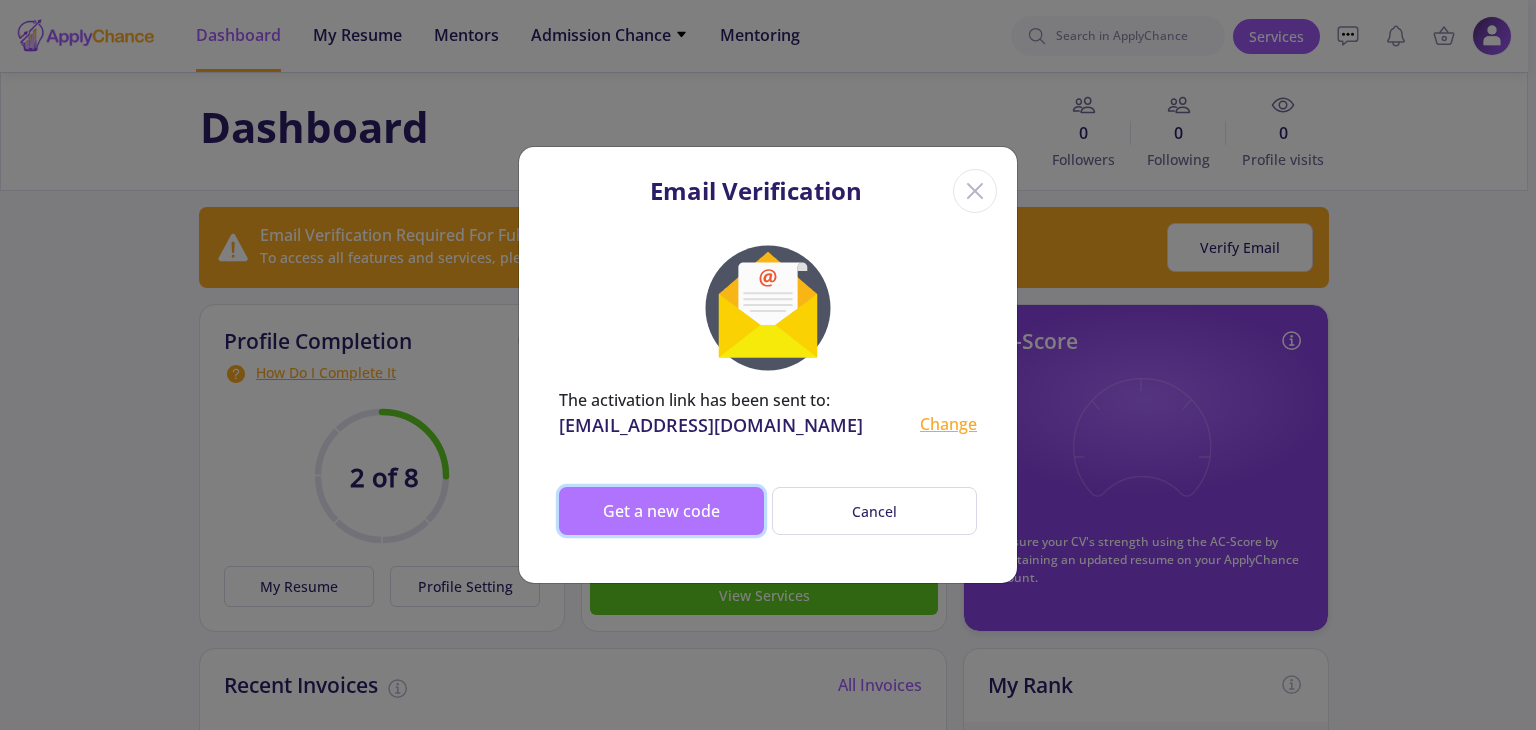 click on "Get a new code" at bounding box center (661, 511) 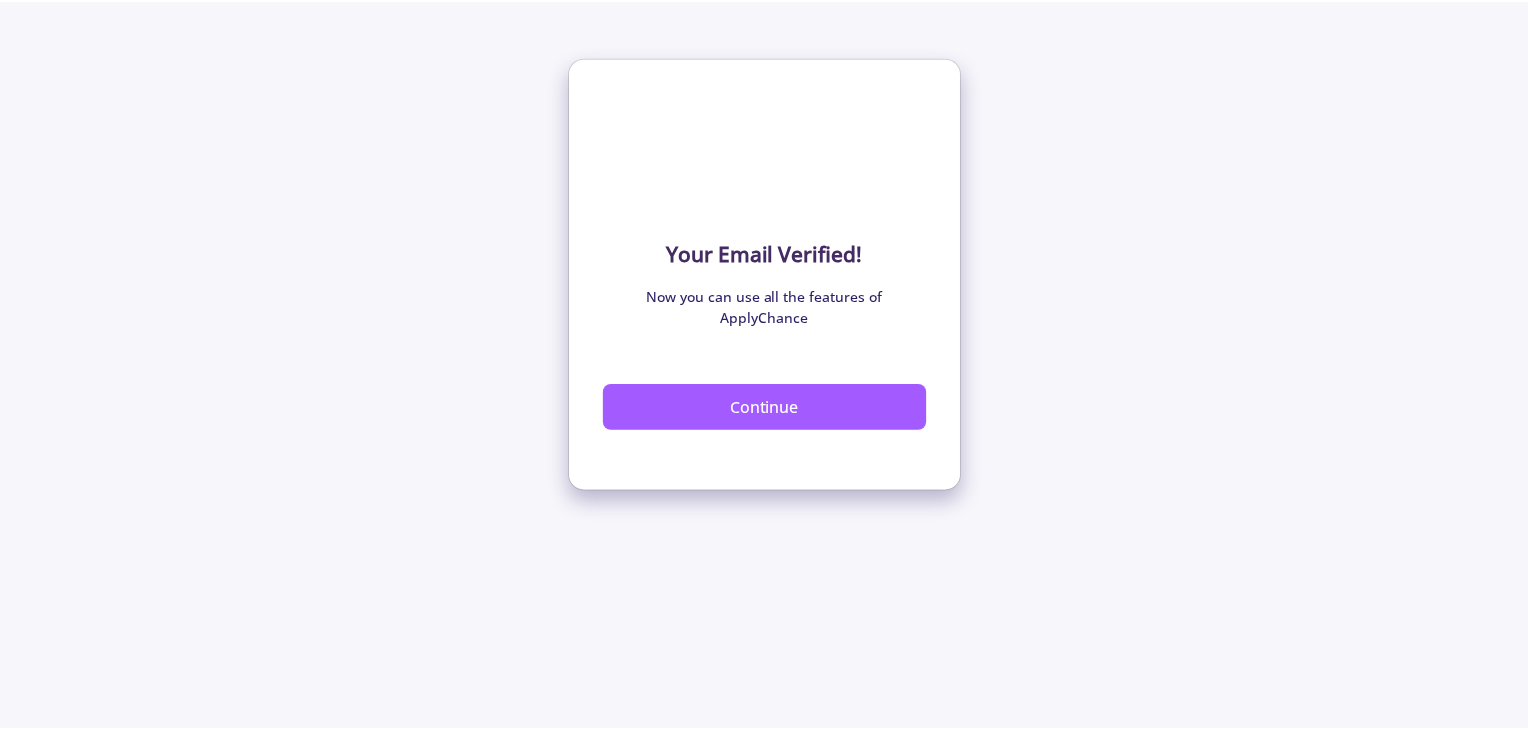 scroll, scrollTop: 0, scrollLeft: 0, axis: both 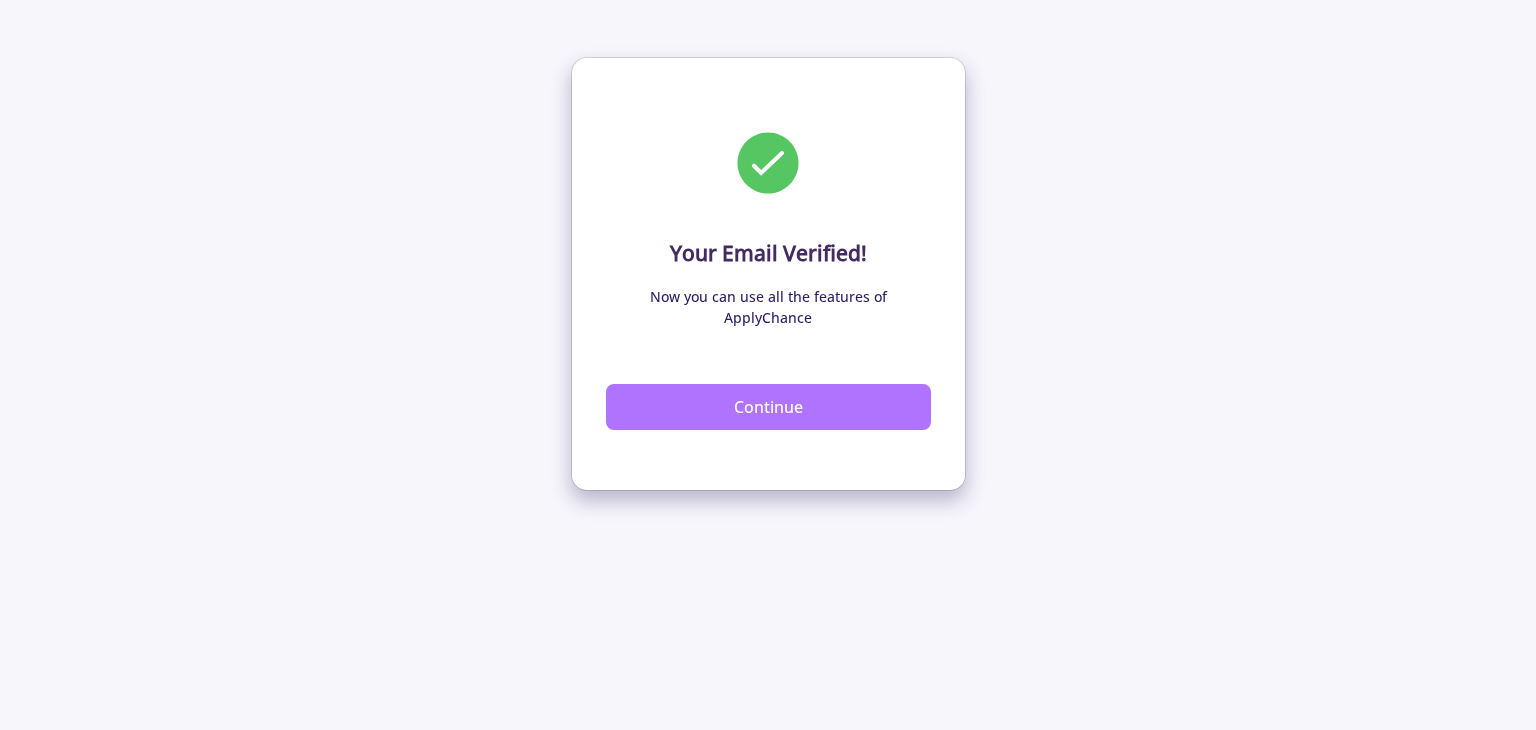click on "Continue" 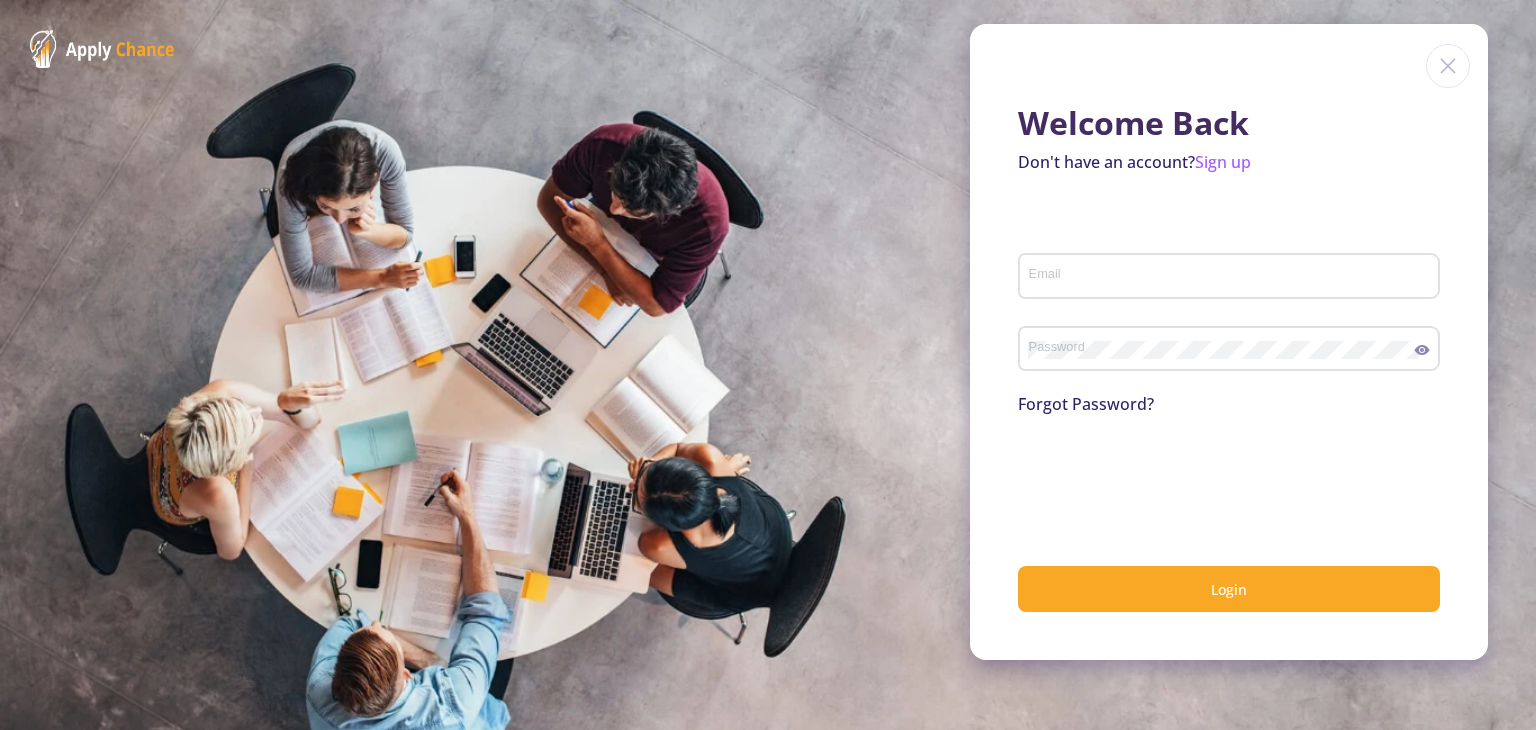 type on "[EMAIL_ADDRESS][DOMAIN_NAME]" 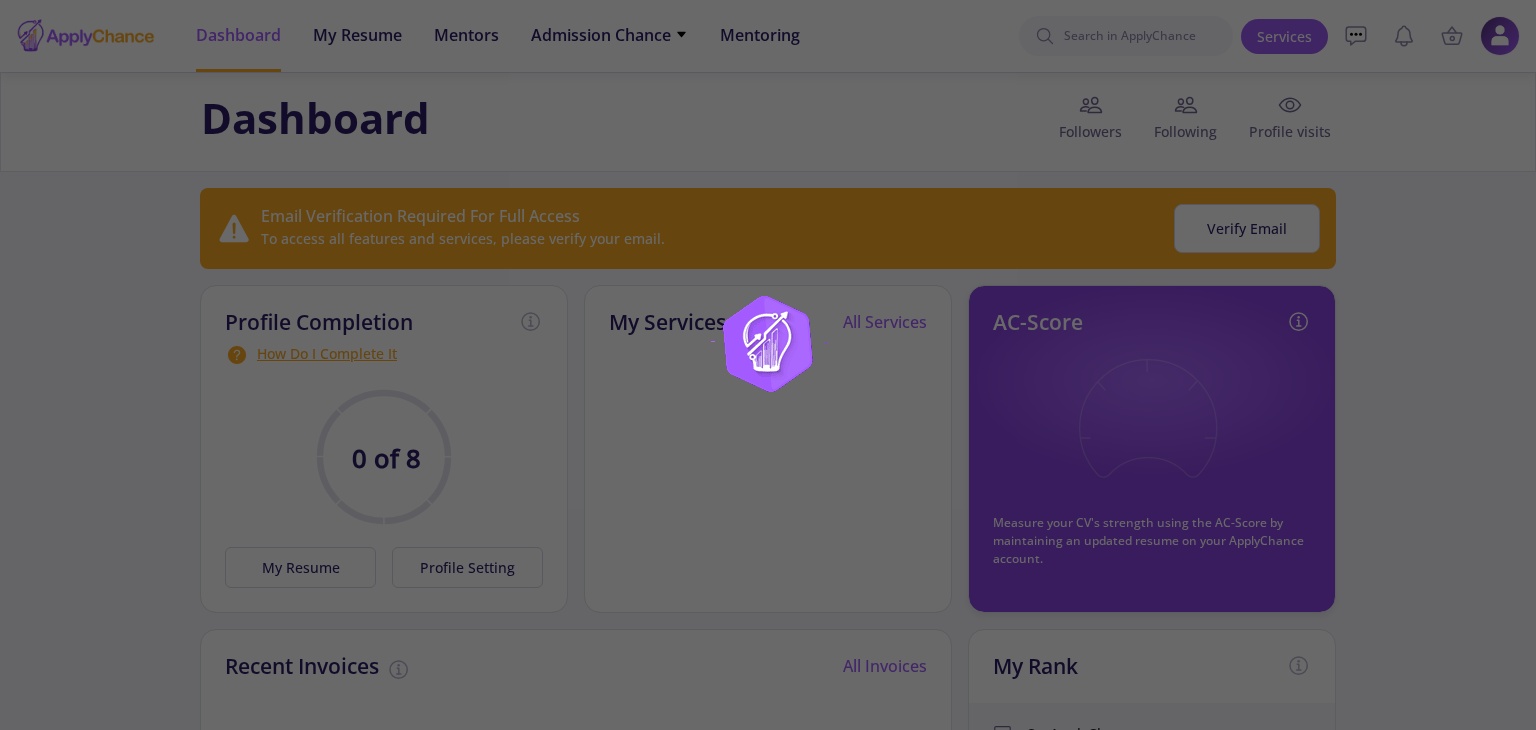 click on "Dashboard My Resume Services Mentors Admission Chance With Minimum Requirements Only My Chance of Admission Mentoring Dashboard My Resume Mentors  Admission Chance   With Minimum Requirements   Only My Chance of Admission  Mentoring Services My Cart  Empty  Your Cart Is Empty  Add your service to the cart right now  View Services Services Account  My Resume   Profile Settings   My Public Profile  Financial  Invoices   Transactions   Payments  Help  FAQ
Customer Support   Log Out  Messages Mentoring conversations  Block  Dashboard Followers Following Profile visits Email Verification Required For Full Access To access all features and services, please verify your email. Verify Email Email Verification Required For Full Access To access all features and services, please verify your email. Verify Email Email Verification  The activation link has been sent to: Maryamasiyaban73@gmail.com Change Get a new code  Cancel  Check Your Inbox  NaN:NaN  Change Email Email" at bounding box center [768, 895] 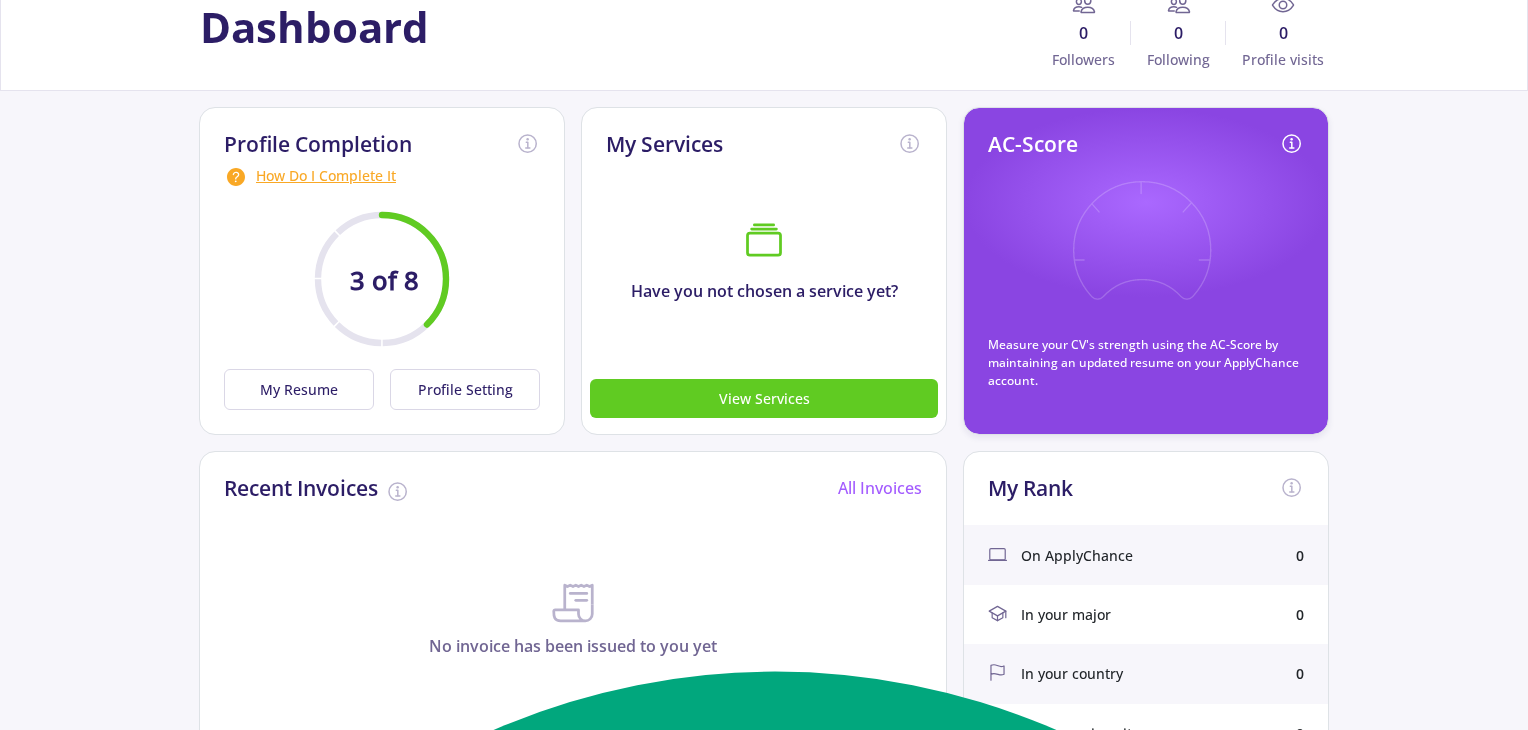 scroll, scrollTop: 0, scrollLeft: 0, axis: both 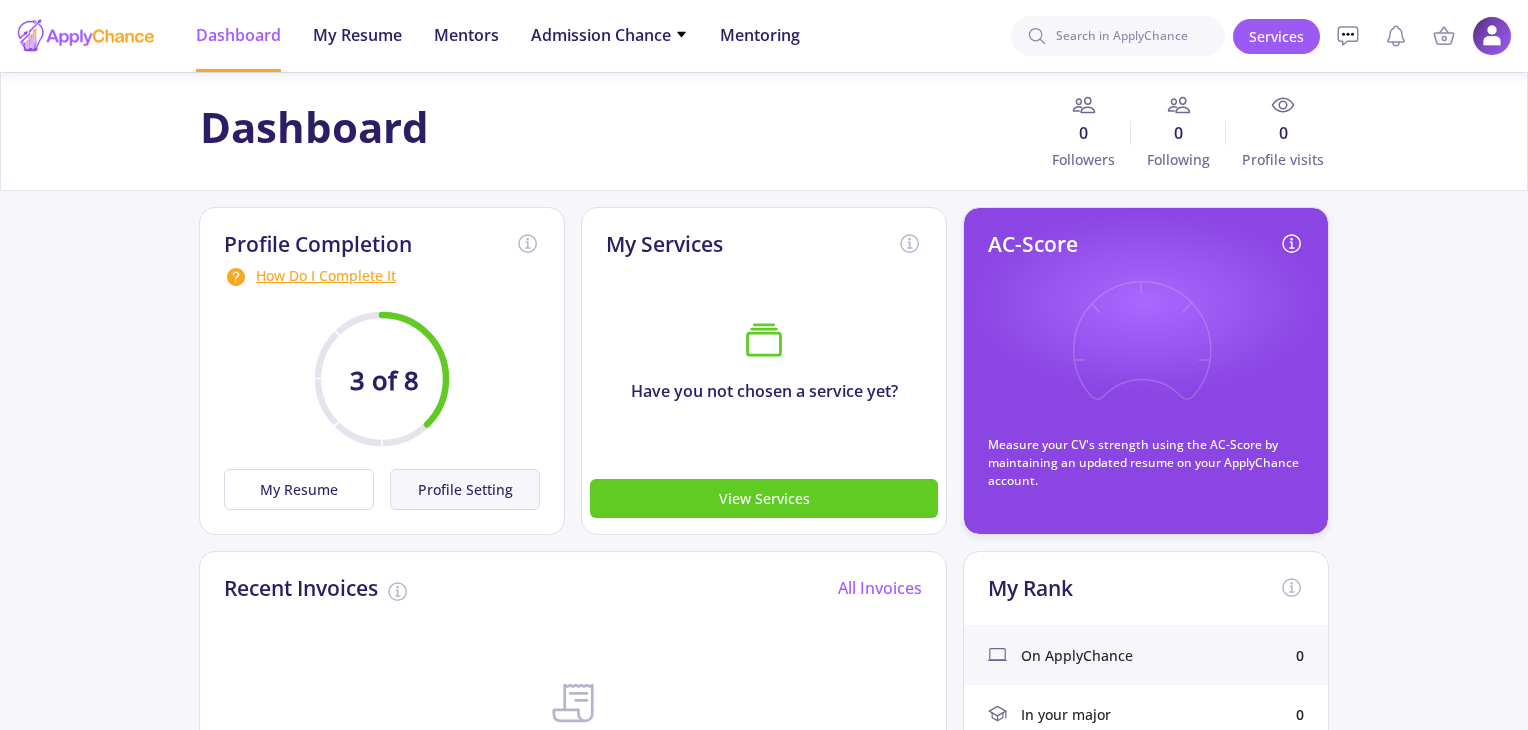 click on "Profile Setting" 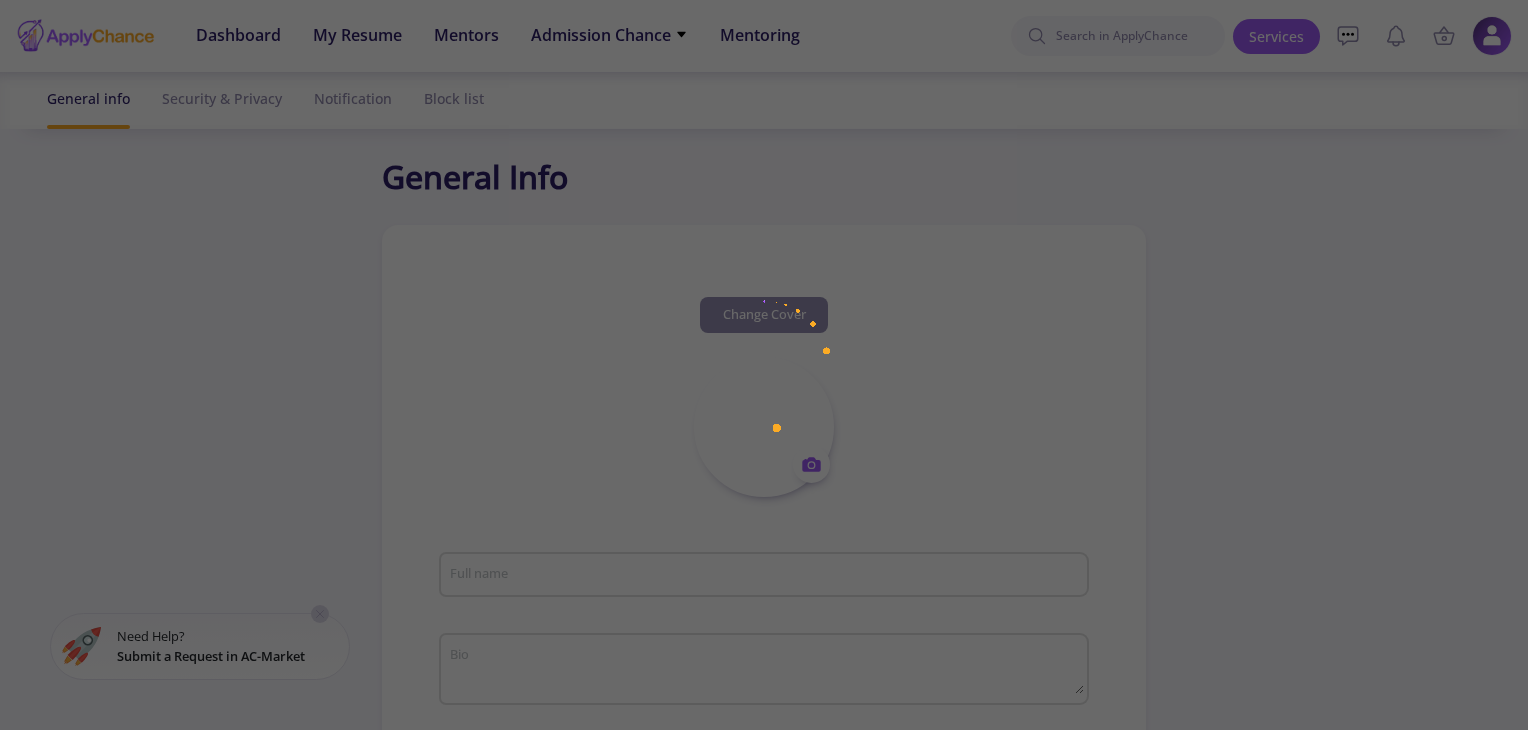 type on "Maryam  Asiaban" 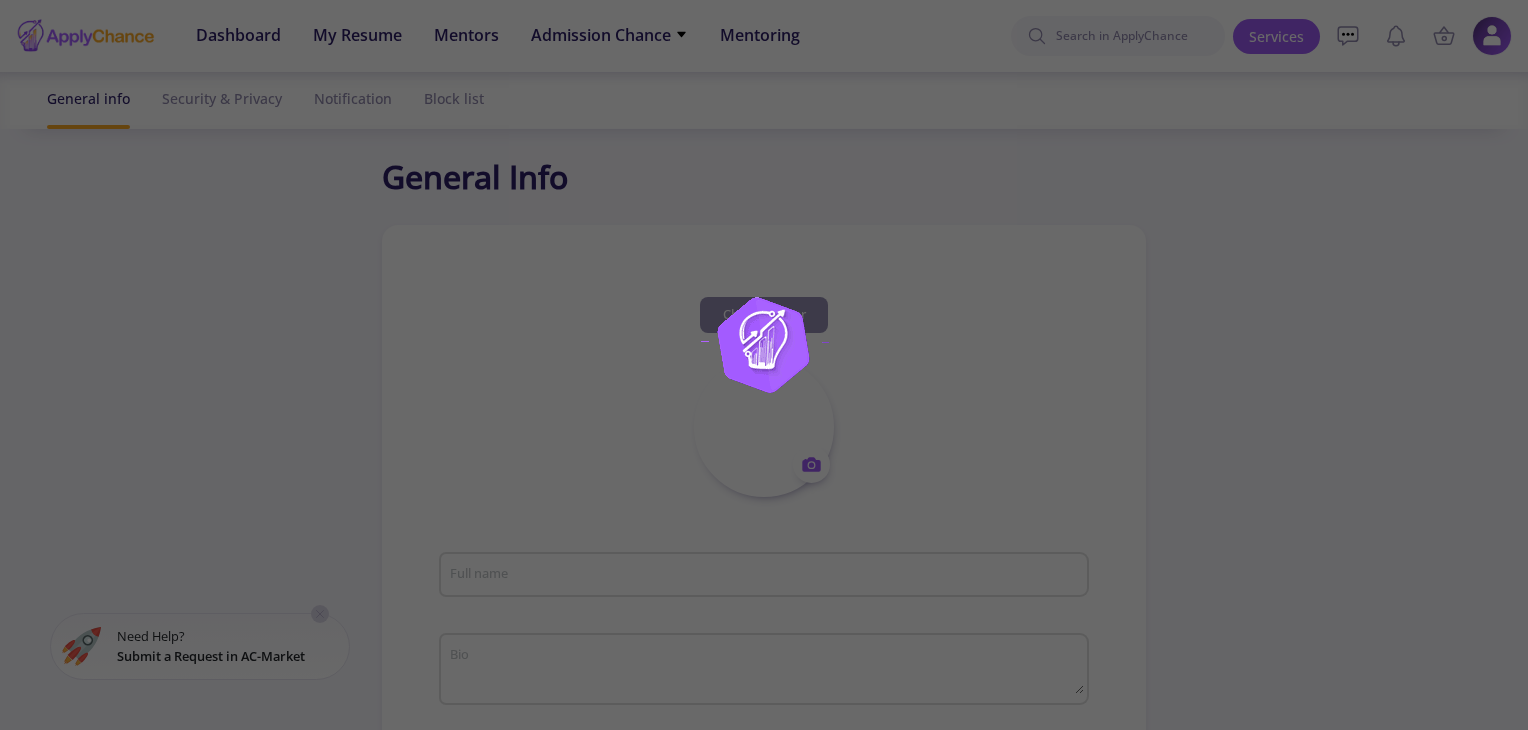 type on "MaryamAsiaban1" 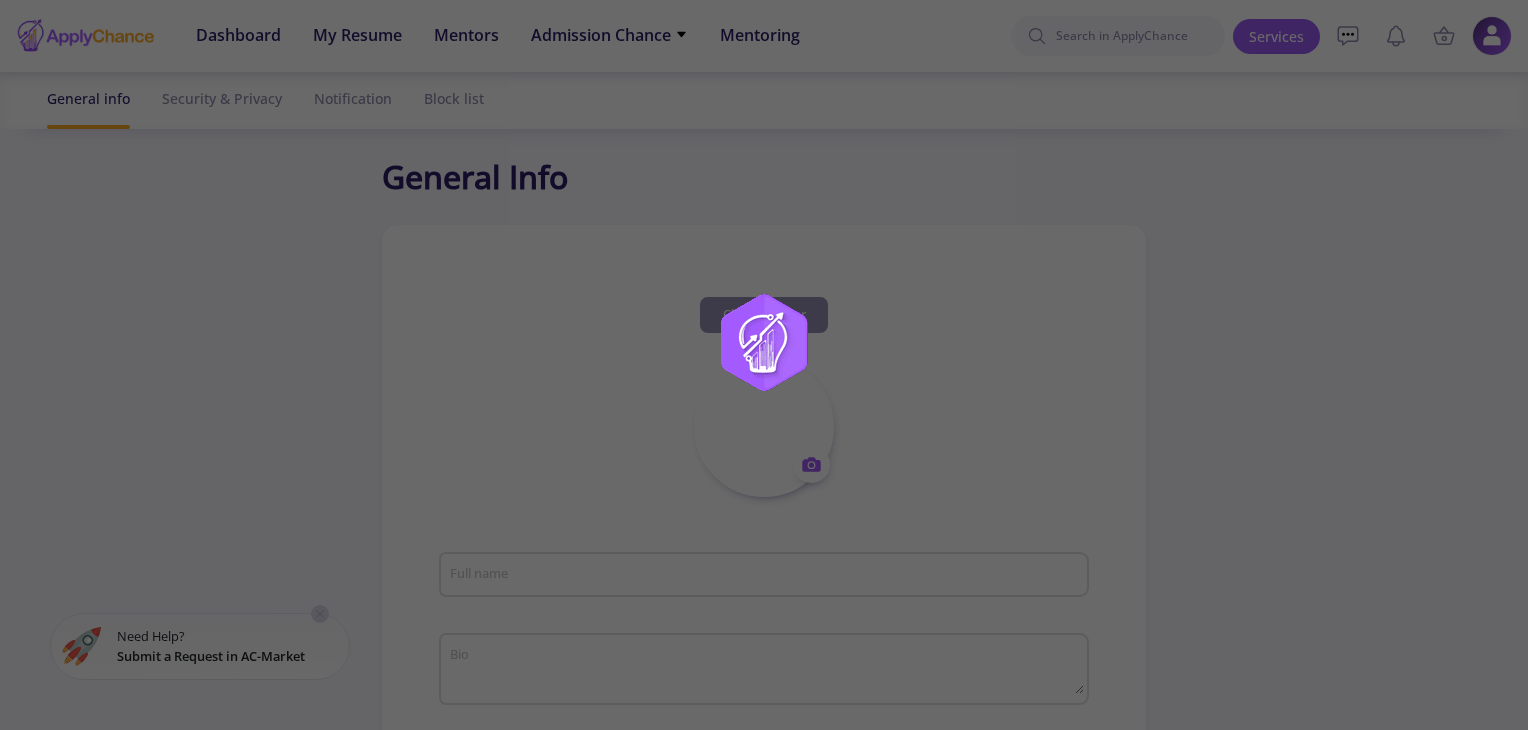 type on "[EMAIL_ADDRESS][DOMAIN_NAME]" 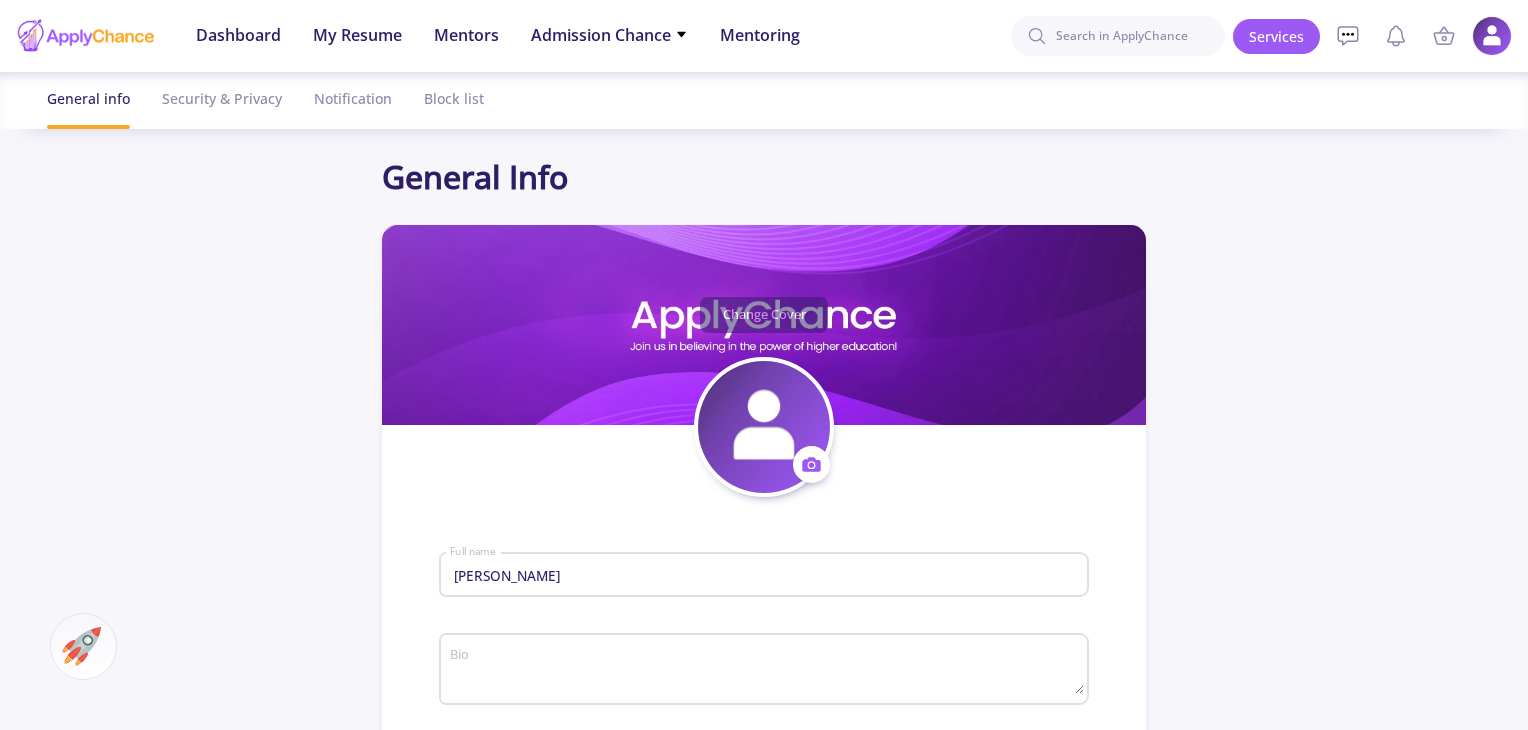 scroll, scrollTop: 100, scrollLeft: 0, axis: vertical 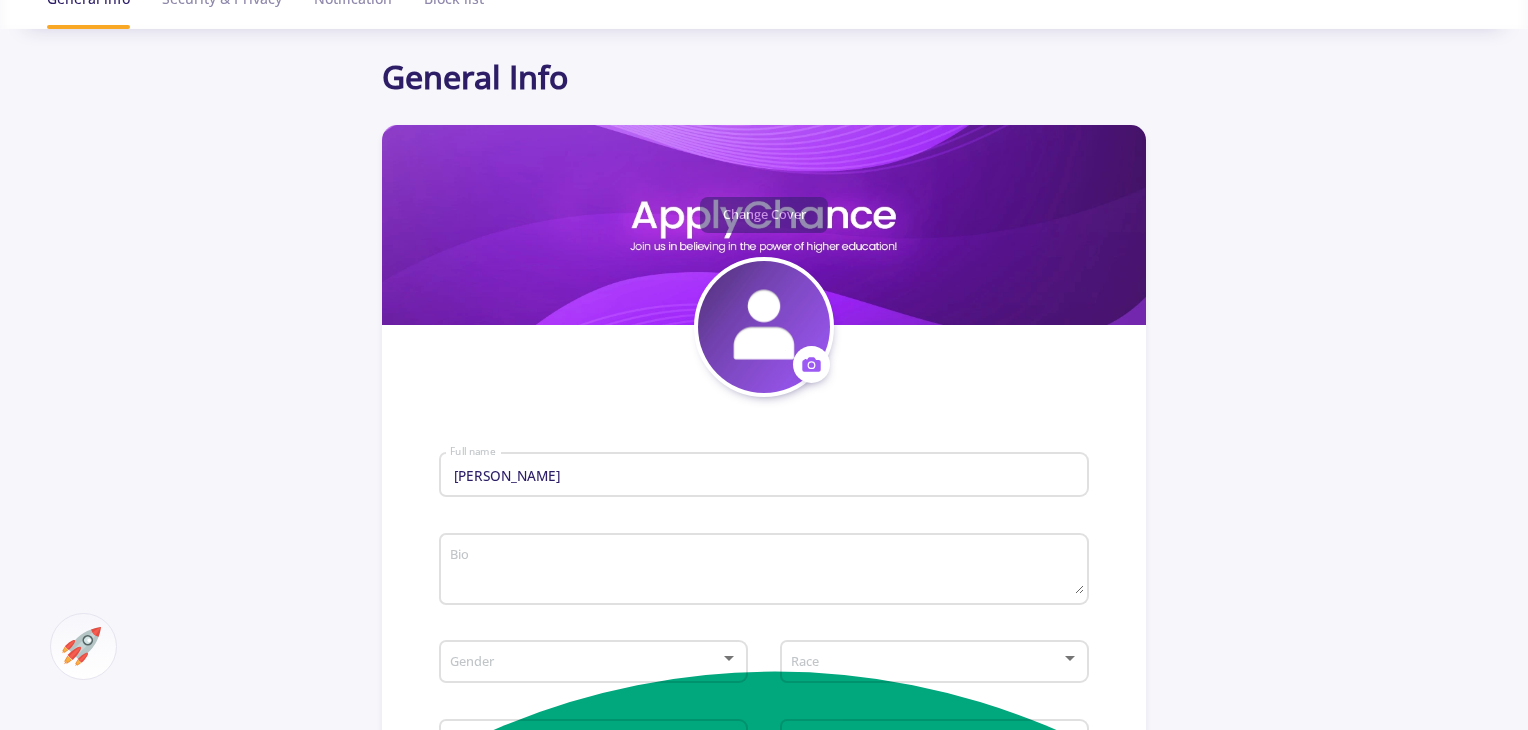 click on "Bio" at bounding box center [766, 570] 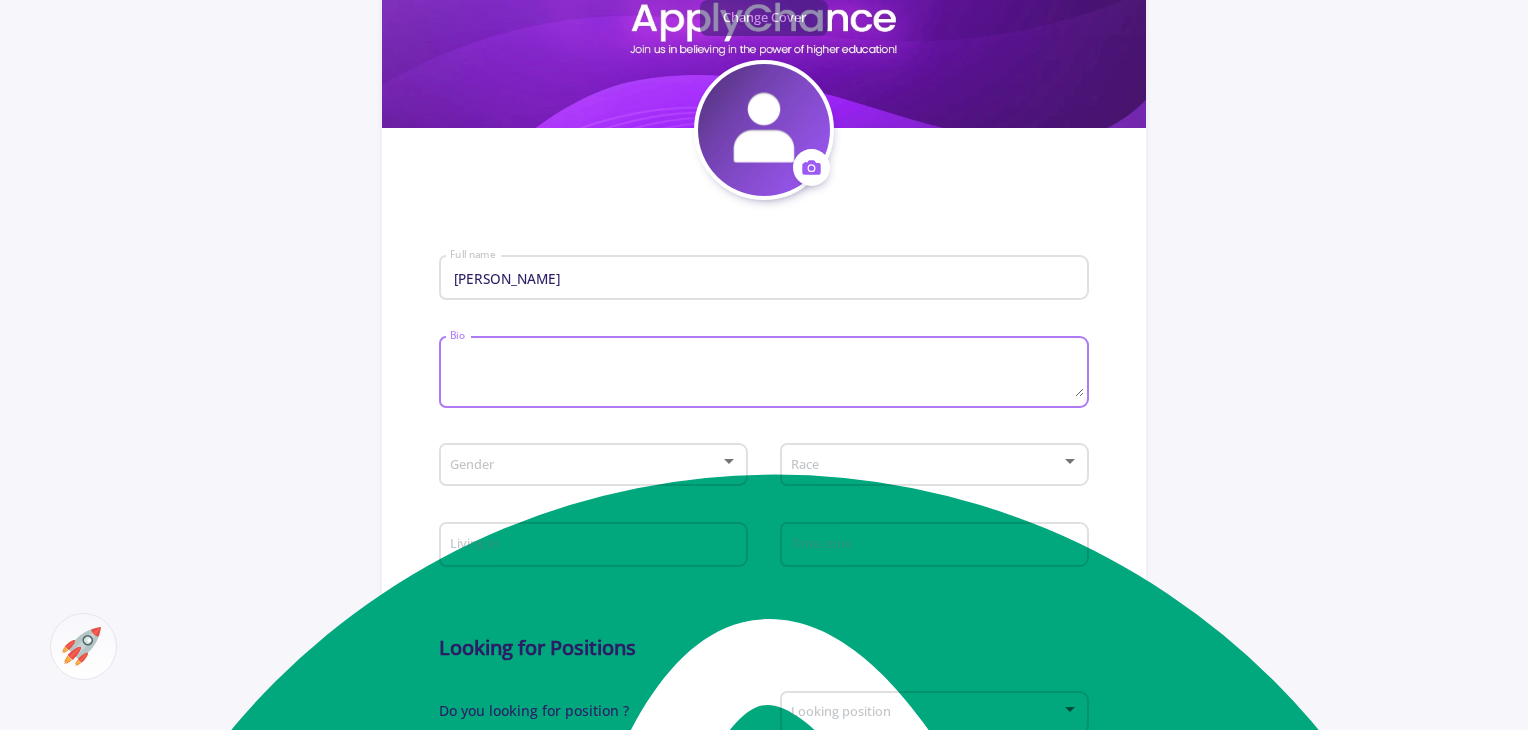 scroll, scrollTop: 300, scrollLeft: 0, axis: vertical 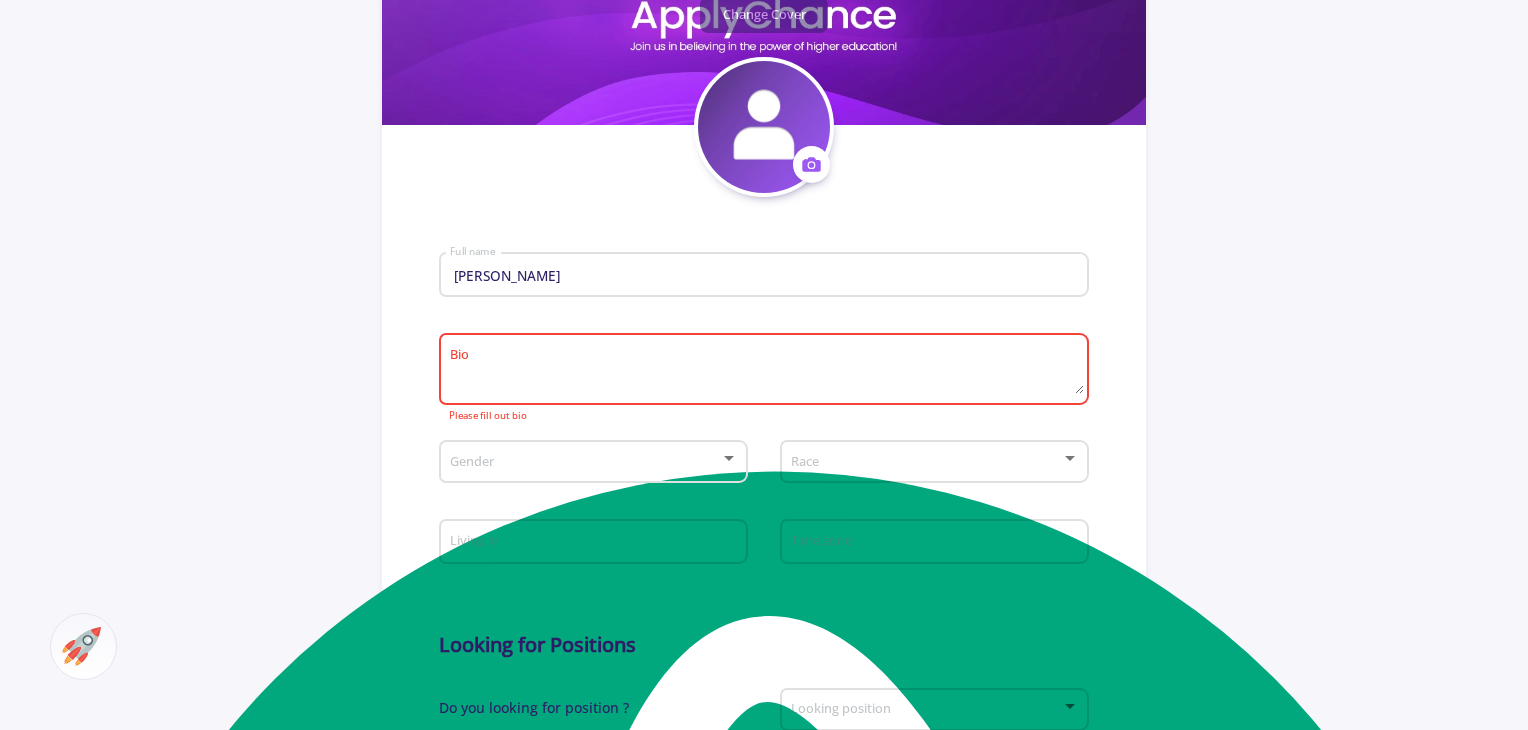 click on "Gender" 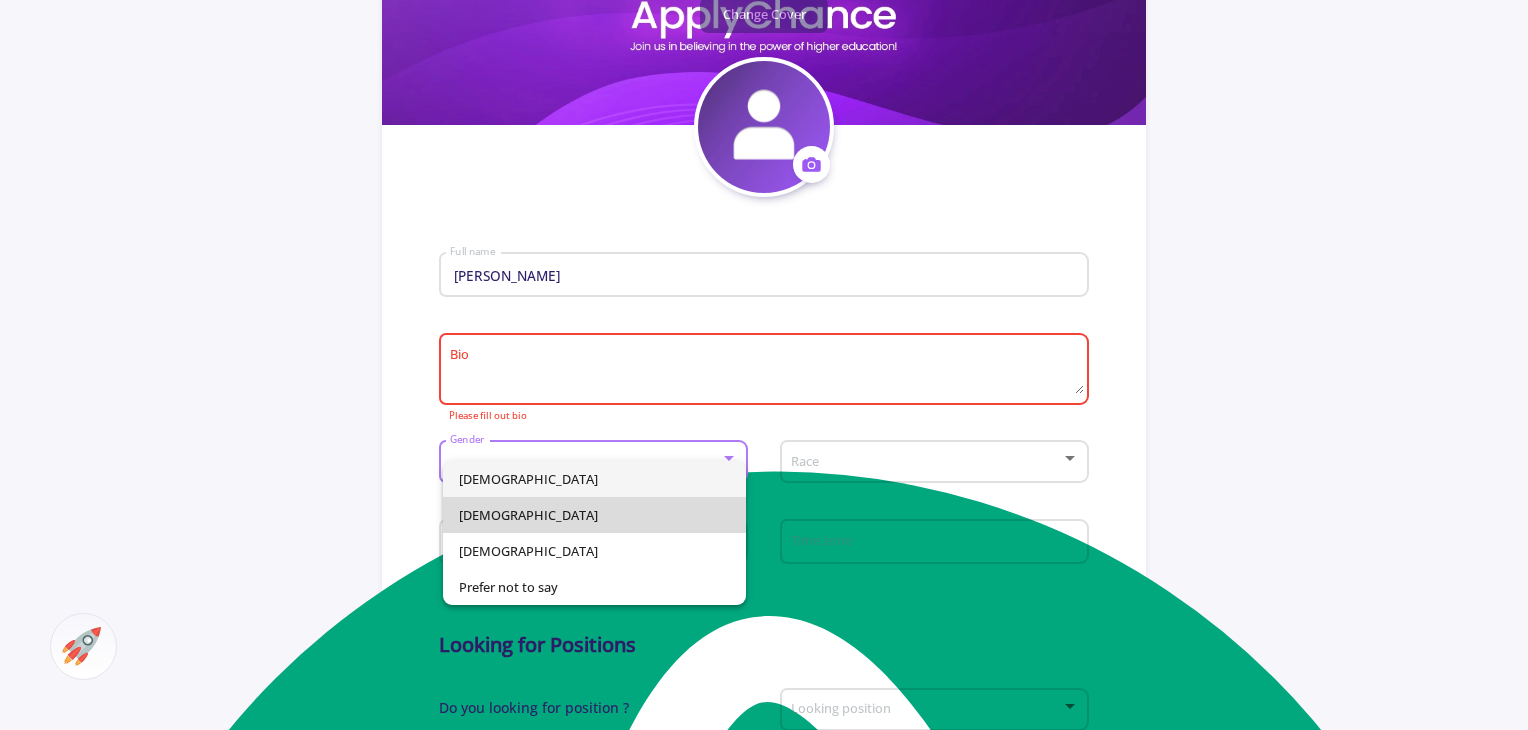 click on "Female" at bounding box center (595, 515) 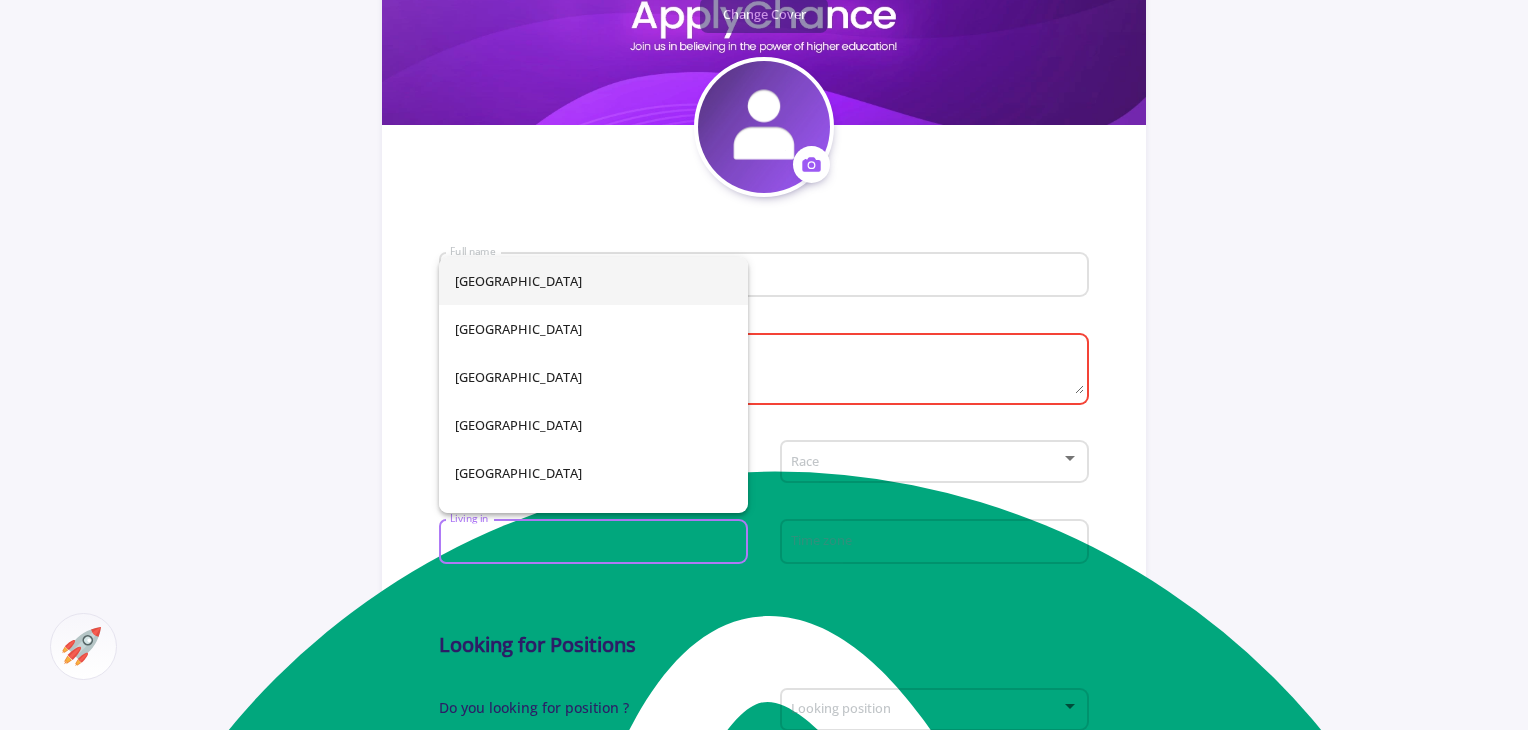 click on "Living in" at bounding box center (596, 543) 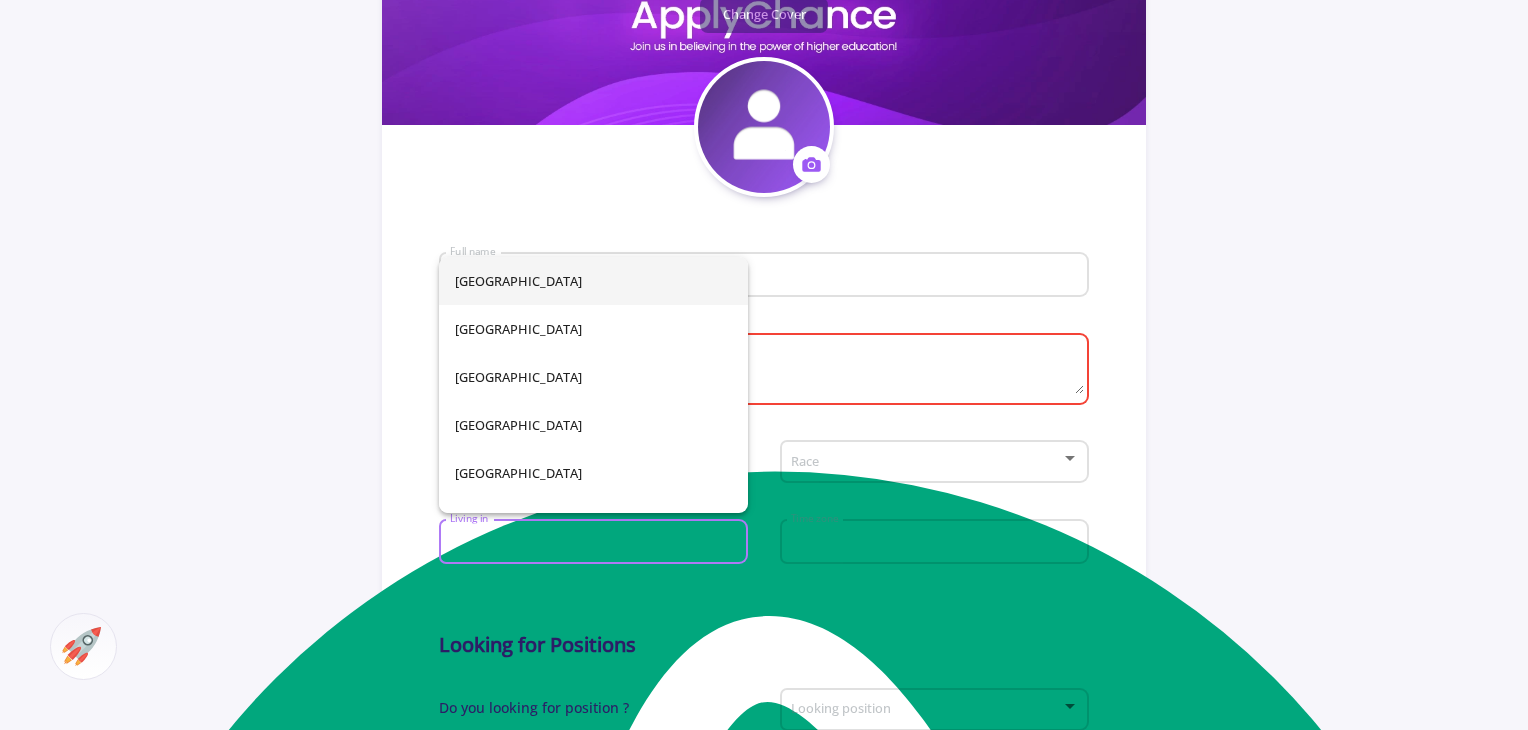 type on "Iran" 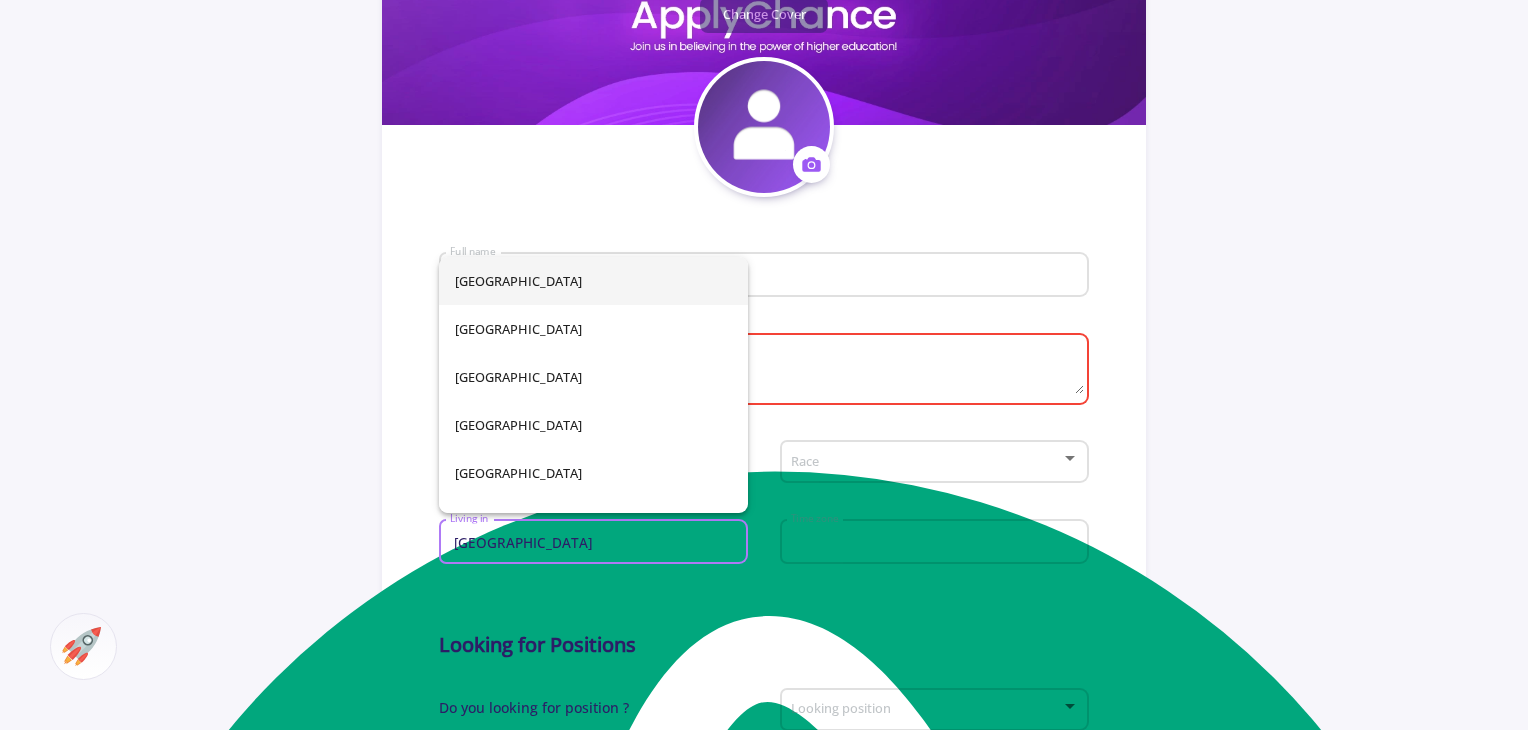 type on "Univ University of isfahan" 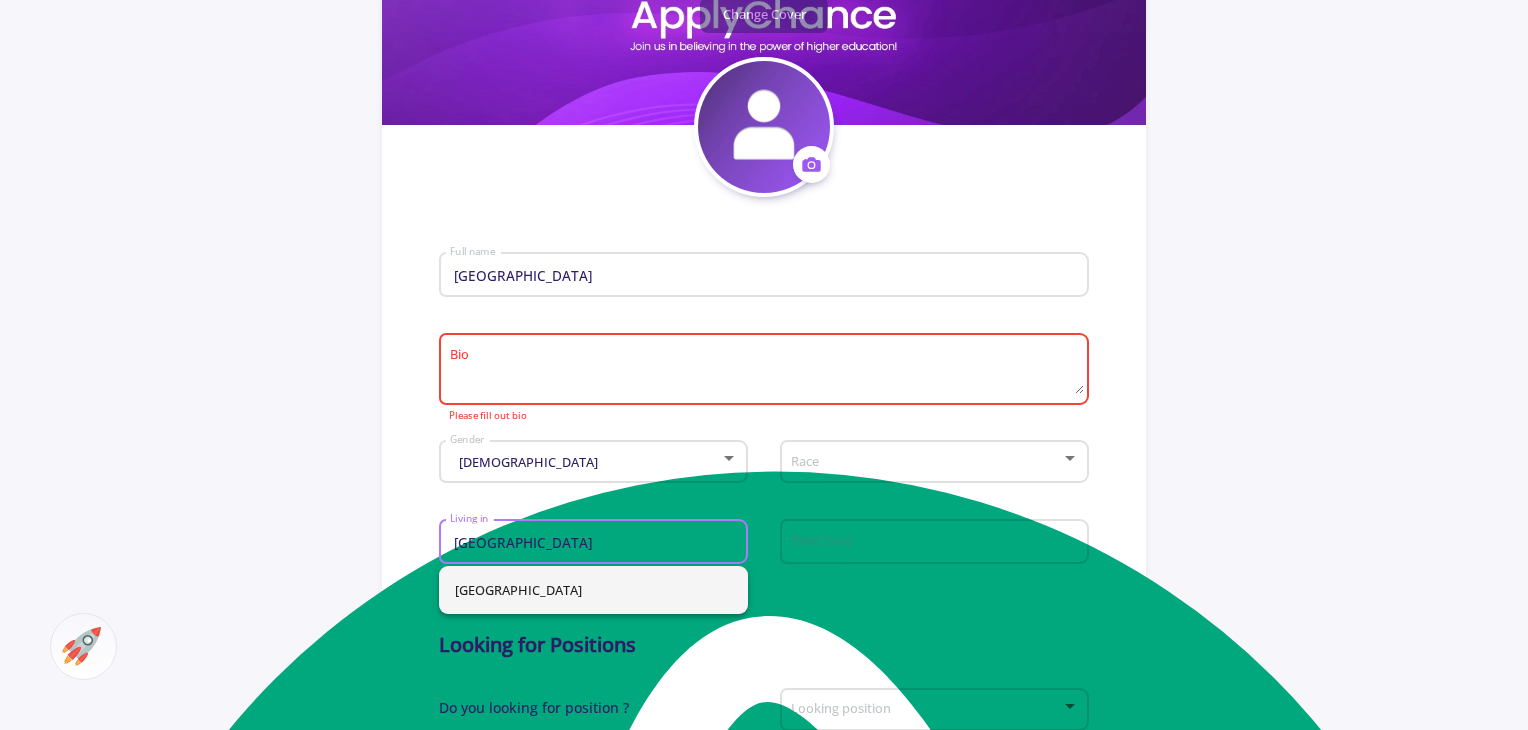 type on "Iran" 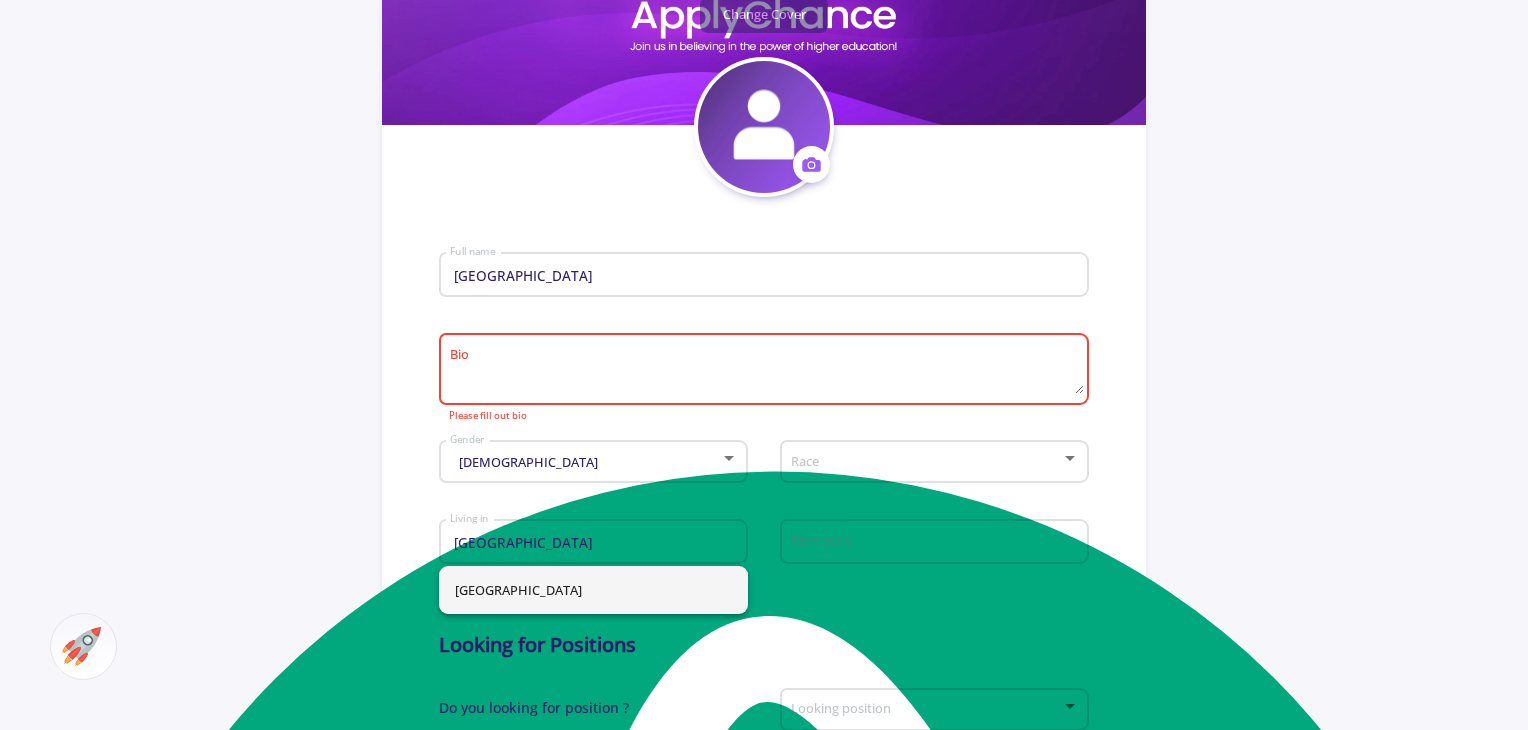 click on "Univ University of isfahan Full name Bio  Please fill out bio  Female Gender Race Iran Living in Time zone Looking for Positions Do you looking for position ? Looking position Contact Info MaryamAsiaban1 applychance.com/user-profile/ ApplyChance Link Maryamasiyaban73@gmail.com Email Just university professors They can see my email Skype ID Just university professors They can see my Skype ID  Cancel  Save" 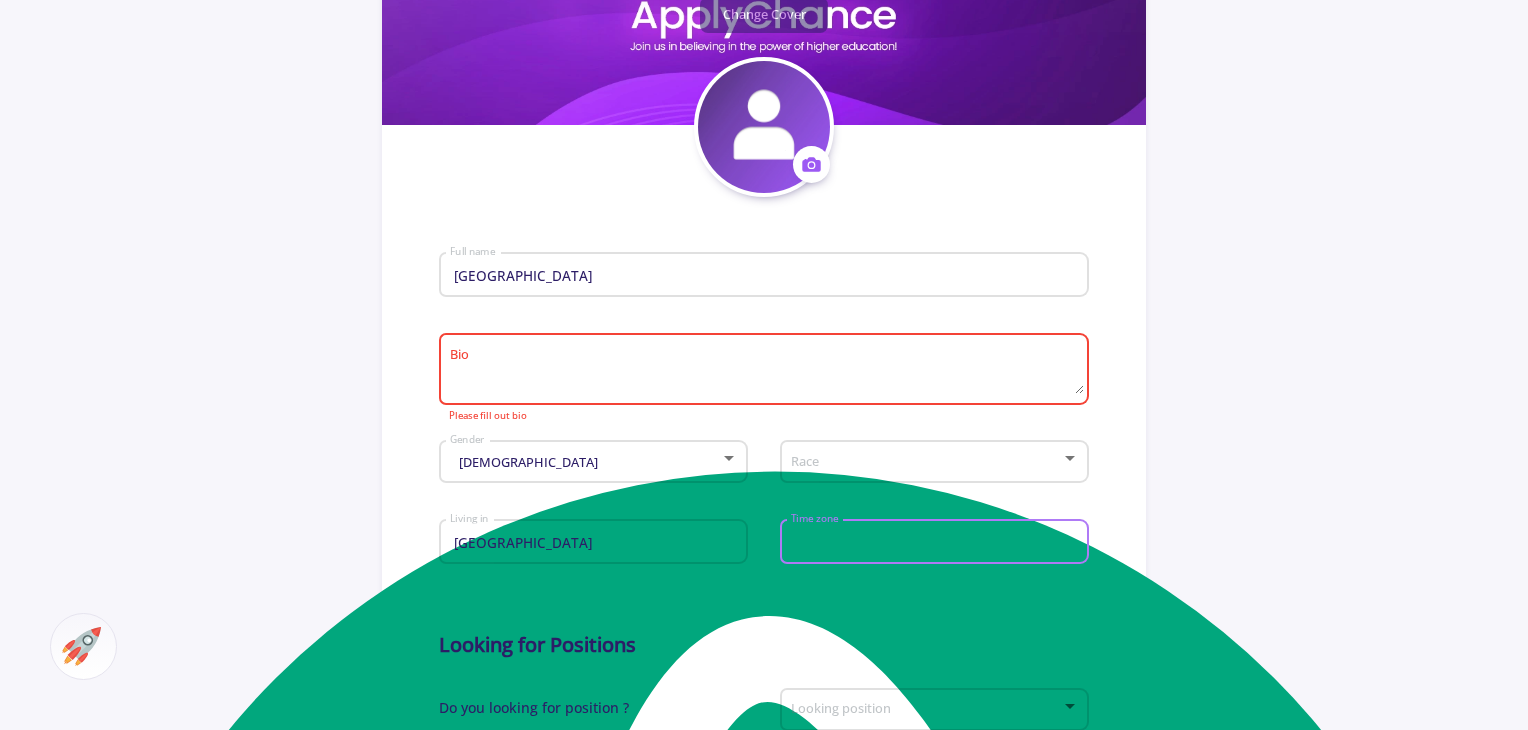 click on "Time zone" at bounding box center (937, 543) 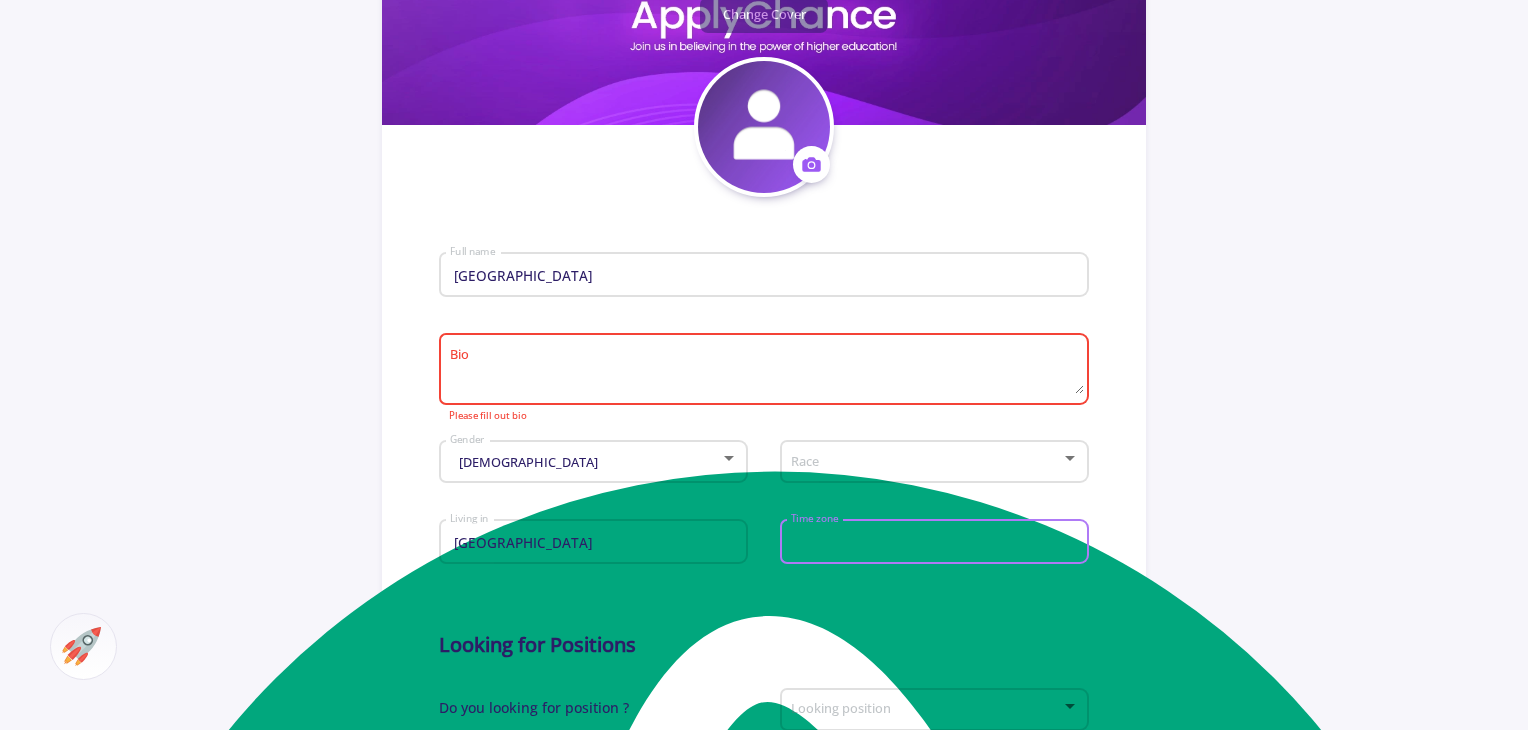 type on "Iran" 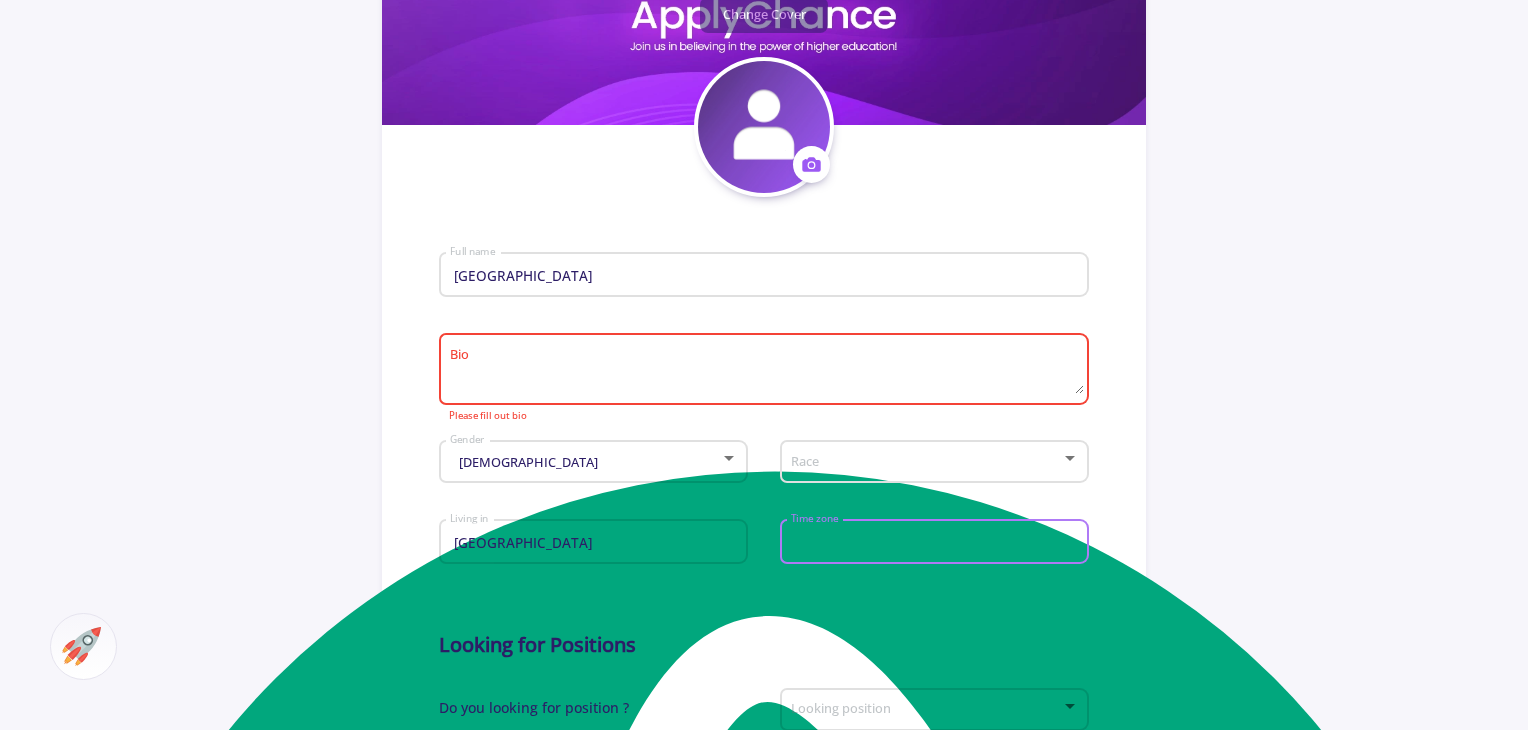 click at bounding box center (928, 462) 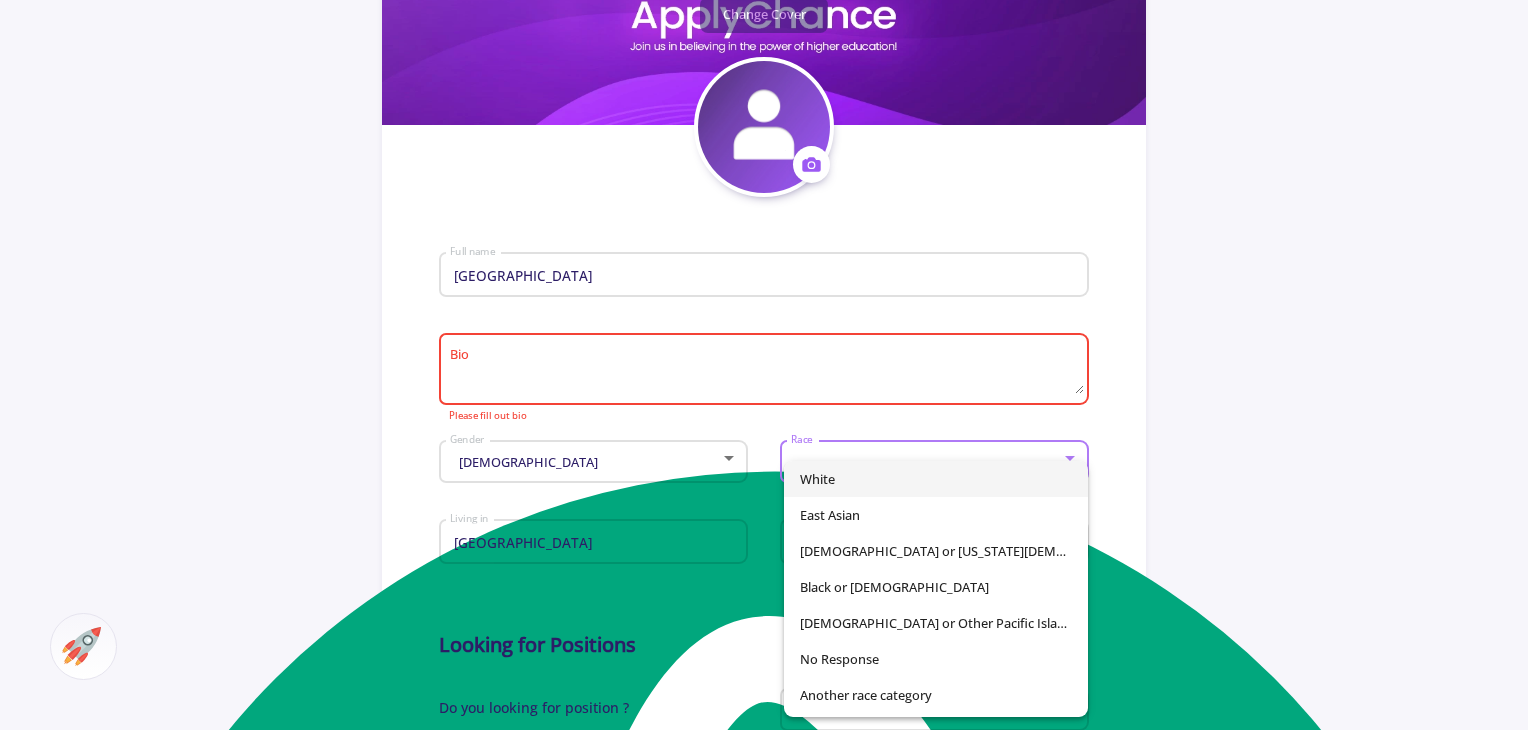 click on "White" at bounding box center (936, 479) 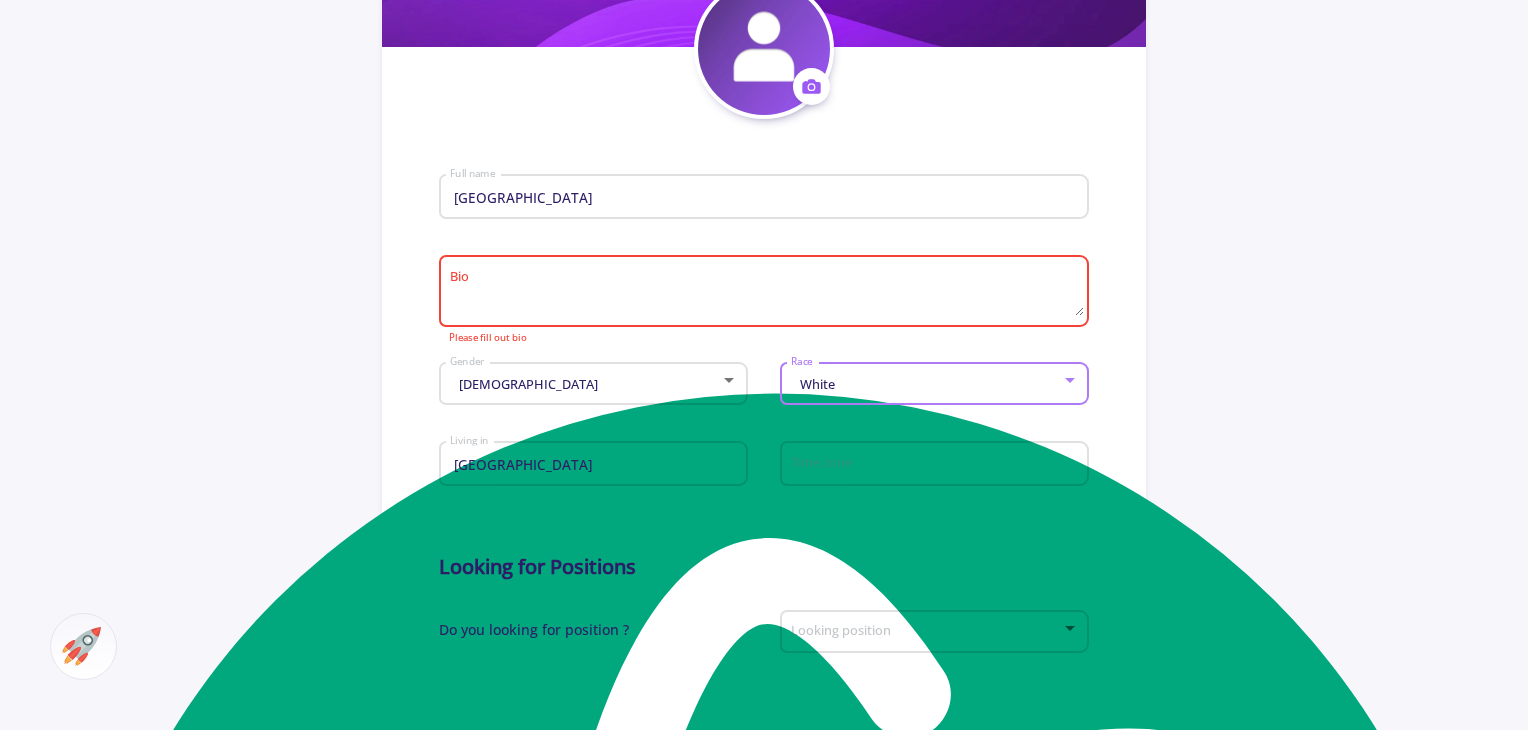 scroll, scrollTop: 500, scrollLeft: 0, axis: vertical 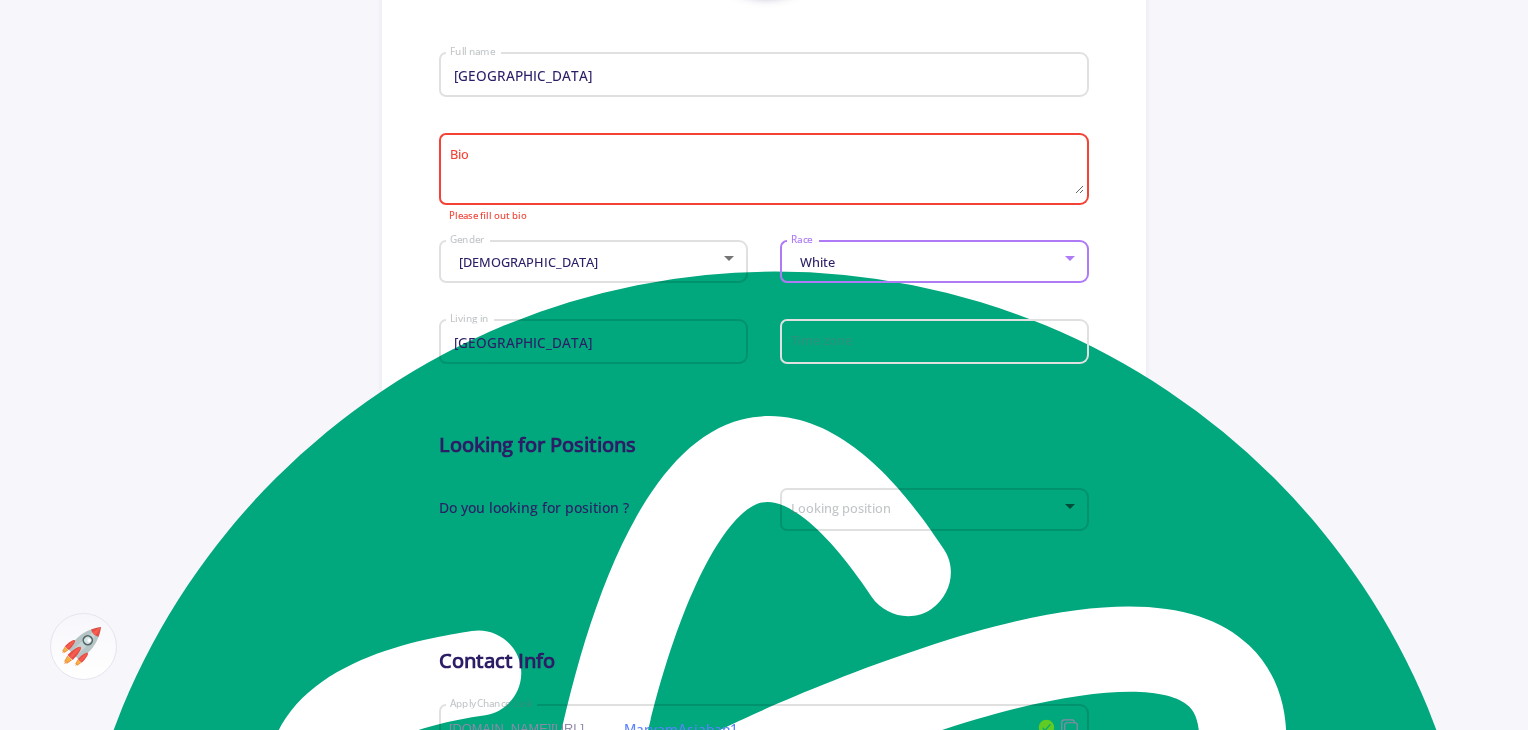 click on "Time zone" at bounding box center (937, 343) 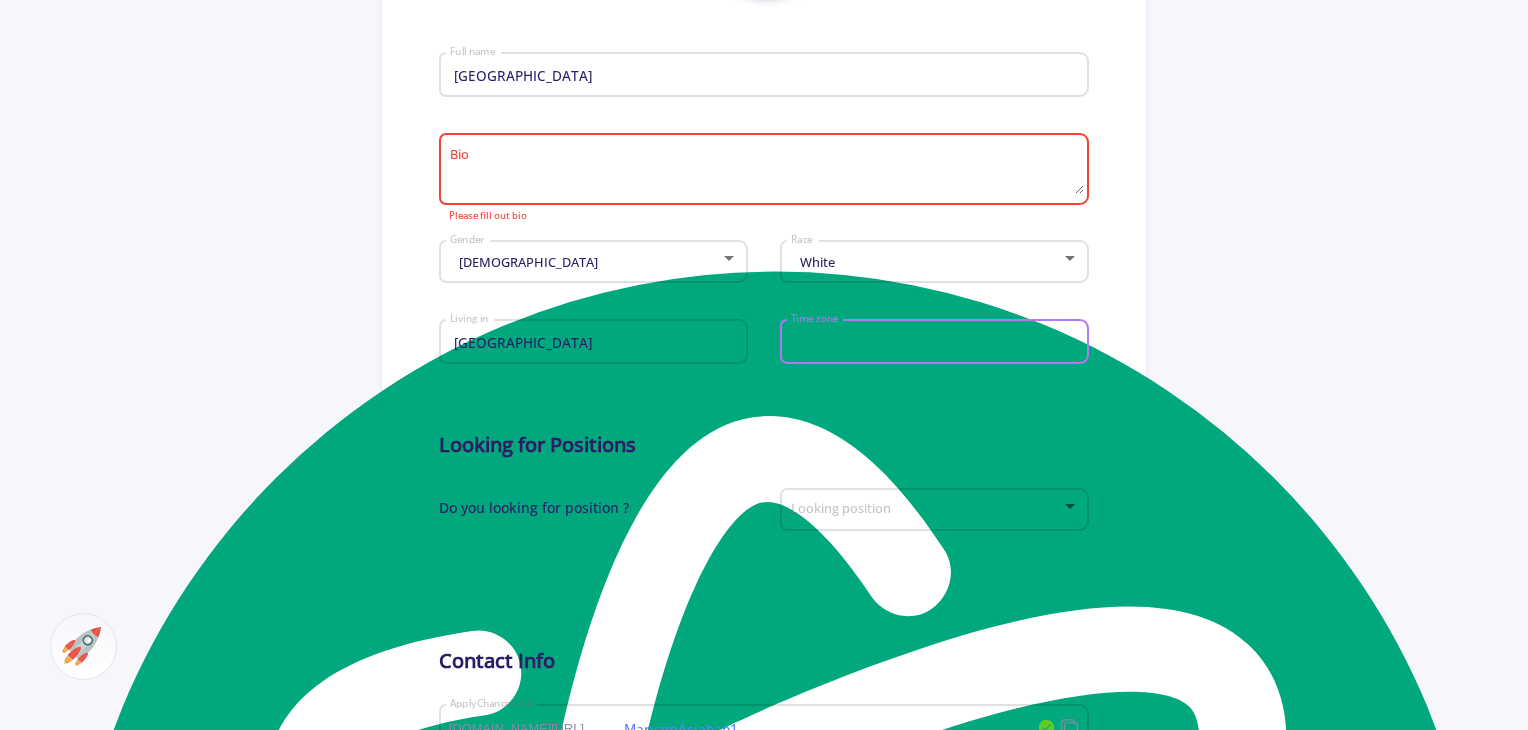 type on "Iran" 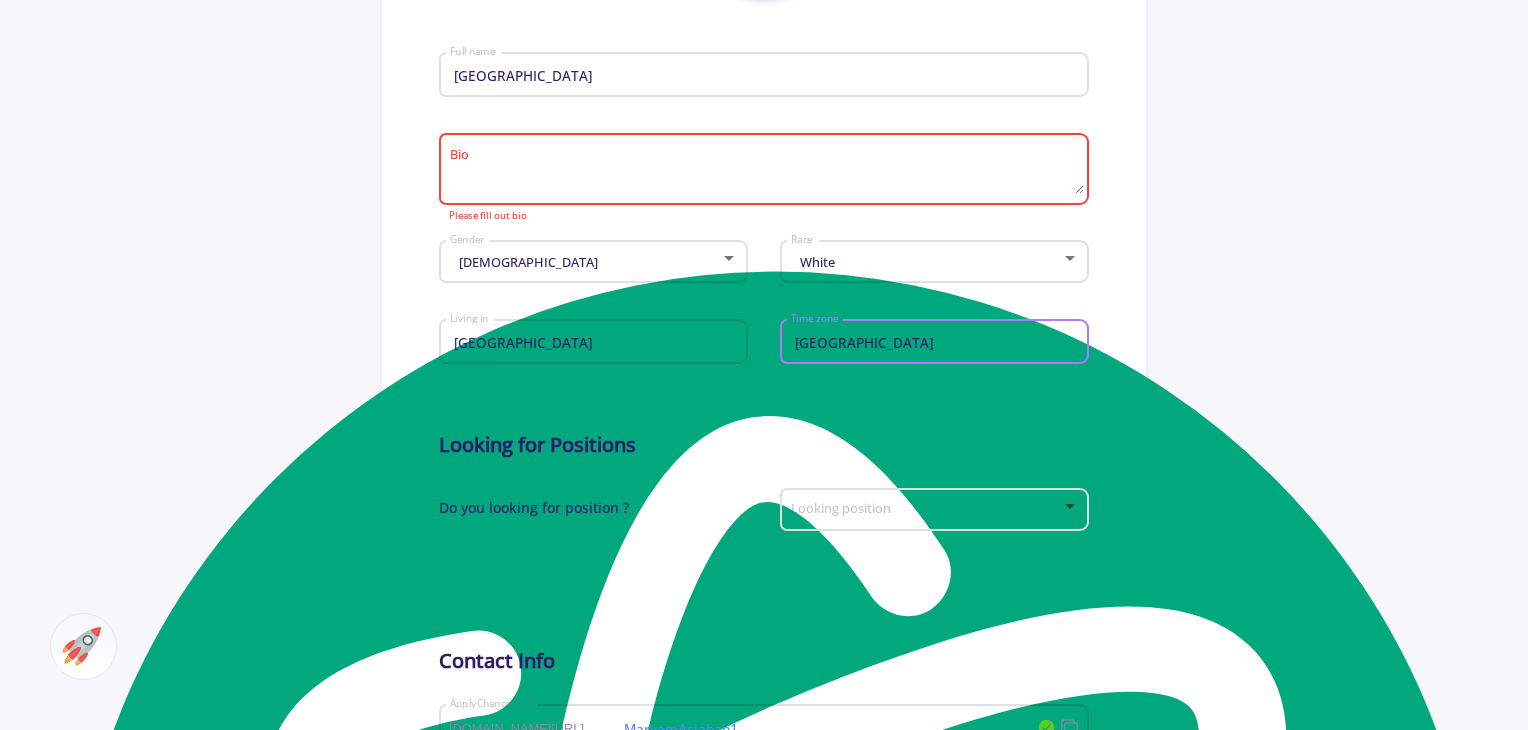 type 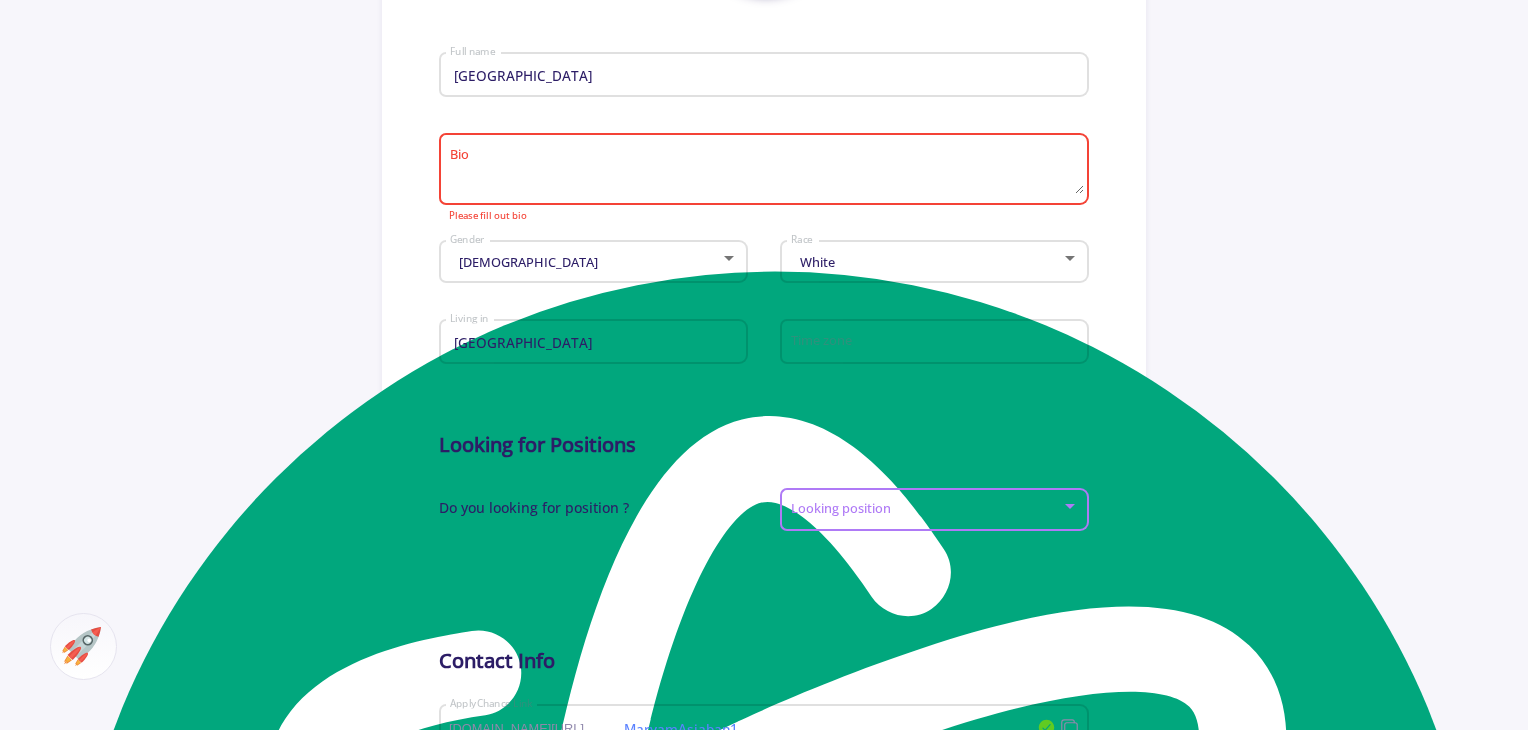 click at bounding box center [926, 510] 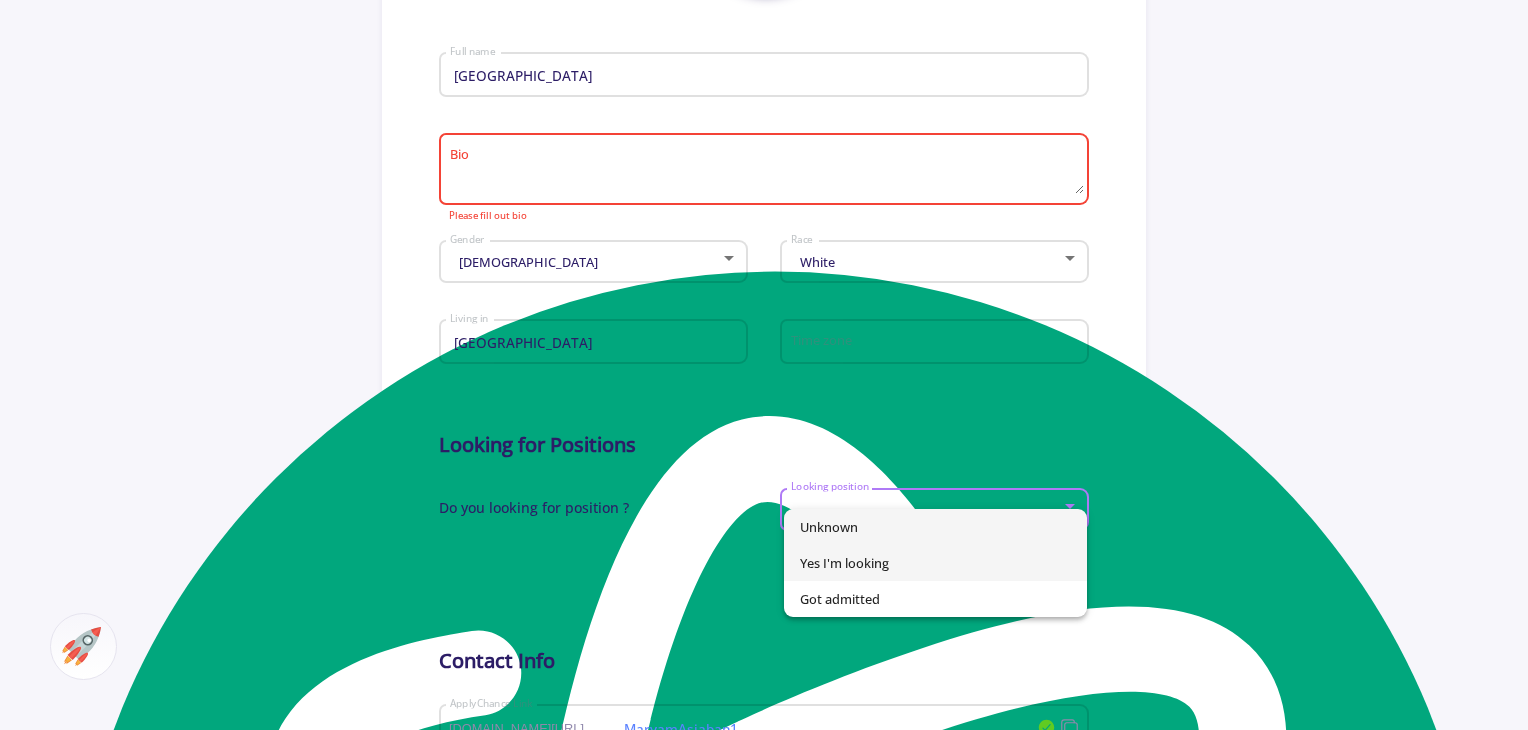 click on "Yes I'm looking" at bounding box center [936, 563] 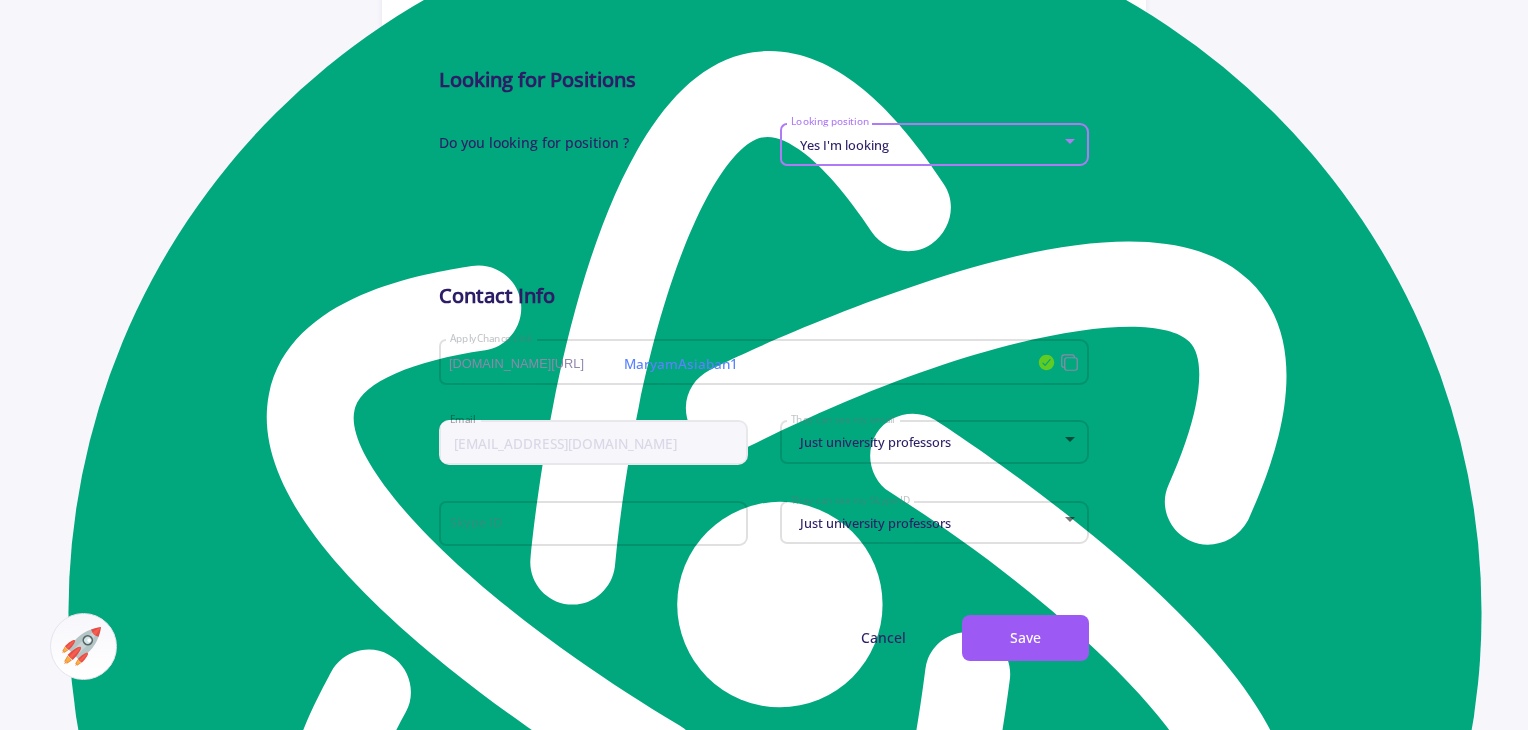 scroll, scrollTop: 900, scrollLeft: 0, axis: vertical 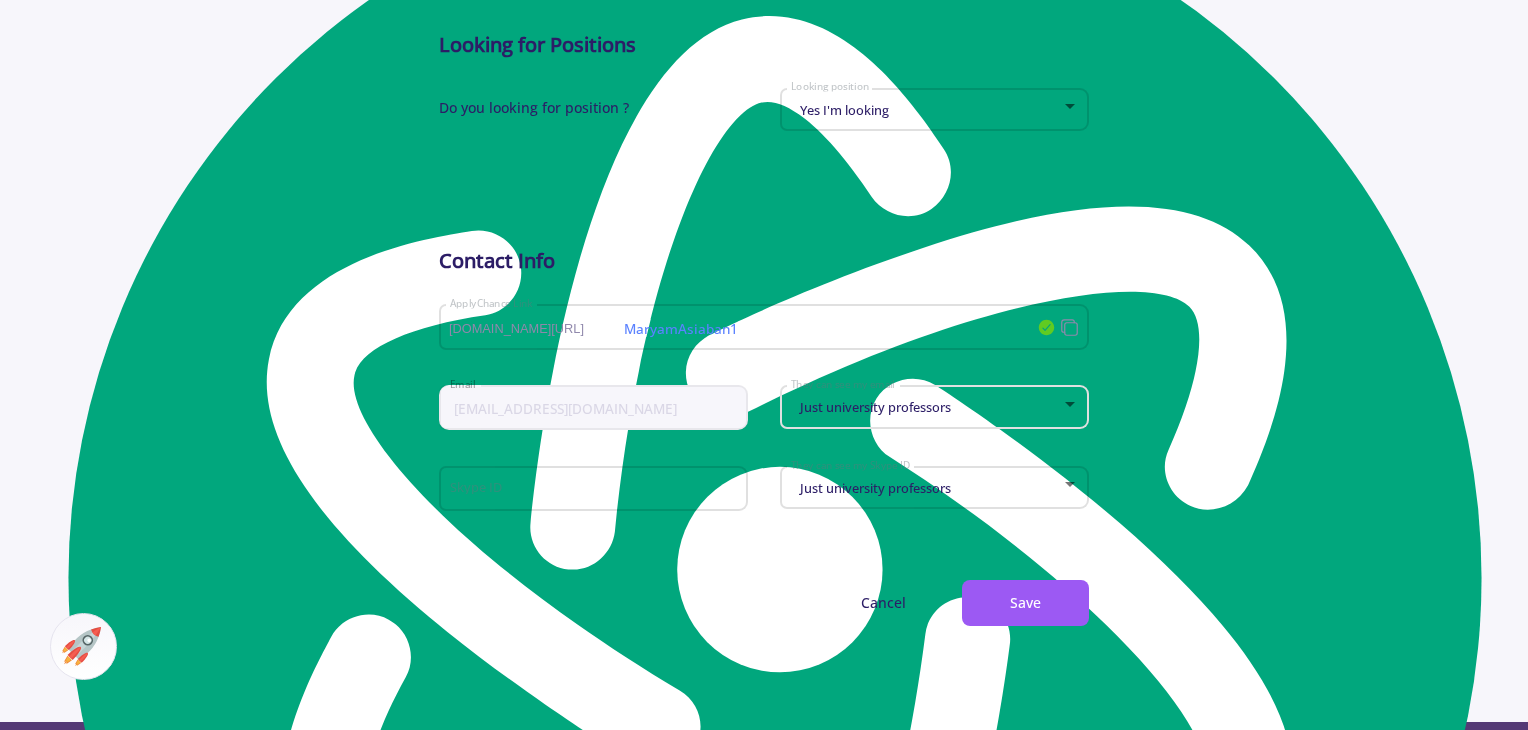 click on "Just university professors They can see my email" 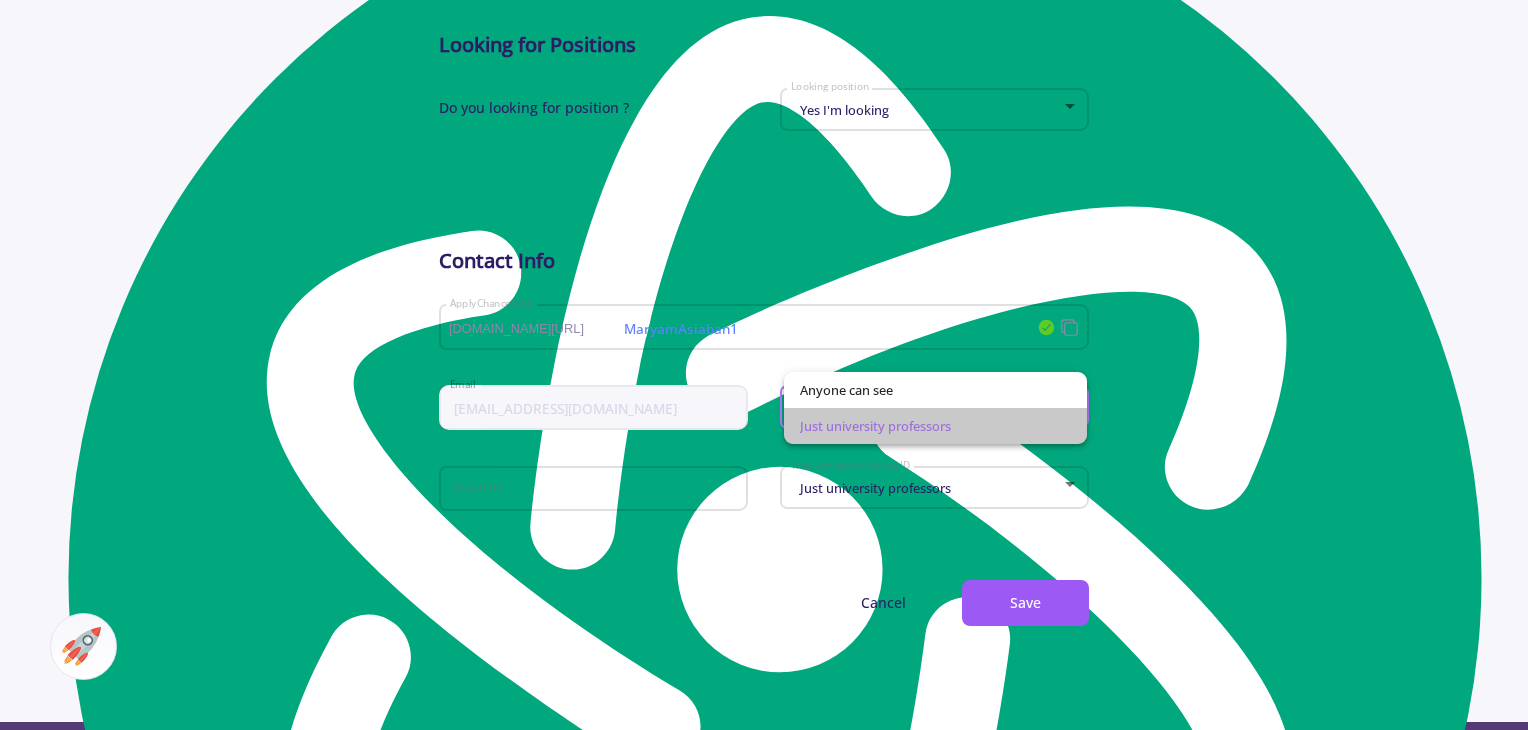 click on "Just university professors" at bounding box center [936, 426] 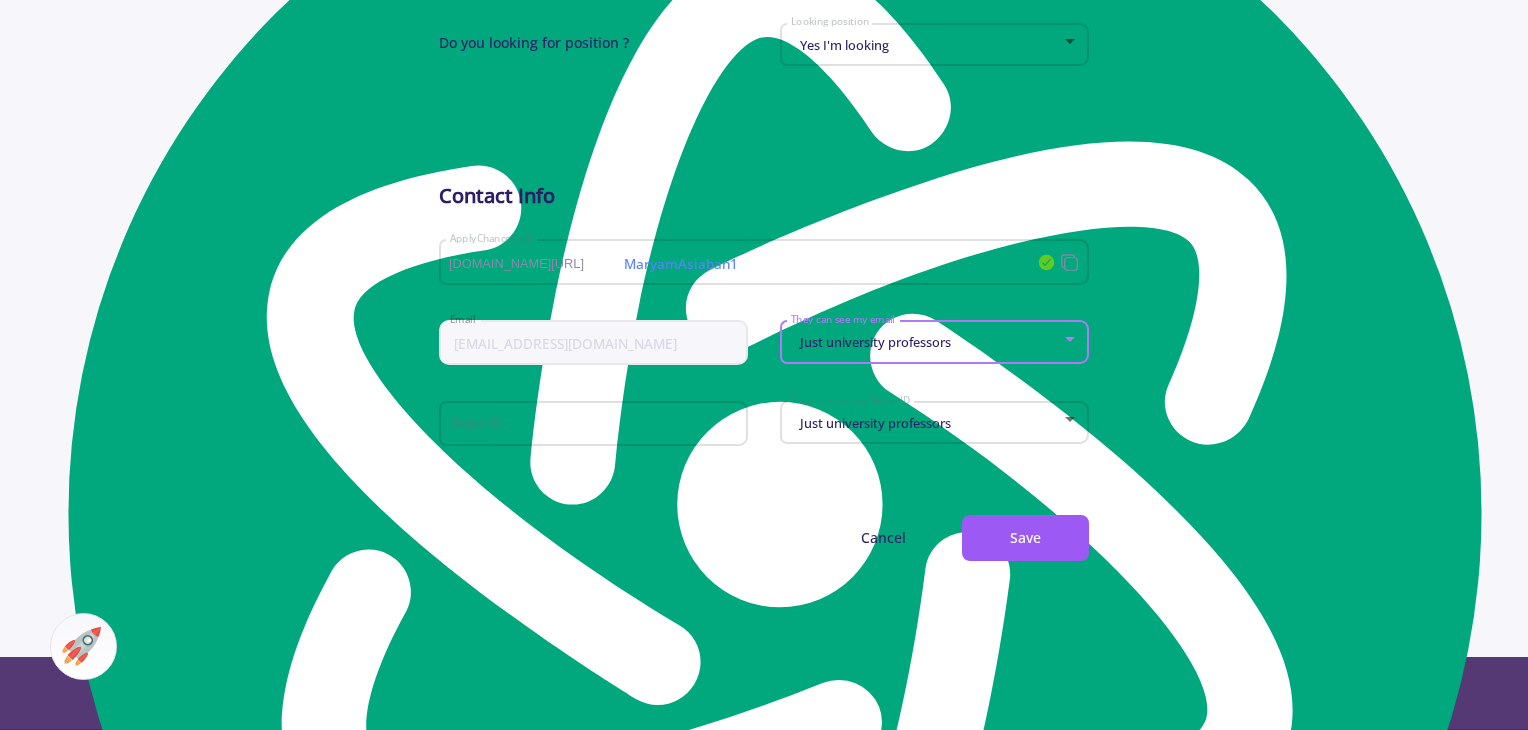 scroll, scrollTop: 1000, scrollLeft: 0, axis: vertical 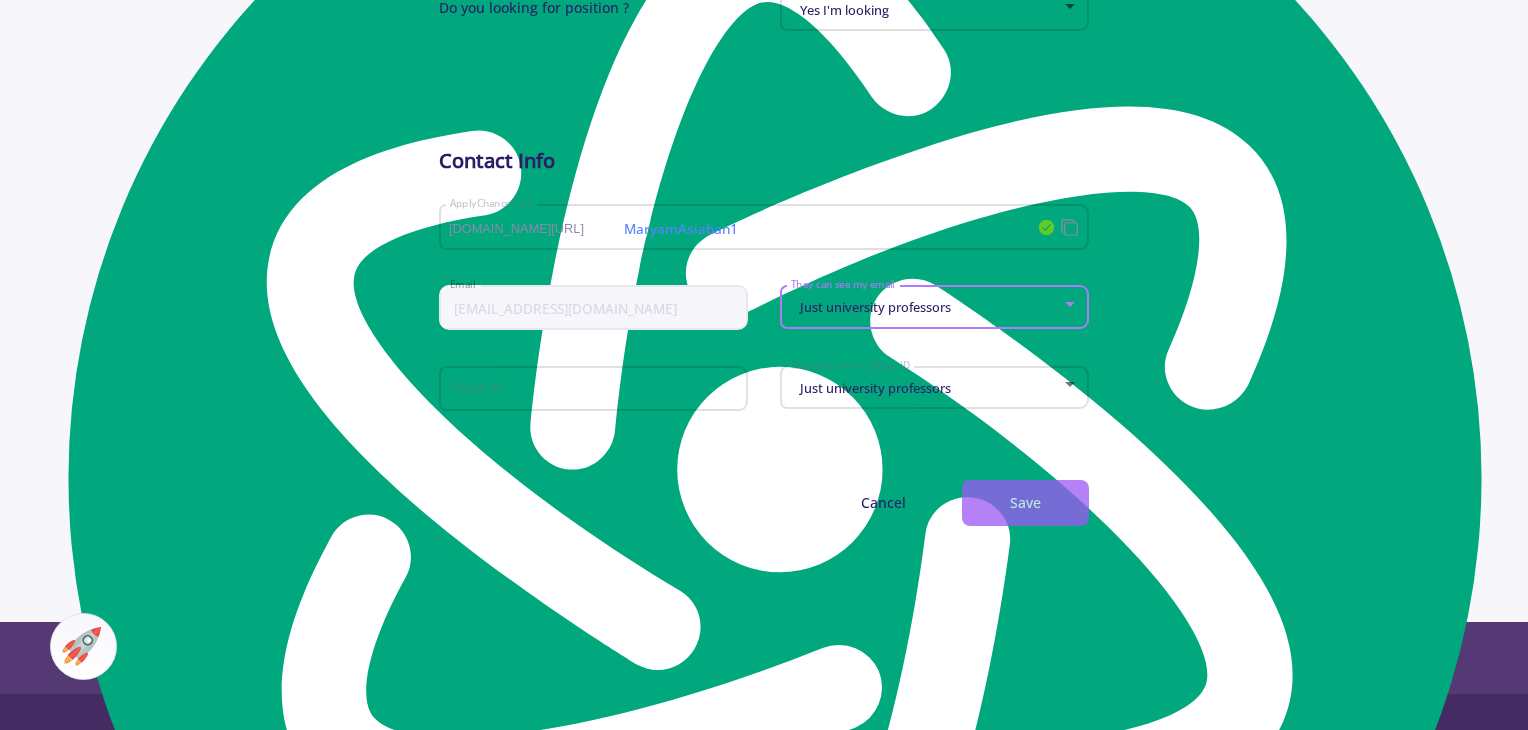 click on "Save" 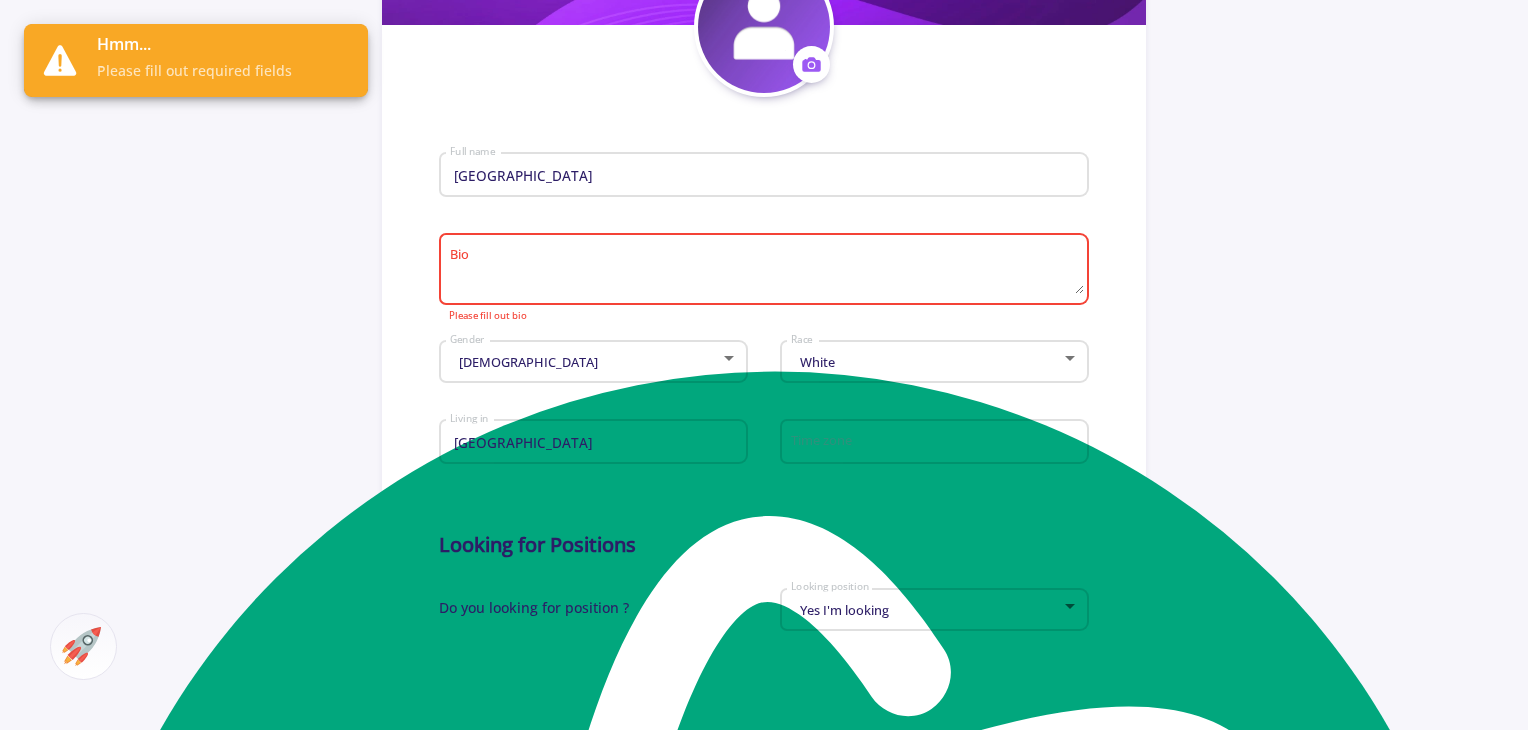 scroll, scrollTop: 311, scrollLeft: 0, axis: vertical 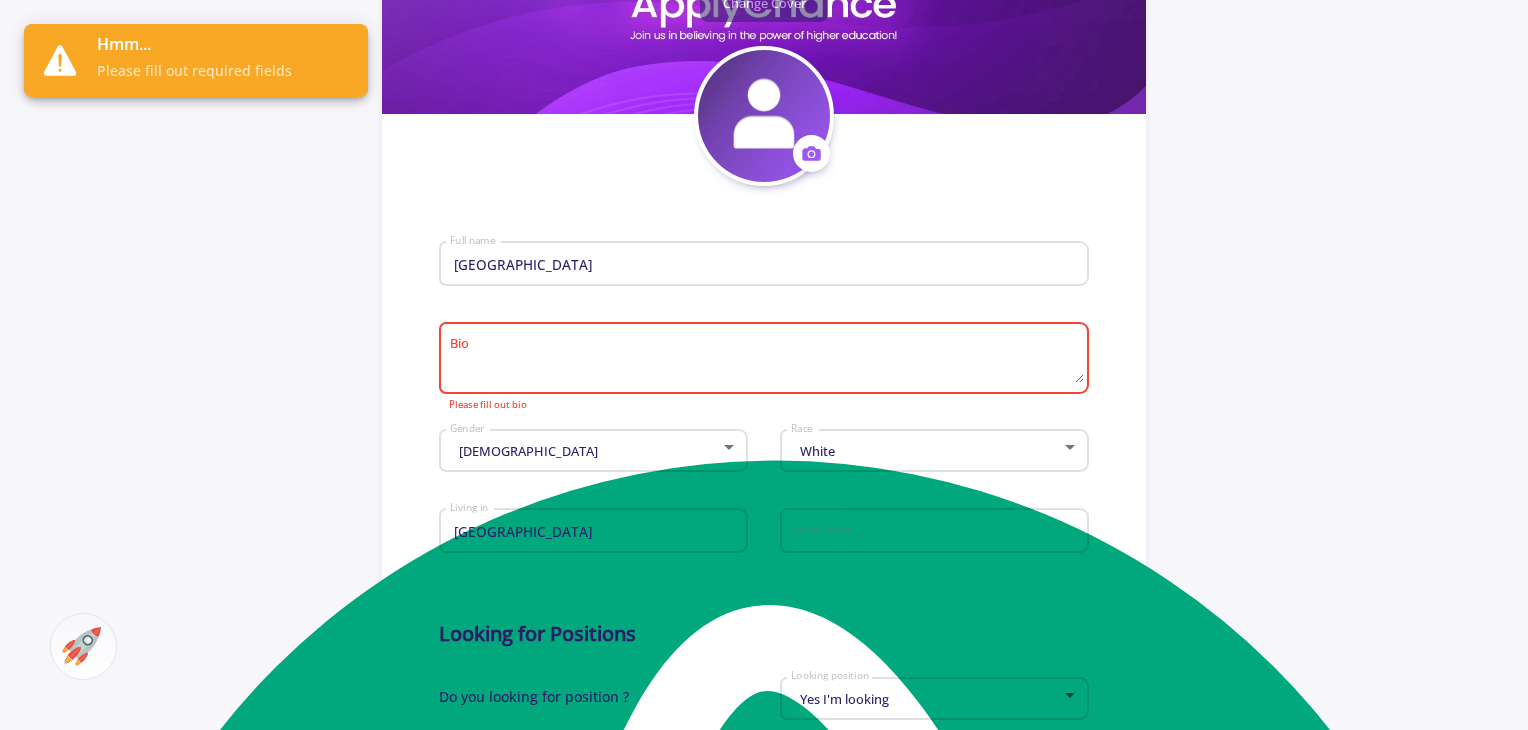 click on "Bio" at bounding box center [766, 359] 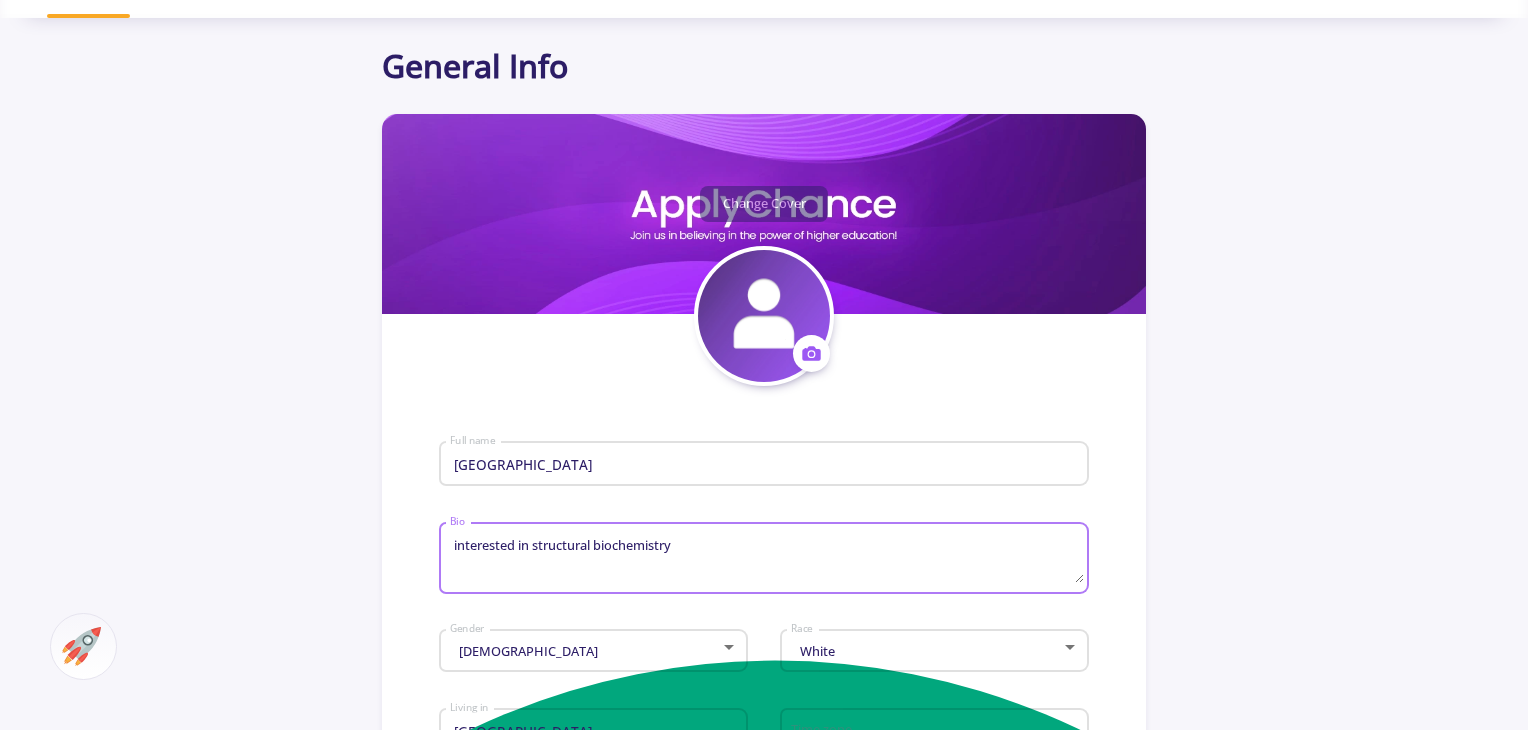 scroll, scrollTop: 811, scrollLeft: 0, axis: vertical 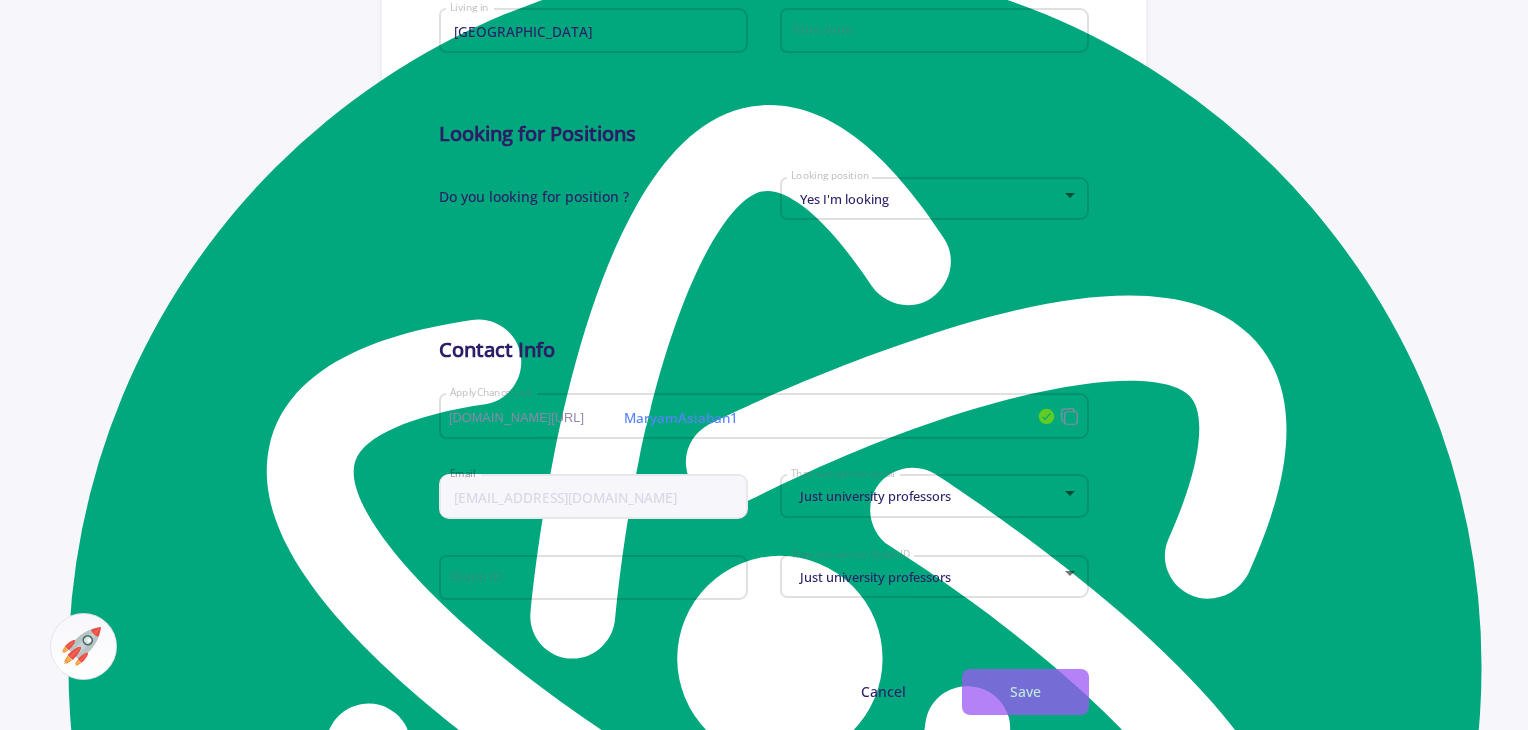 type on "interested in structural biochemistry" 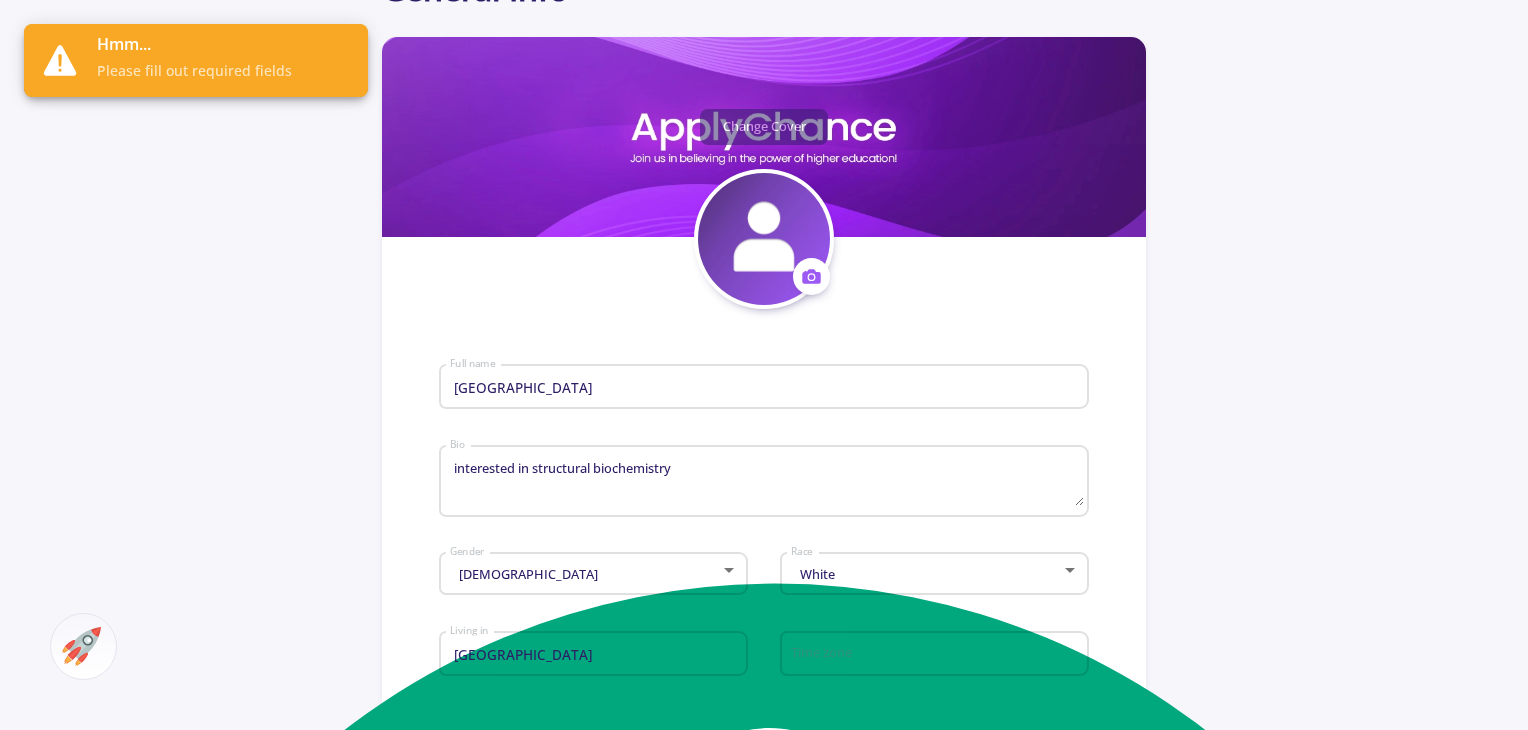 scroll, scrollTop: 311, scrollLeft: 0, axis: vertical 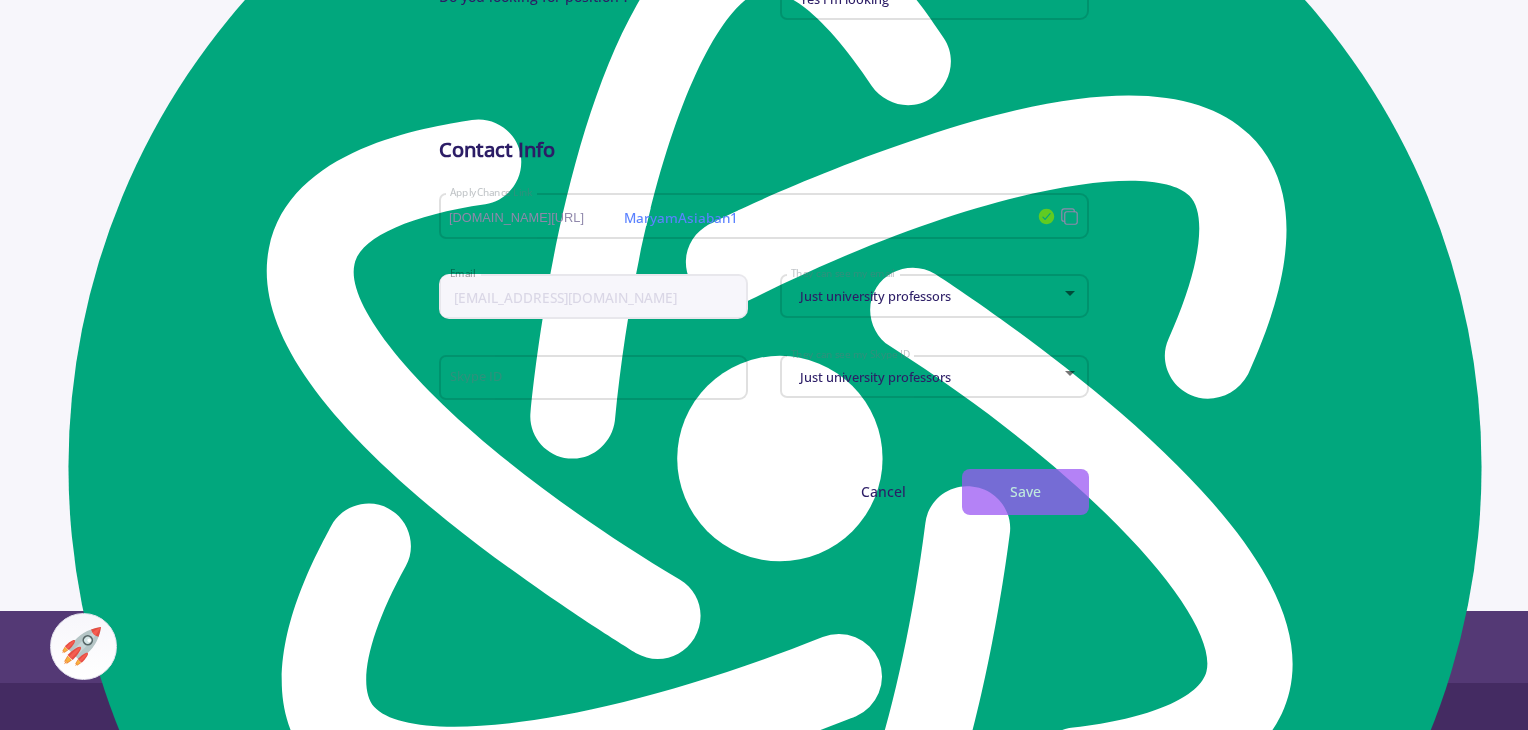 click on "Save" 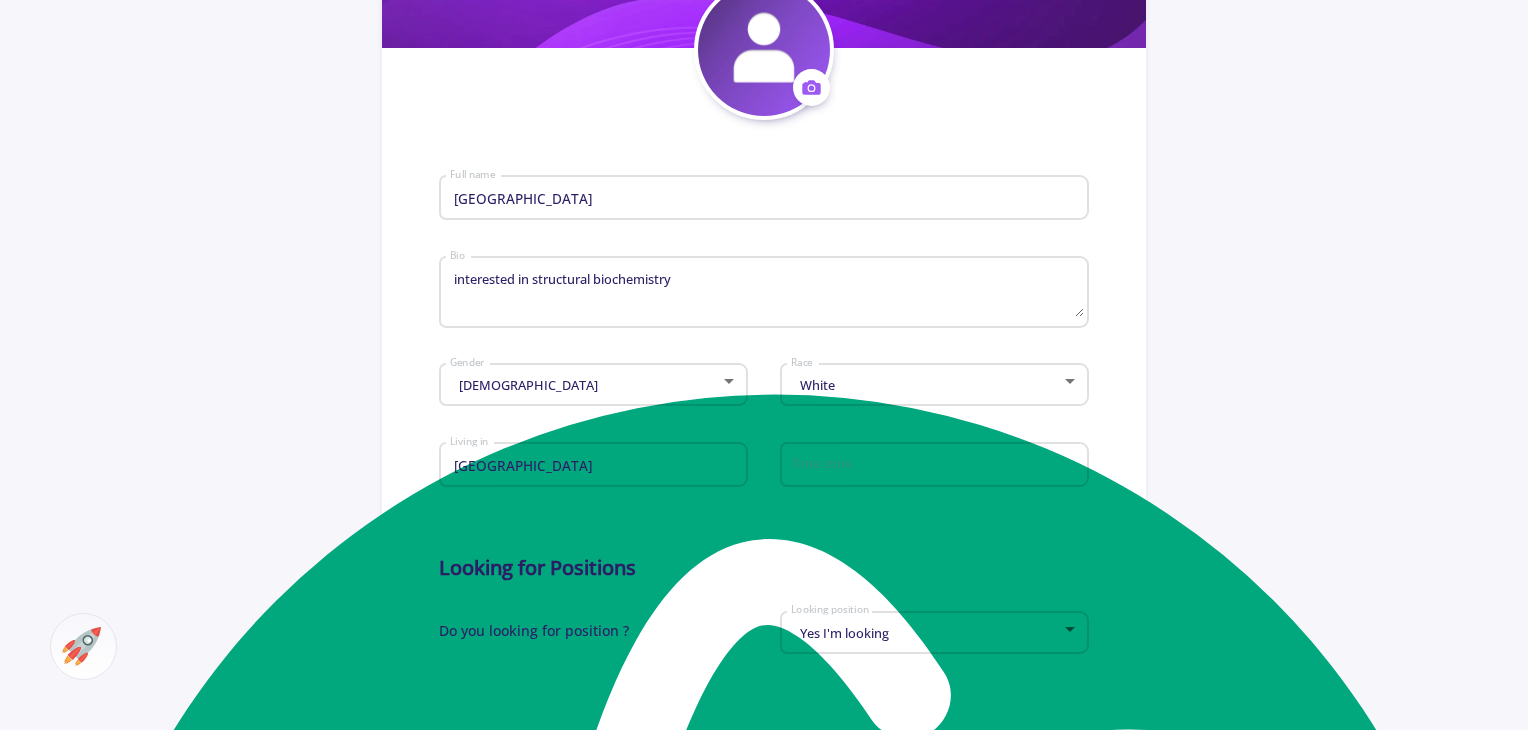 scroll, scrollTop: 411, scrollLeft: 0, axis: vertical 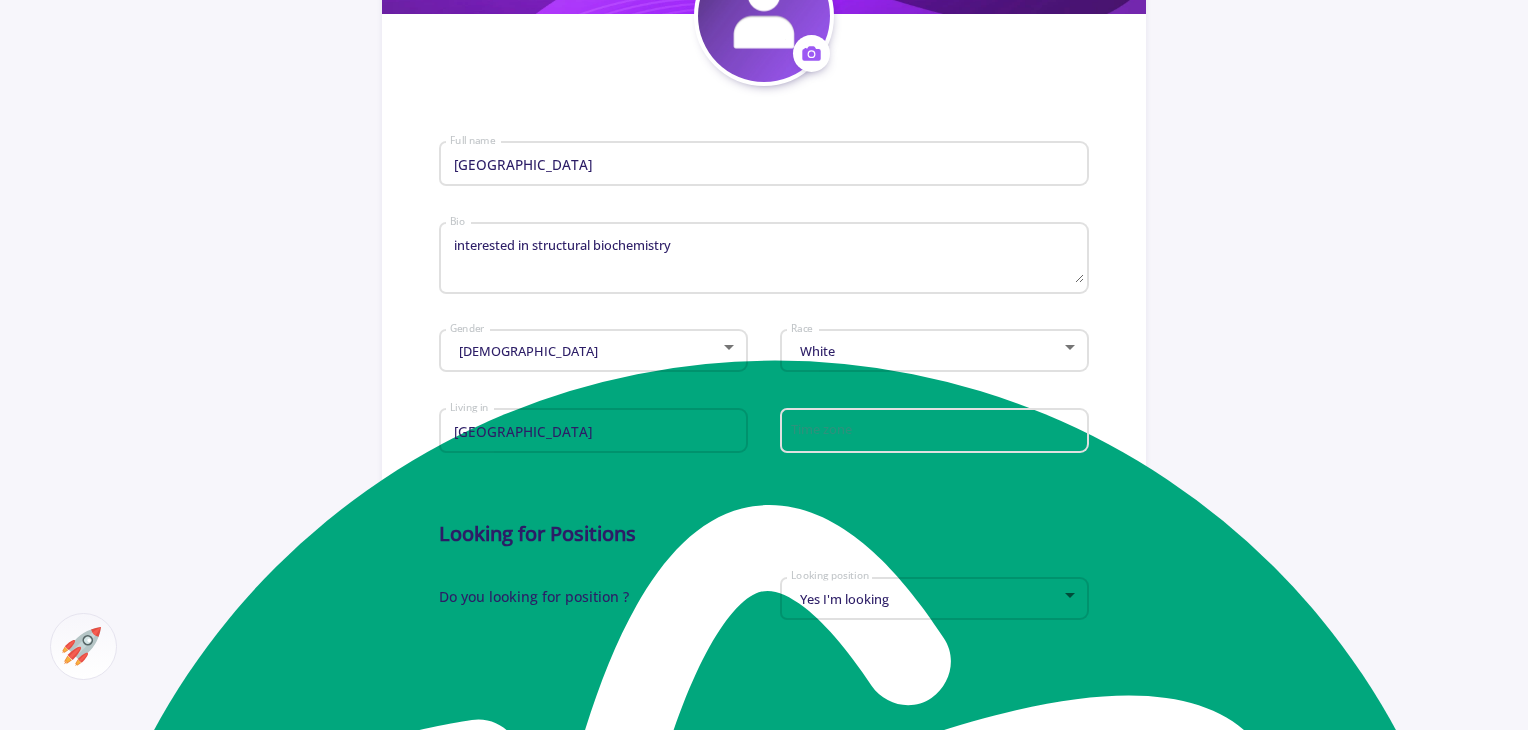 click on "Time zone" at bounding box center (937, 432) 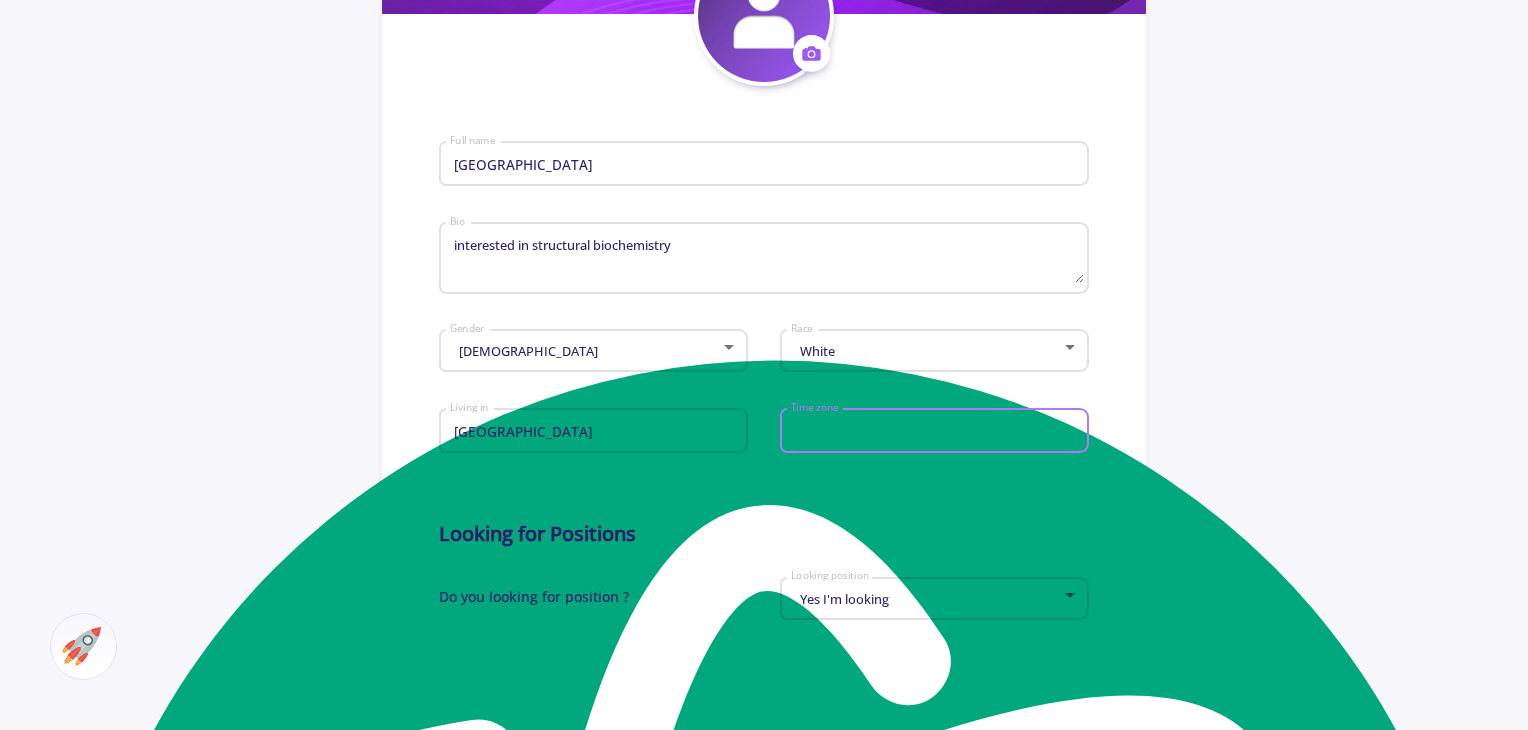 type on "Iran" 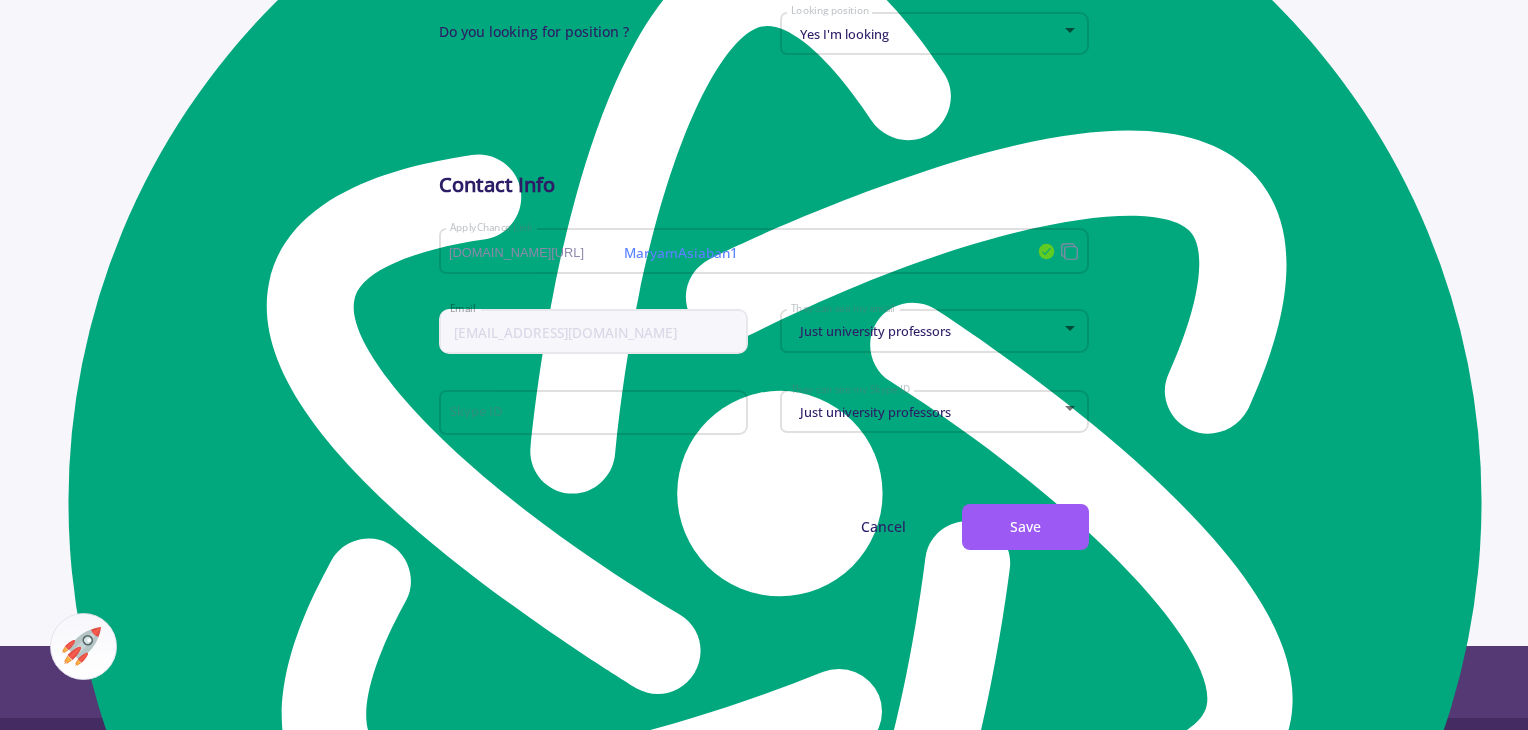scroll, scrollTop: 1011, scrollLeft: 0, axis: vertical 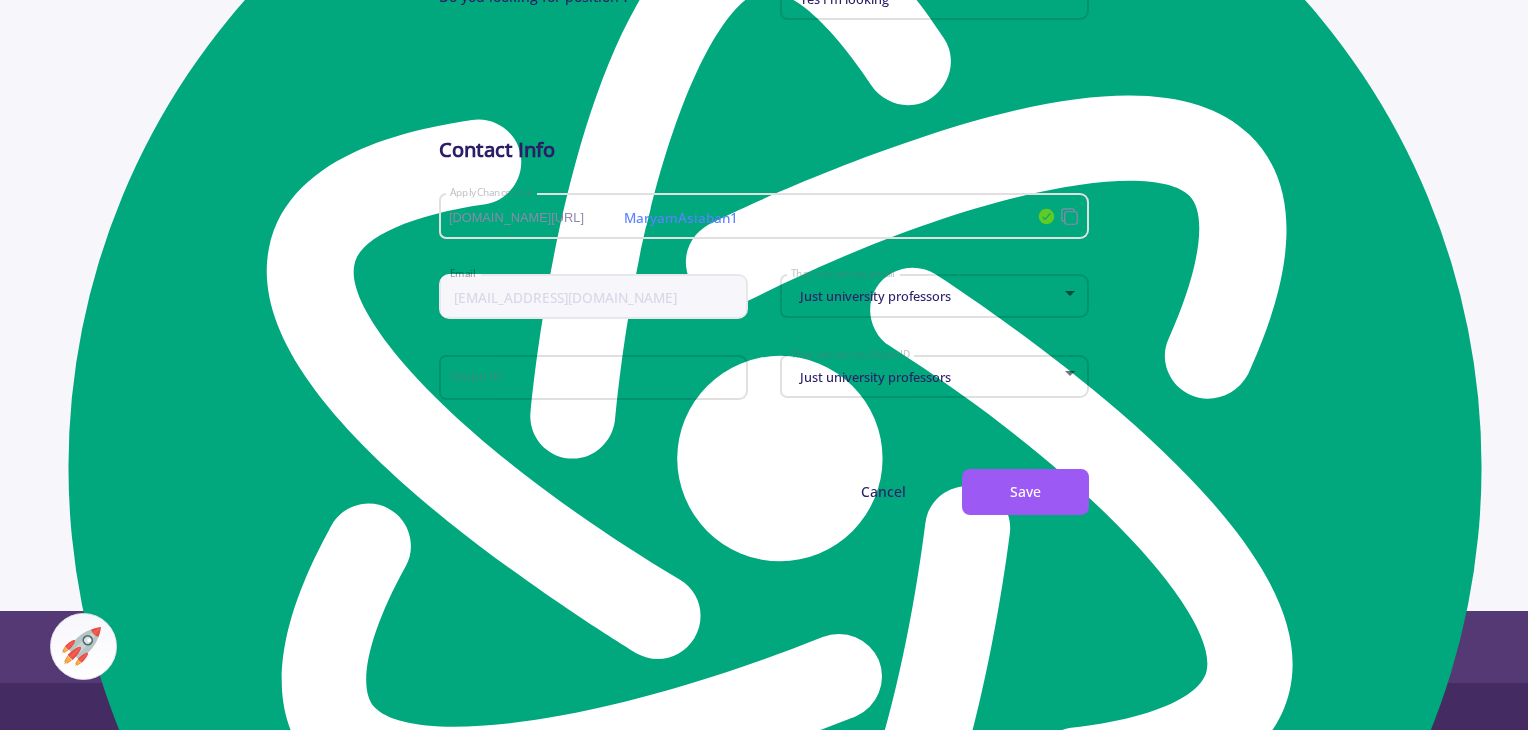 type 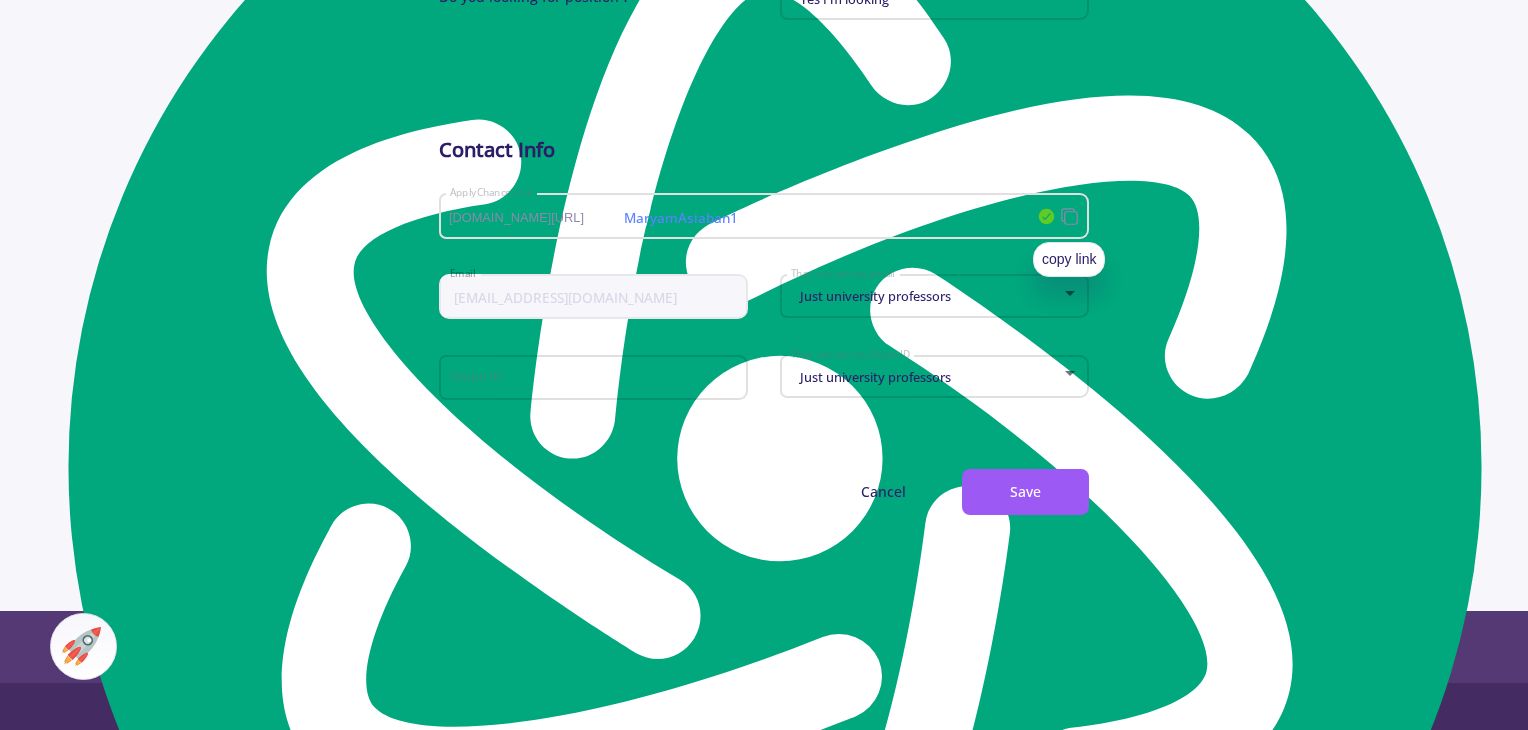 click 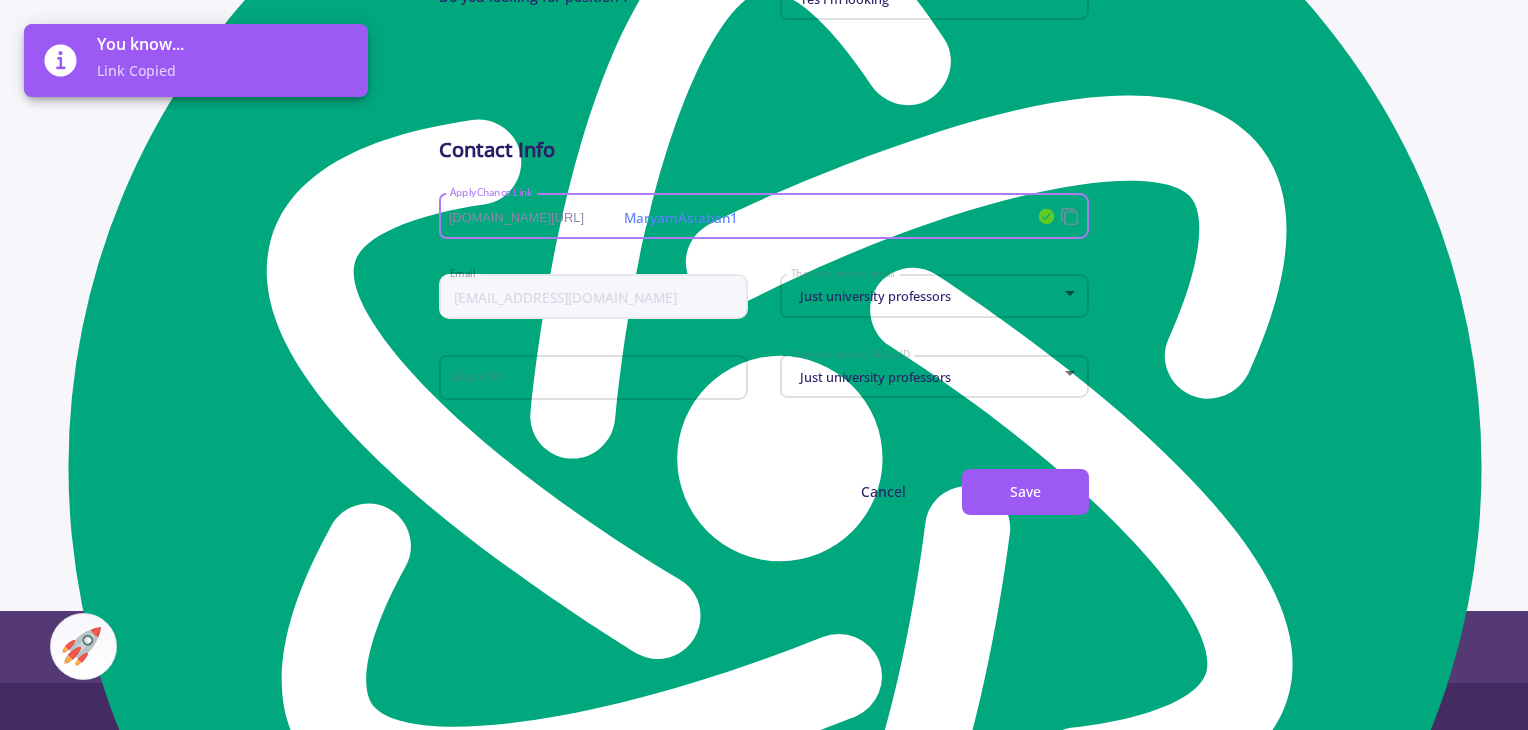 click on "General Info Change Cover  Change cover   Remove cover   Change photo  Remove photo Univ University of isfahan Full name interested in structural biochemistry Bio Female Gender White Race Iran Living in Time zone Looking for Positions Do you looking for position ? Yes I'm looking Looking position Contact Info MaryamAsiaban1 applychance.com/user-profile/ ApplyChance Link applychance.com/user-profile/MaryamAsiaban1 Maryamasiyaban73@gmail.com Email Just university professors They can see my email Skype ID Just university professors They can see my Skype ID  Cancel  Save Cancel Crop" 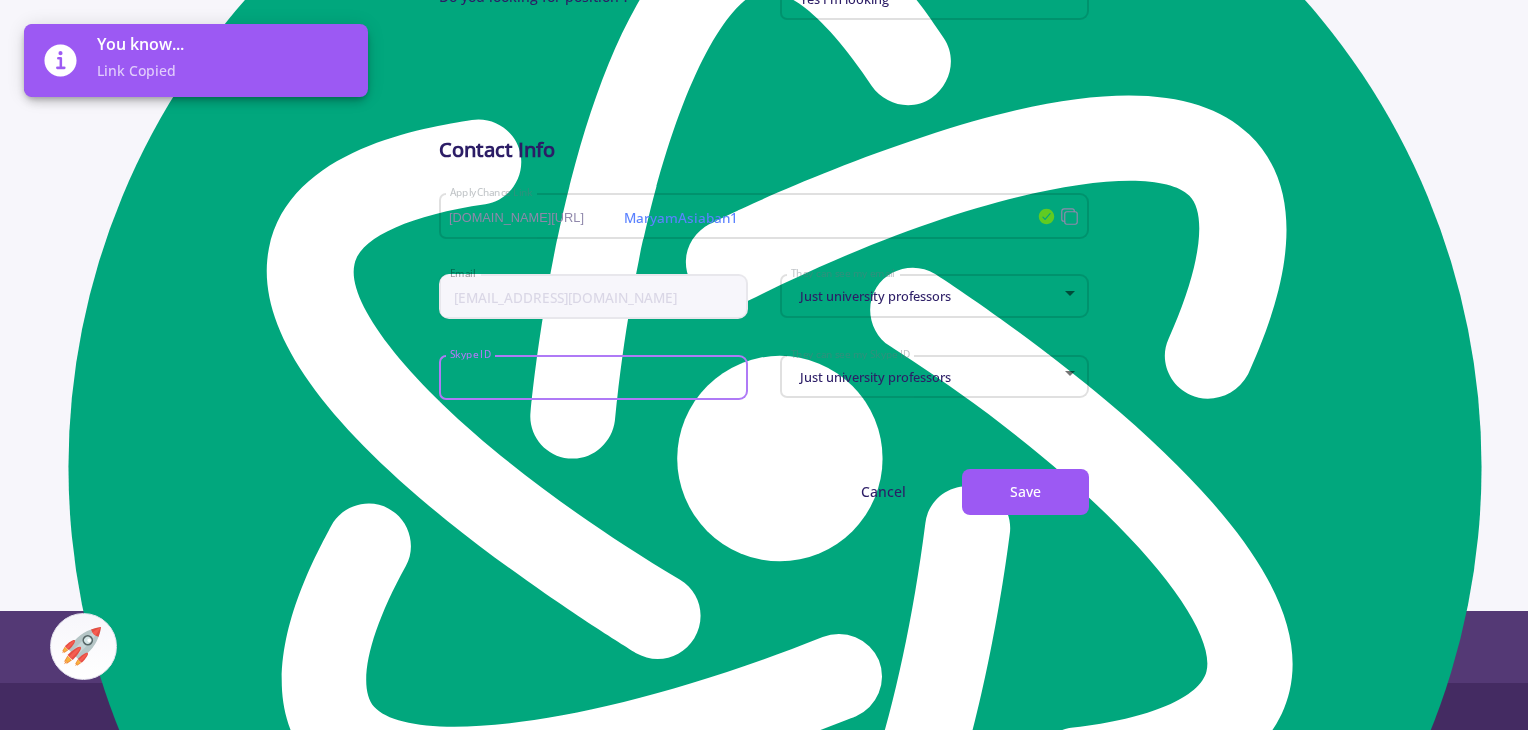 click on "Skype ID" at bounding box center (596, 379) 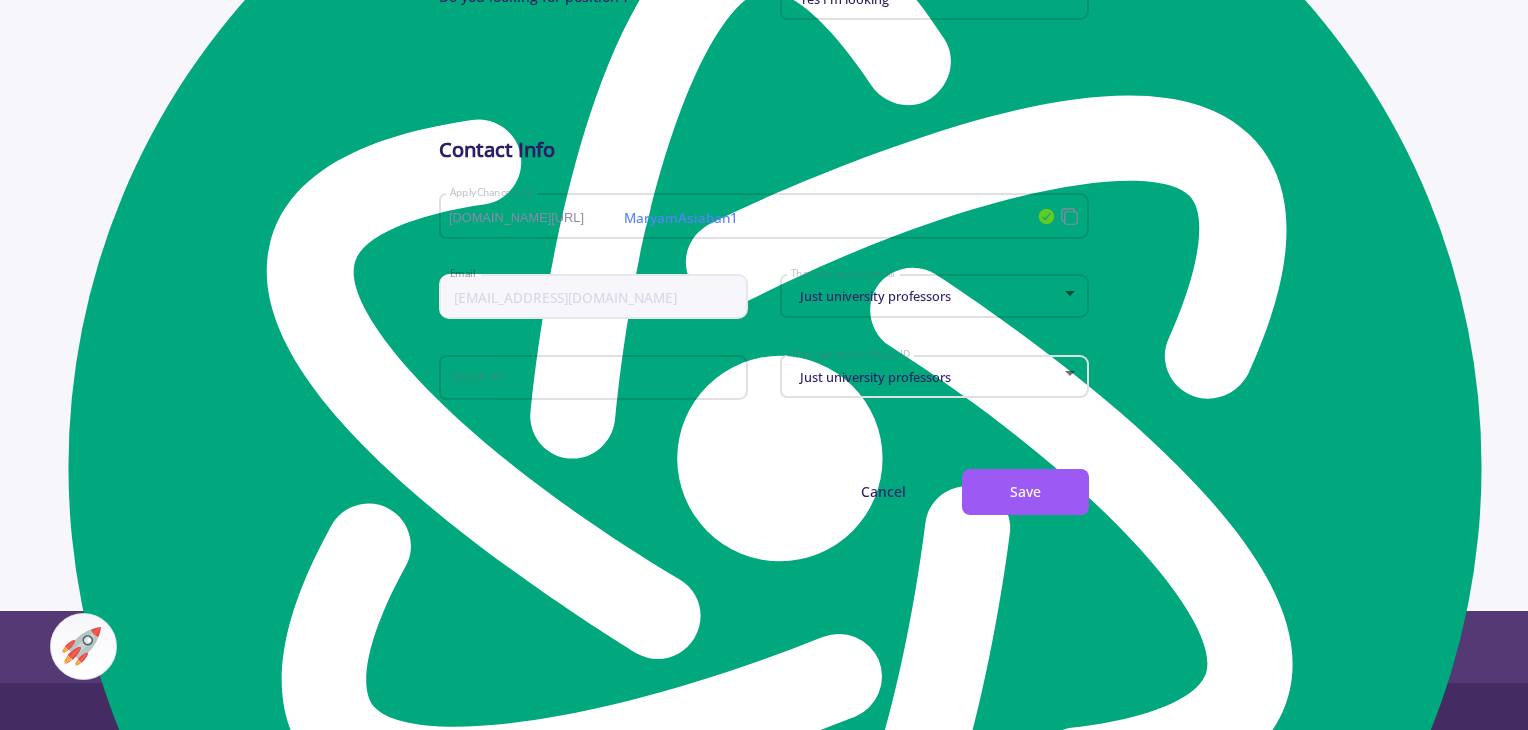 click on "Just university professors They can see my Skype ID" 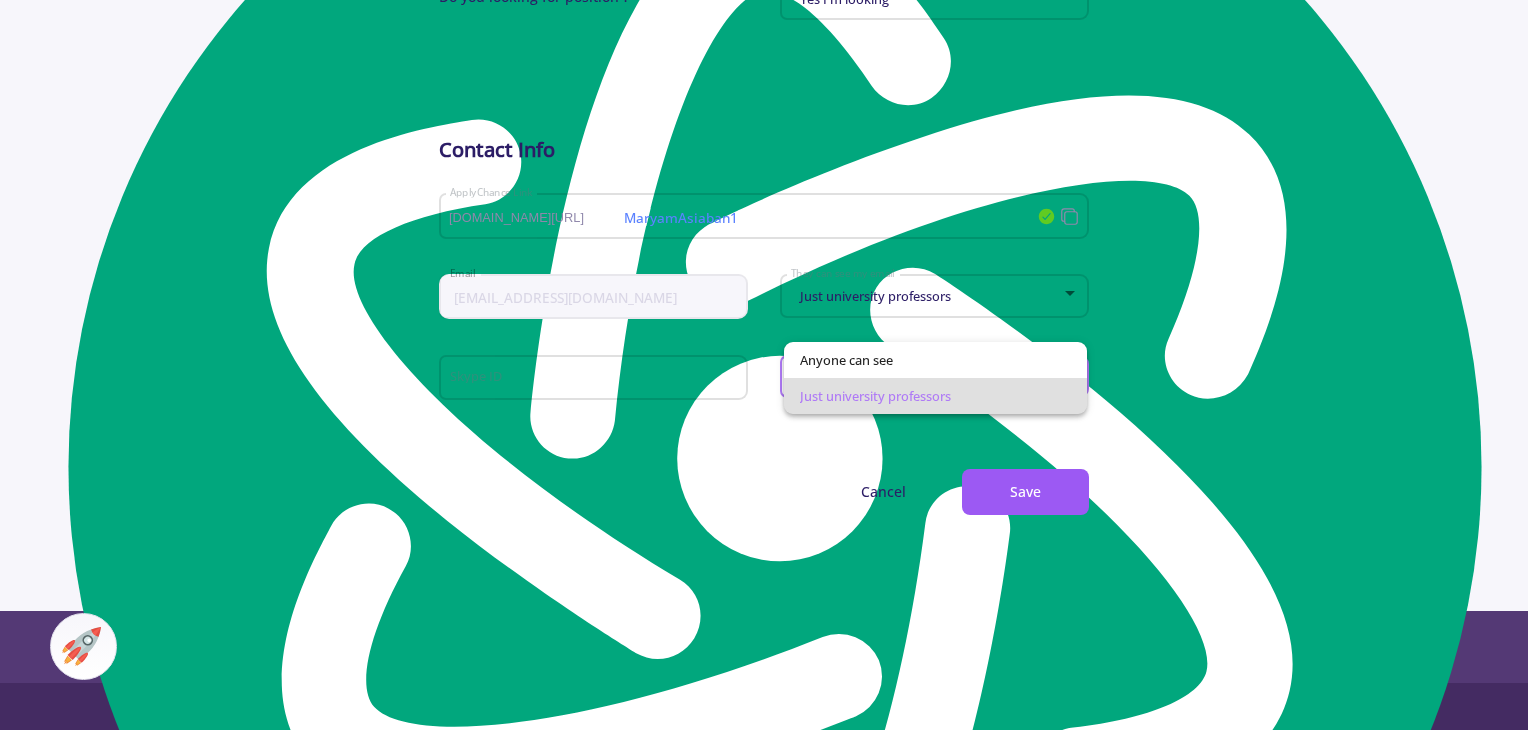 click at bounding box center (764, 365) 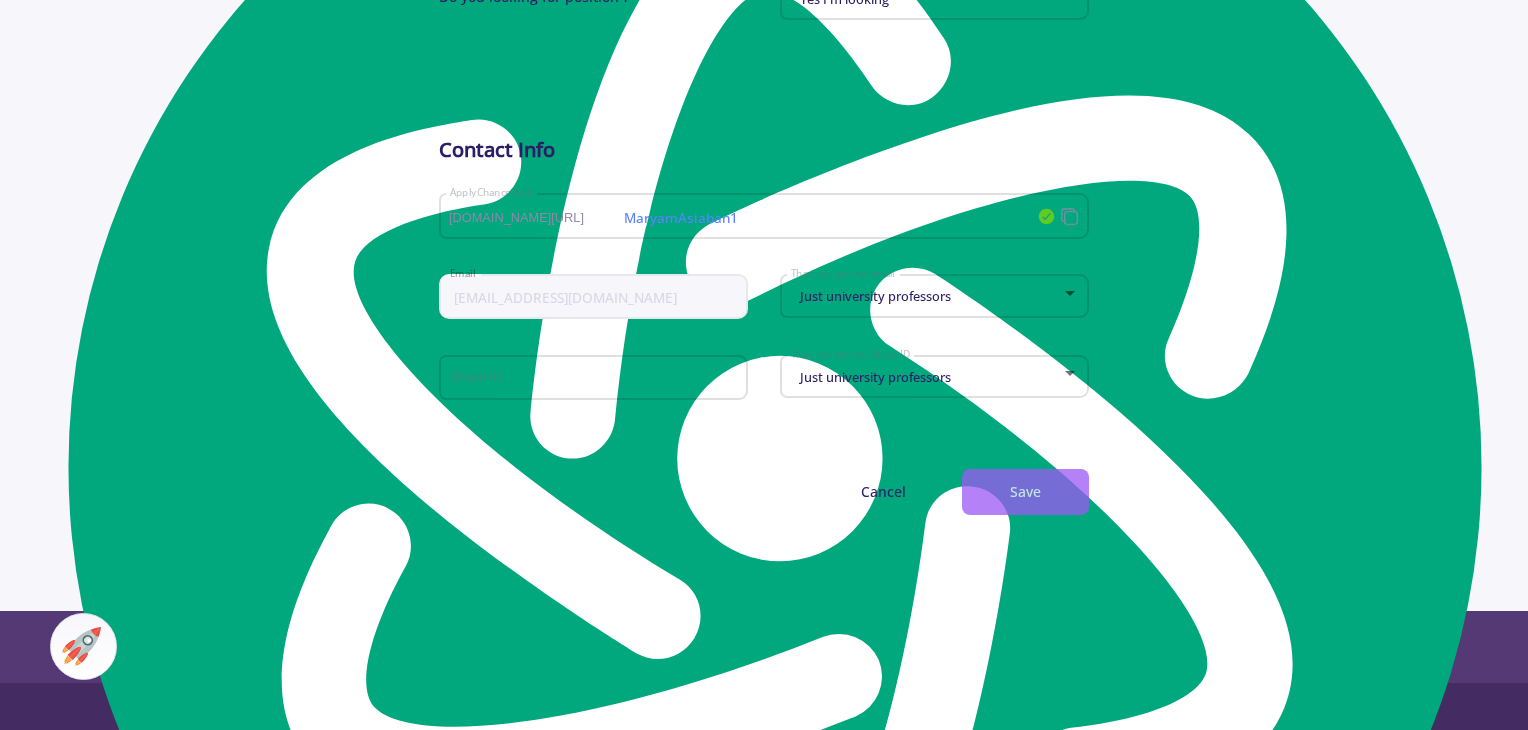 click on "Change Cover  Change cover   Remove cover   Change photo  Remove photo Univ University of isfahan Full name interested in structural biochemistry Bio Female Gender White Race Iran Living in Time zone Looking for Positions Do you looking for position ? Yes I'm looking Looking position Contact Info MaryamAsiaban1 applychance.com/user-profile/ ApplyChance Link applychance.com/user-profile/MaryamAsiaban1 Maryamasiyaban73@gmail.com Email Just university professors They can see my email Skype ID Just university professors They can see my Skype ID  Cancel  Save" 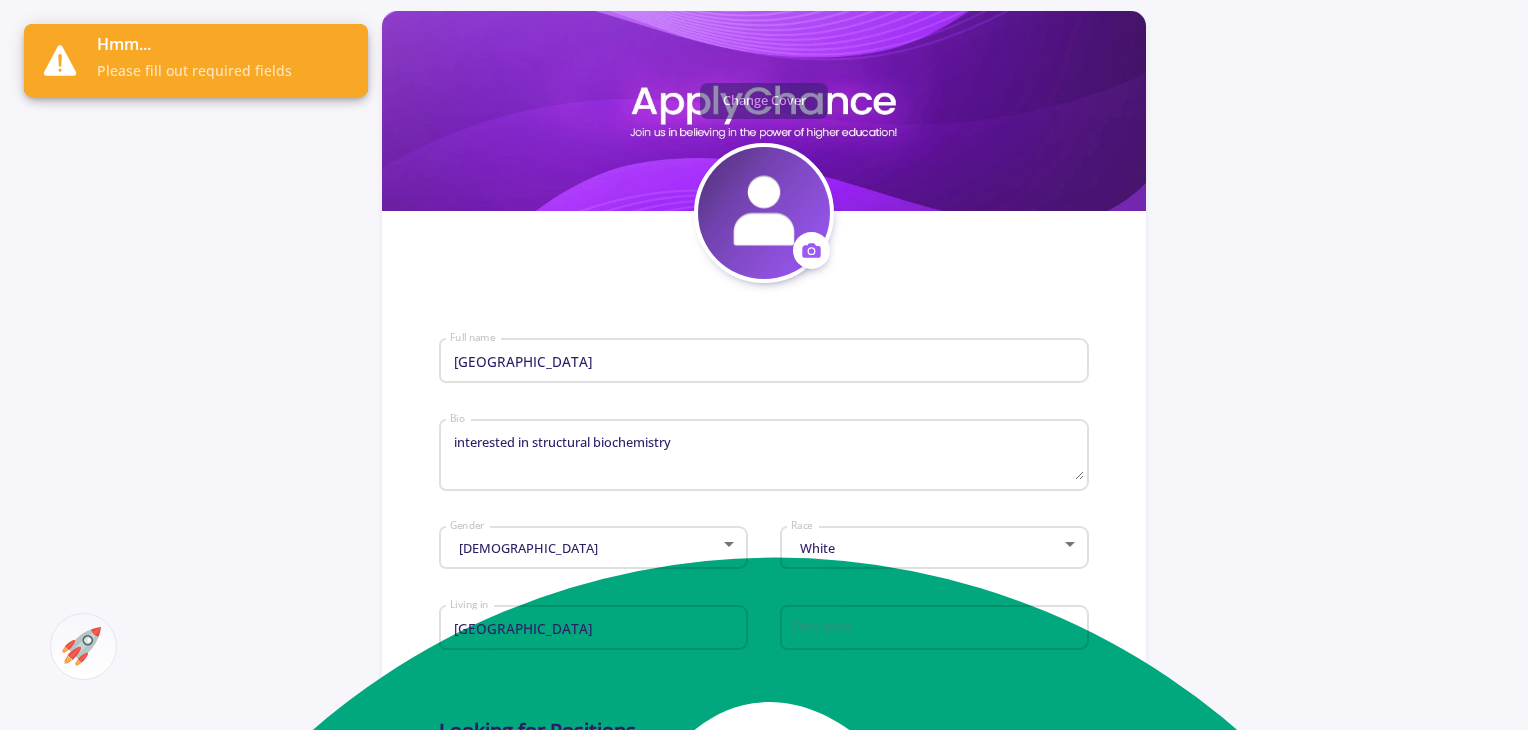 scroll, scrollTop: 0, scrollLeft: 0, axis: both 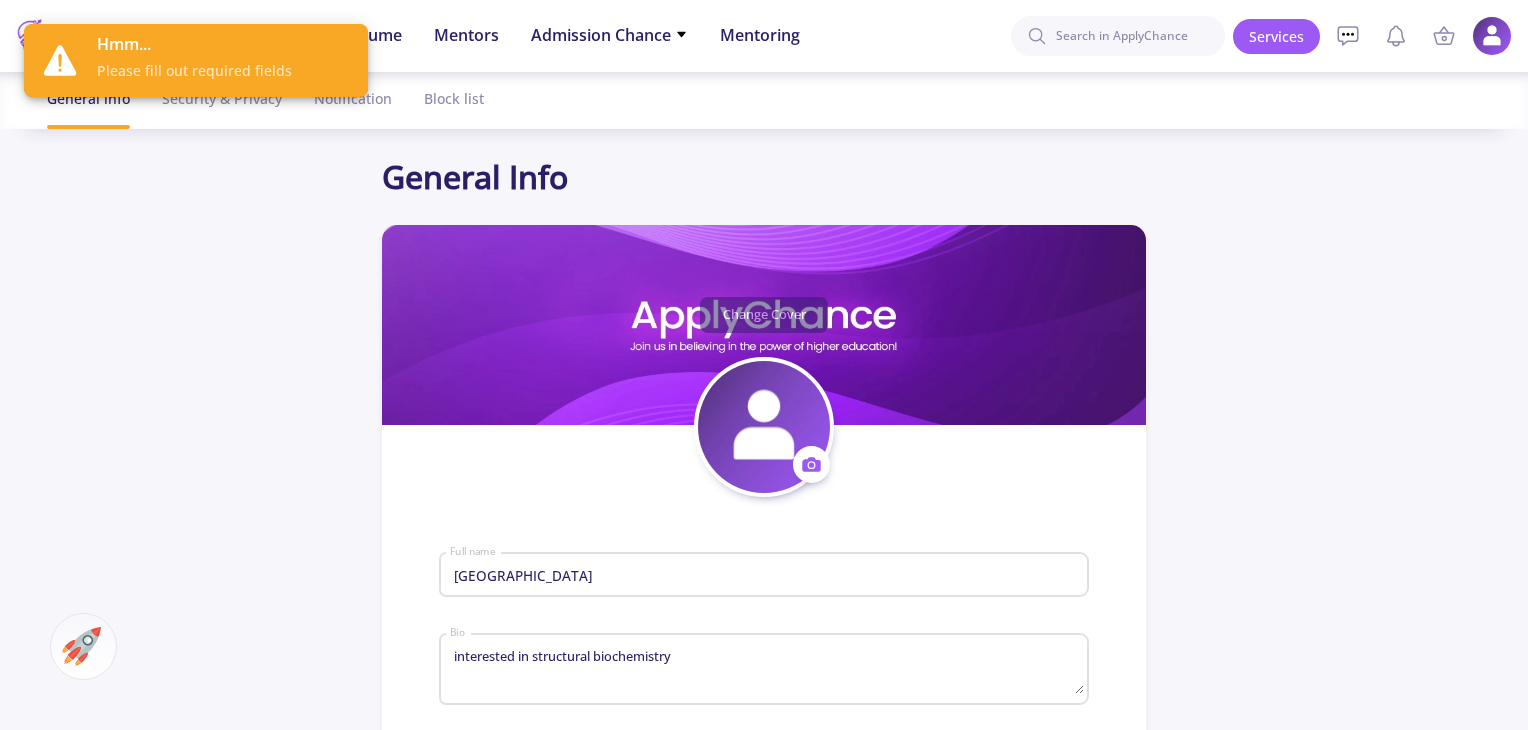 click 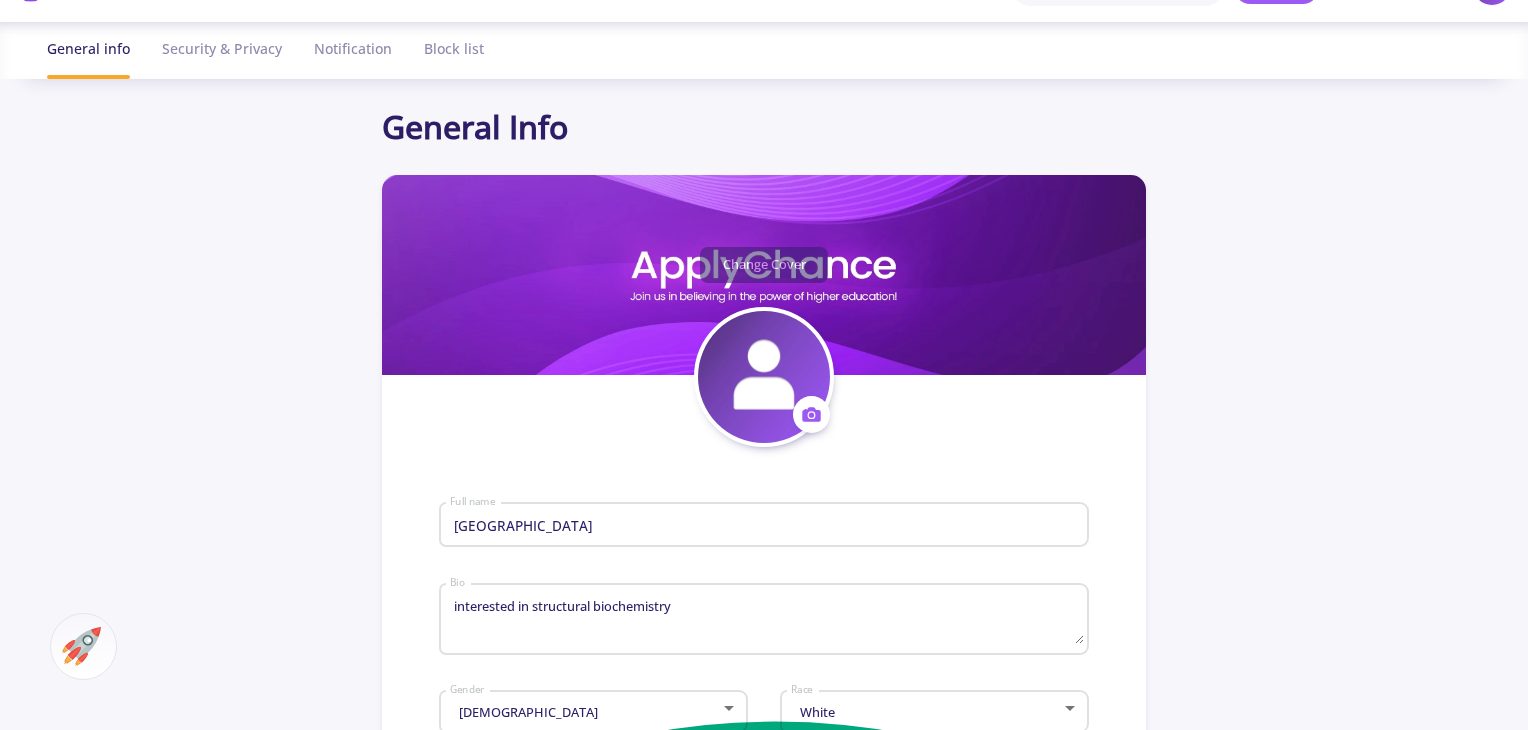 scroll, scrollTop: 0, scrollLeft: 0, axis: both 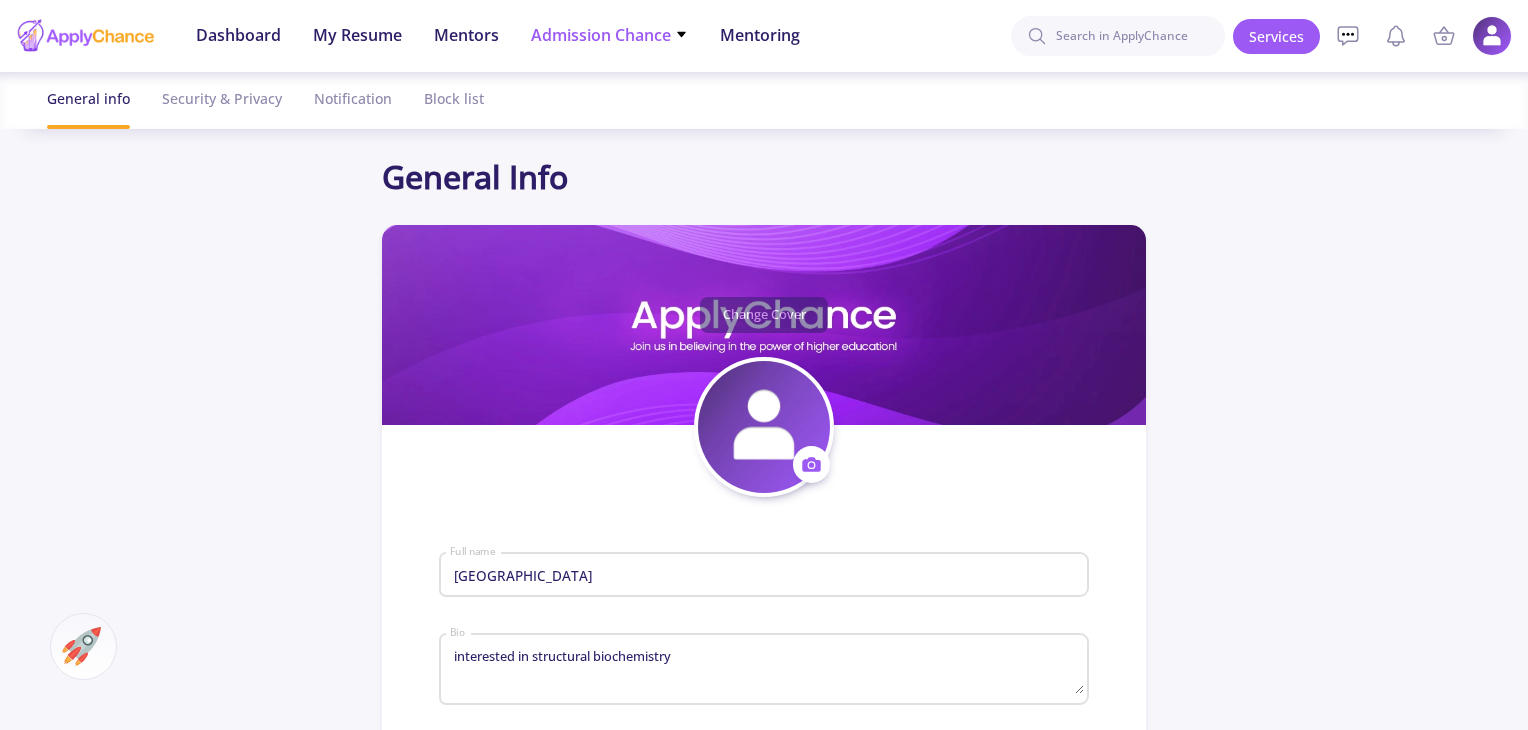 click on "Admission Chance   With Minimum Requirements   Only My Chance of Admission" 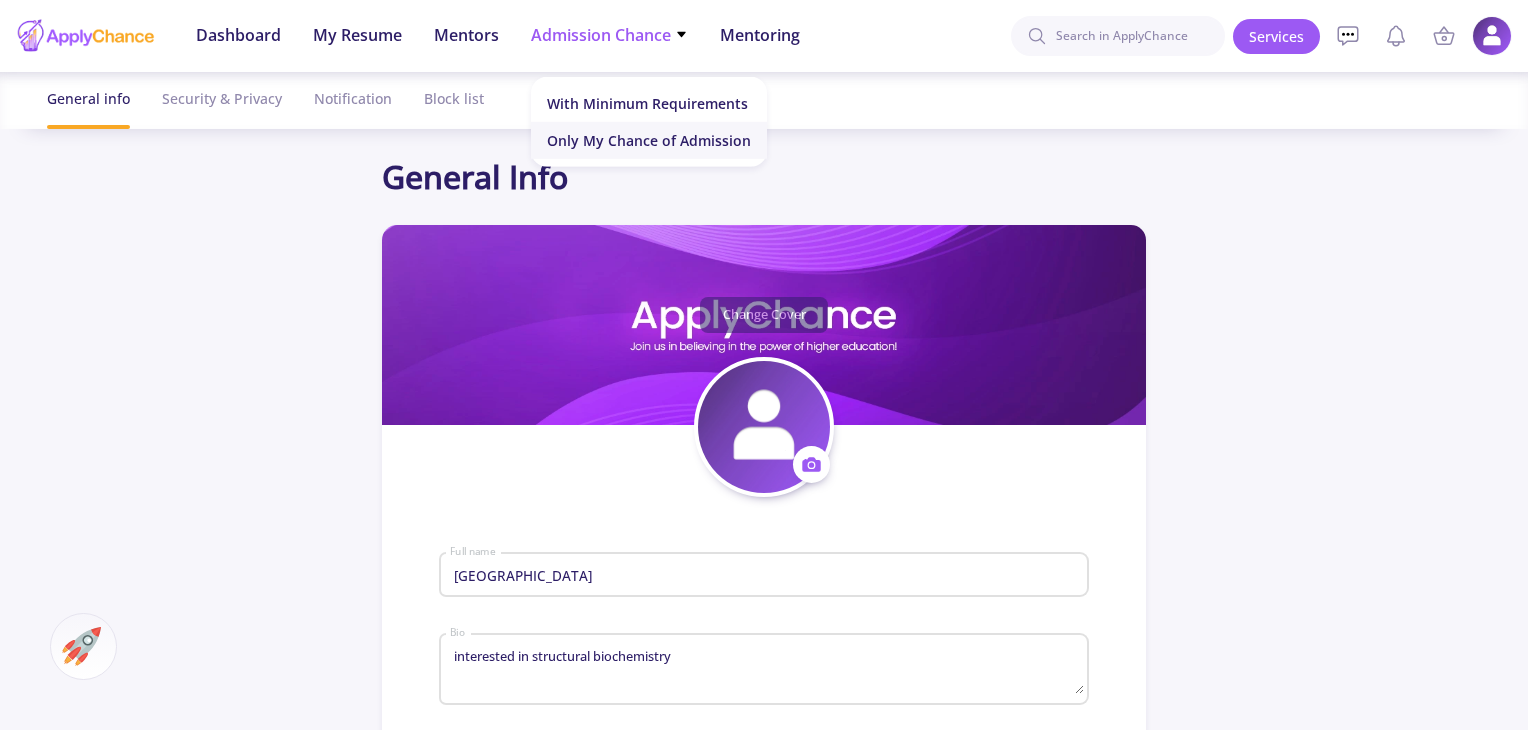 click on "Only My Chance of Admission" 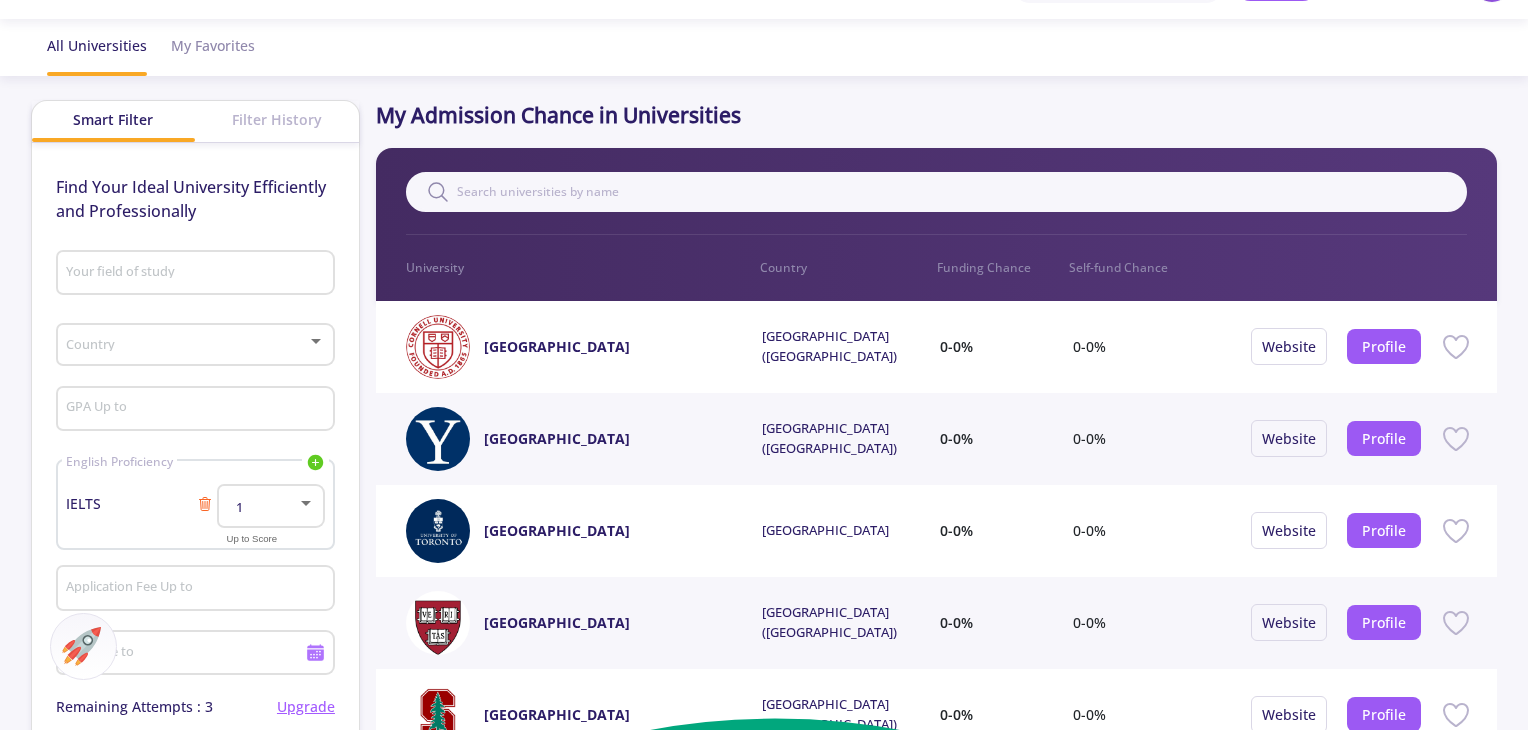 scroll, scrollTop: 100, scrollLeft: 0, axis: vertical 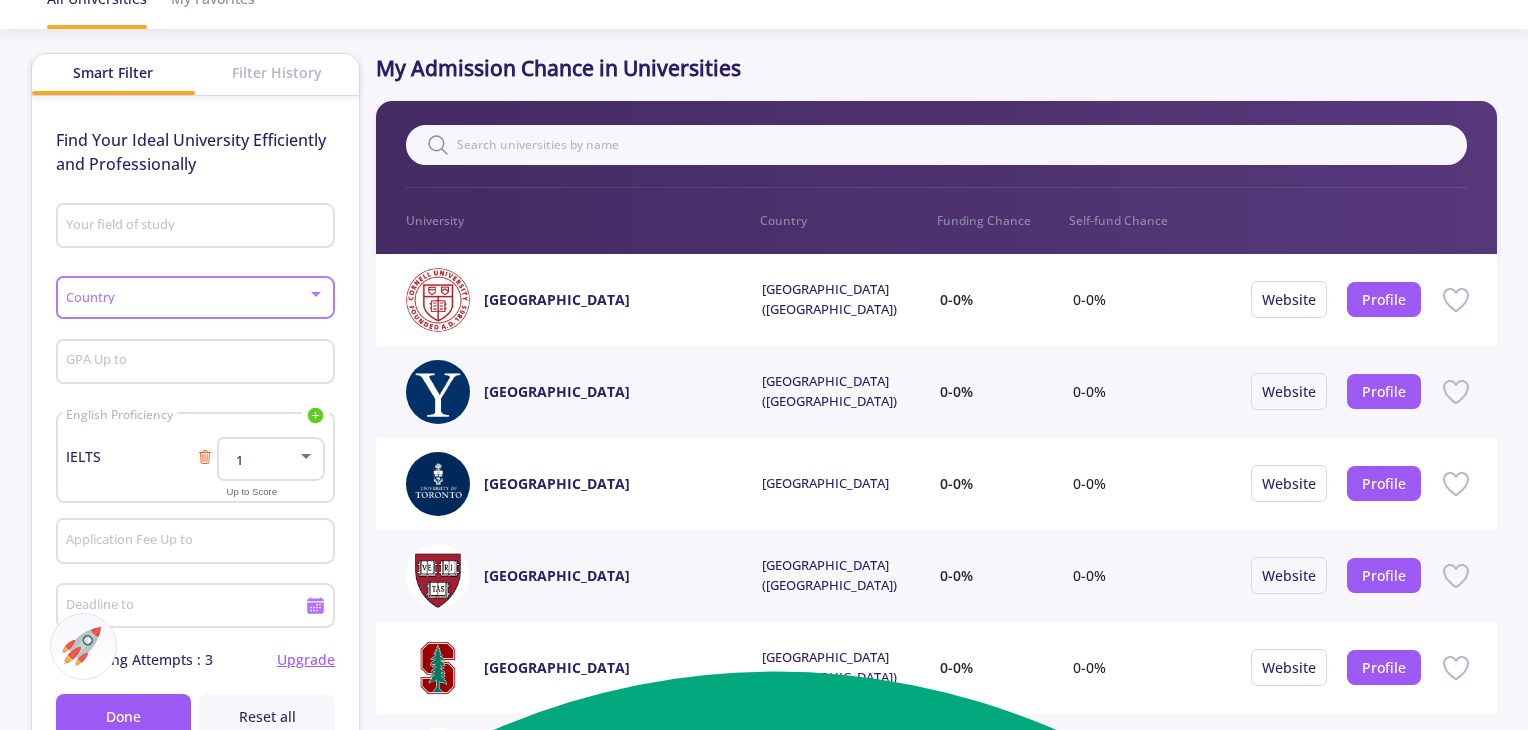 click at bounding box center (186, 298) 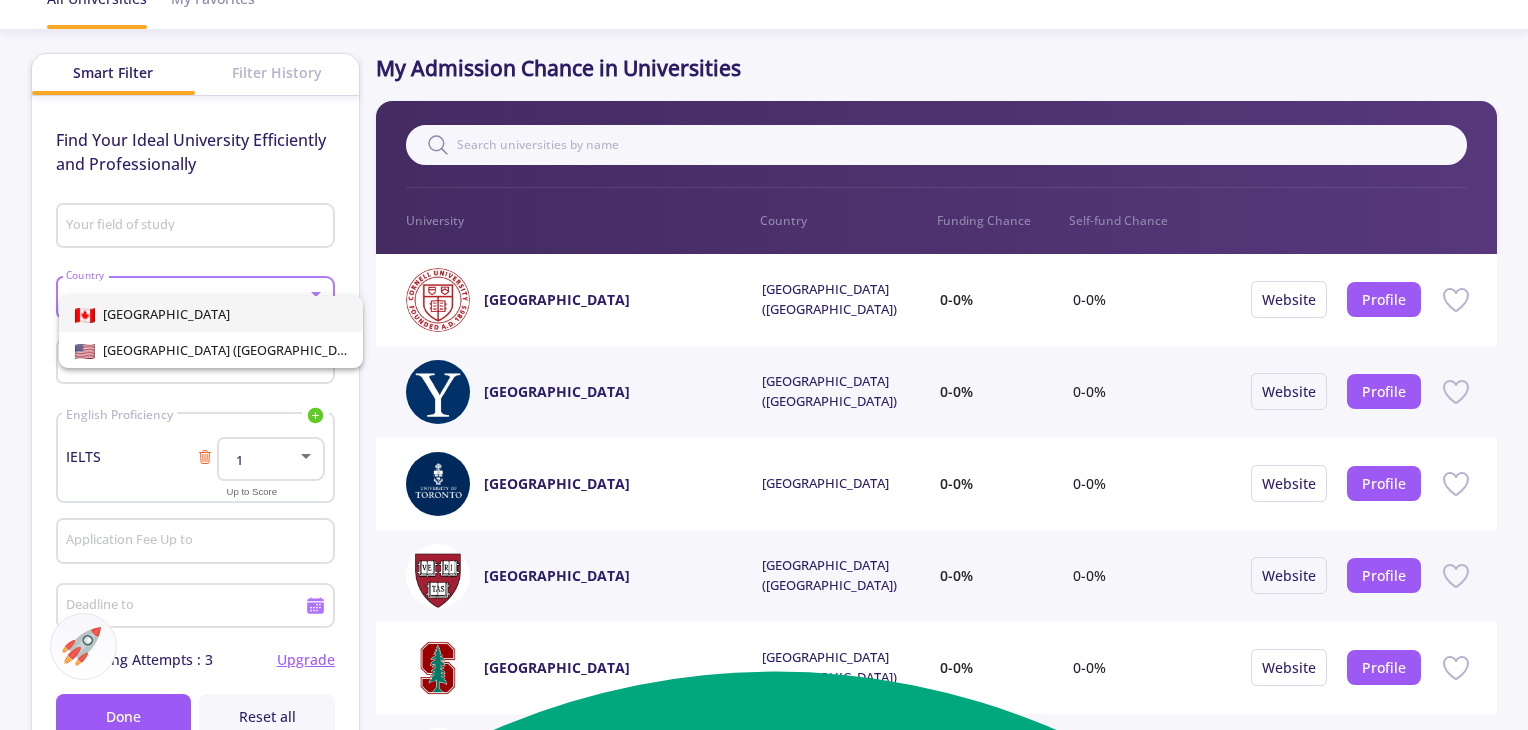 click on "[GEOGRAPHIC_DATA]" at bounding box center [211, 314] 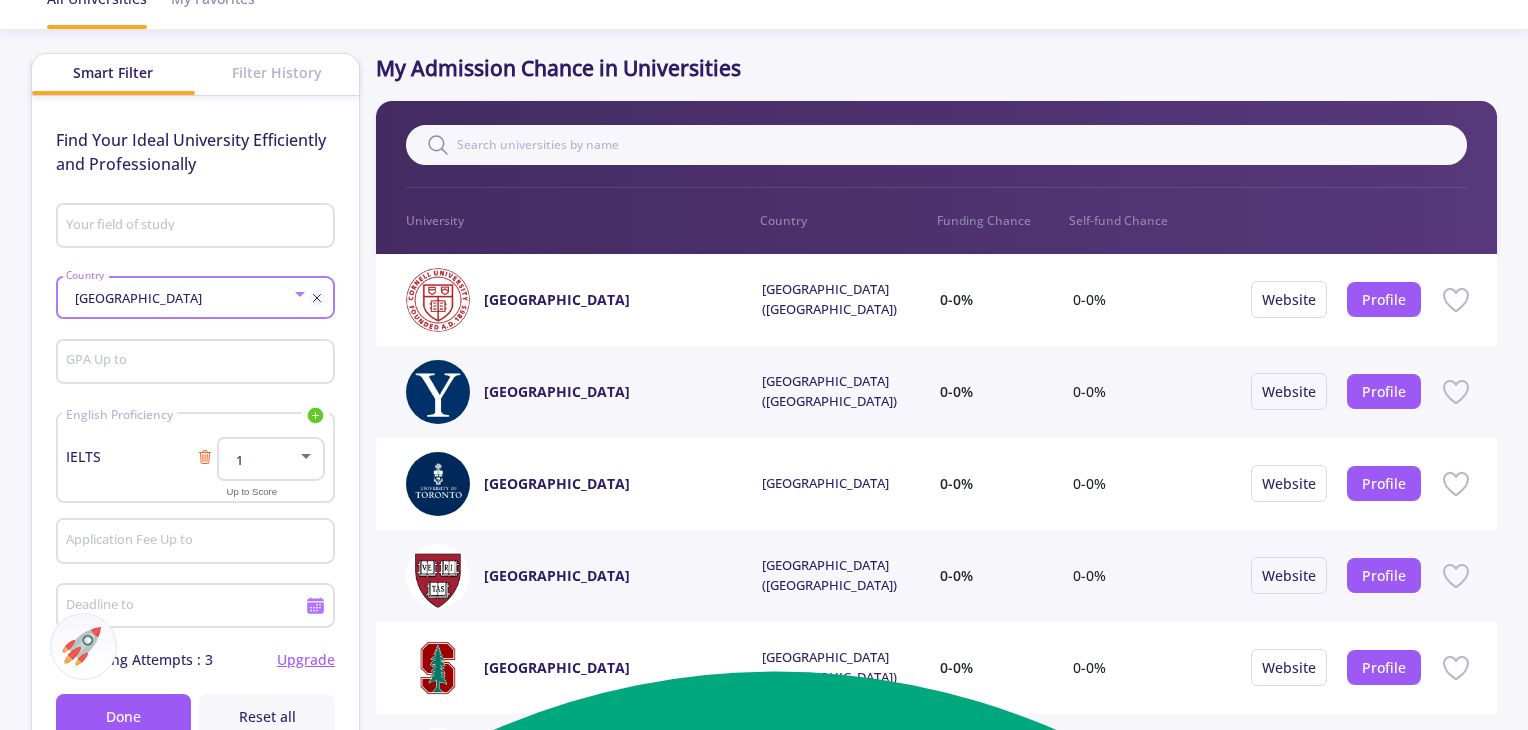 click on "1" at bounding box center (261, 460) 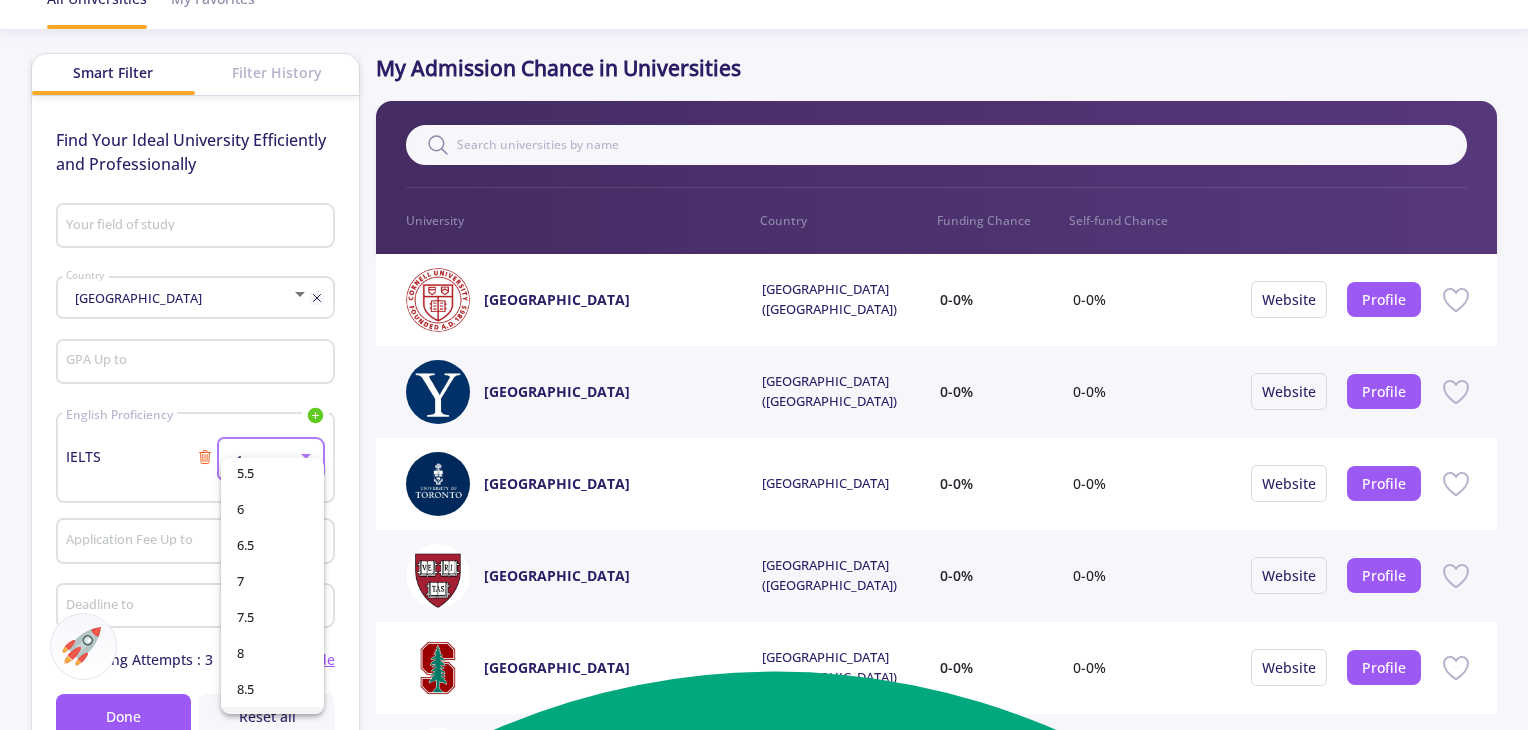 scroll, scrollTop: 356, scrollLeft: 0, axis: vertical 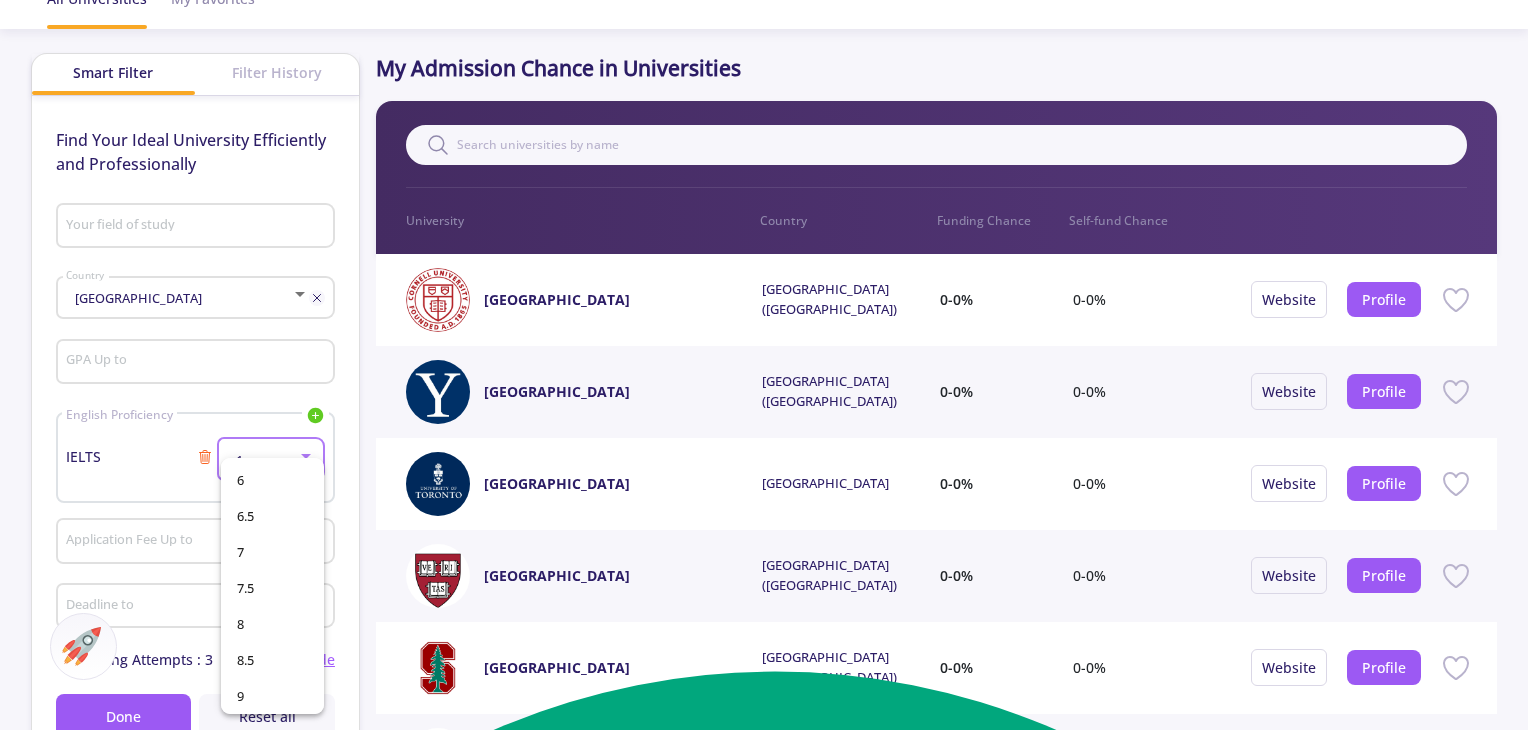 click at bounding box center (764, 365) 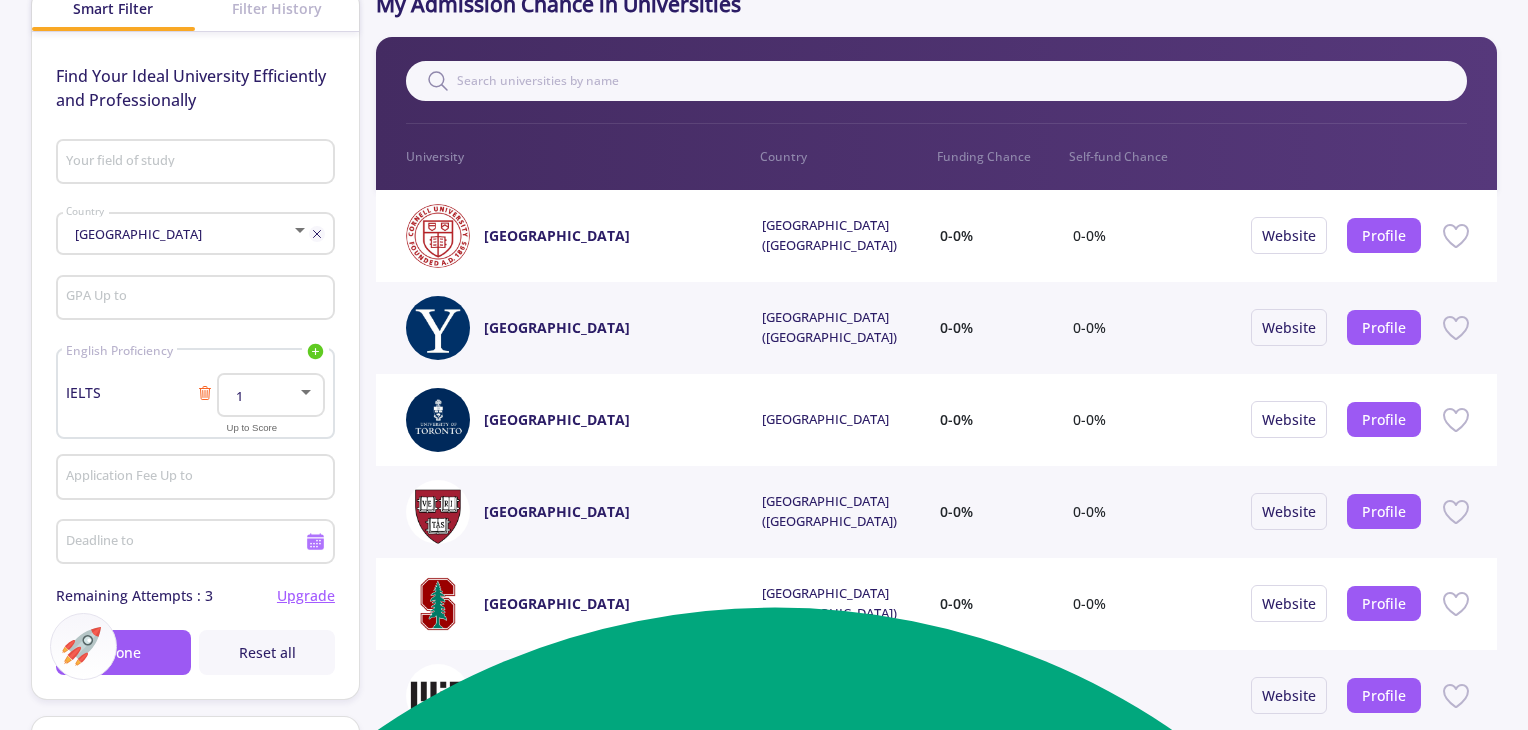 scroll, scrollTop: 200, scrollLeft: 0, axis: vertical 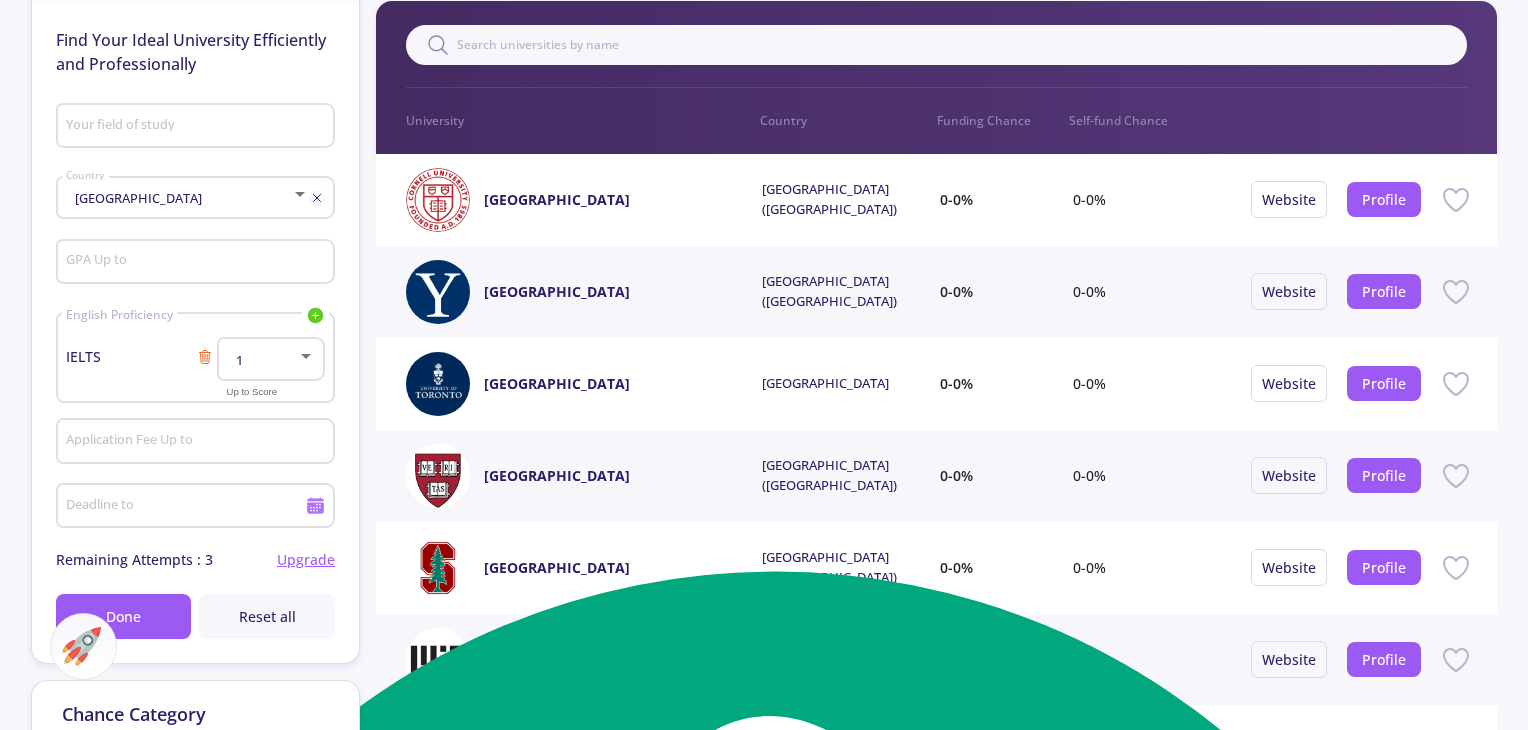 click on "GPA Up to" at bounding box center [197, 263] 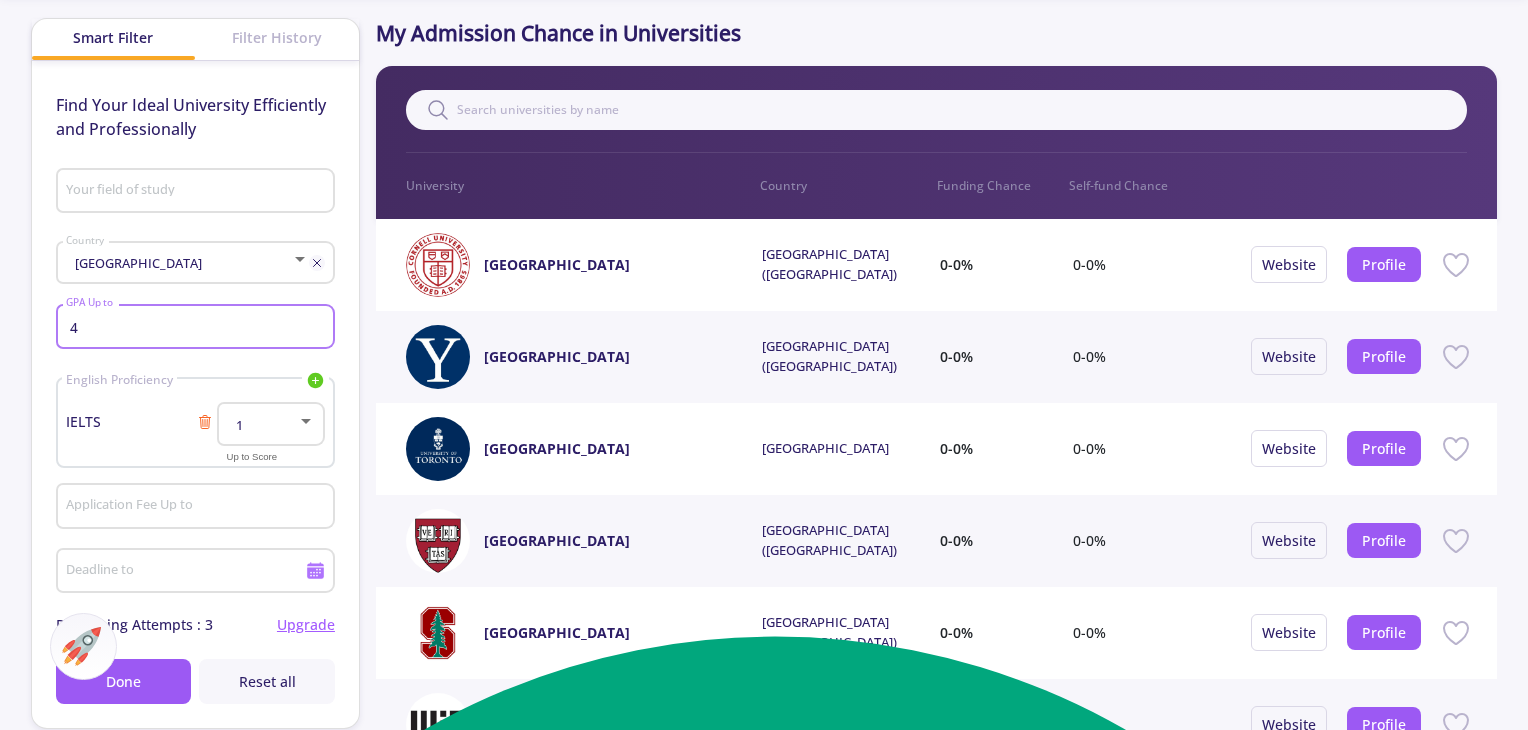 scroll, scrollTop: 100, scrollLeft: 0, axis: vertical 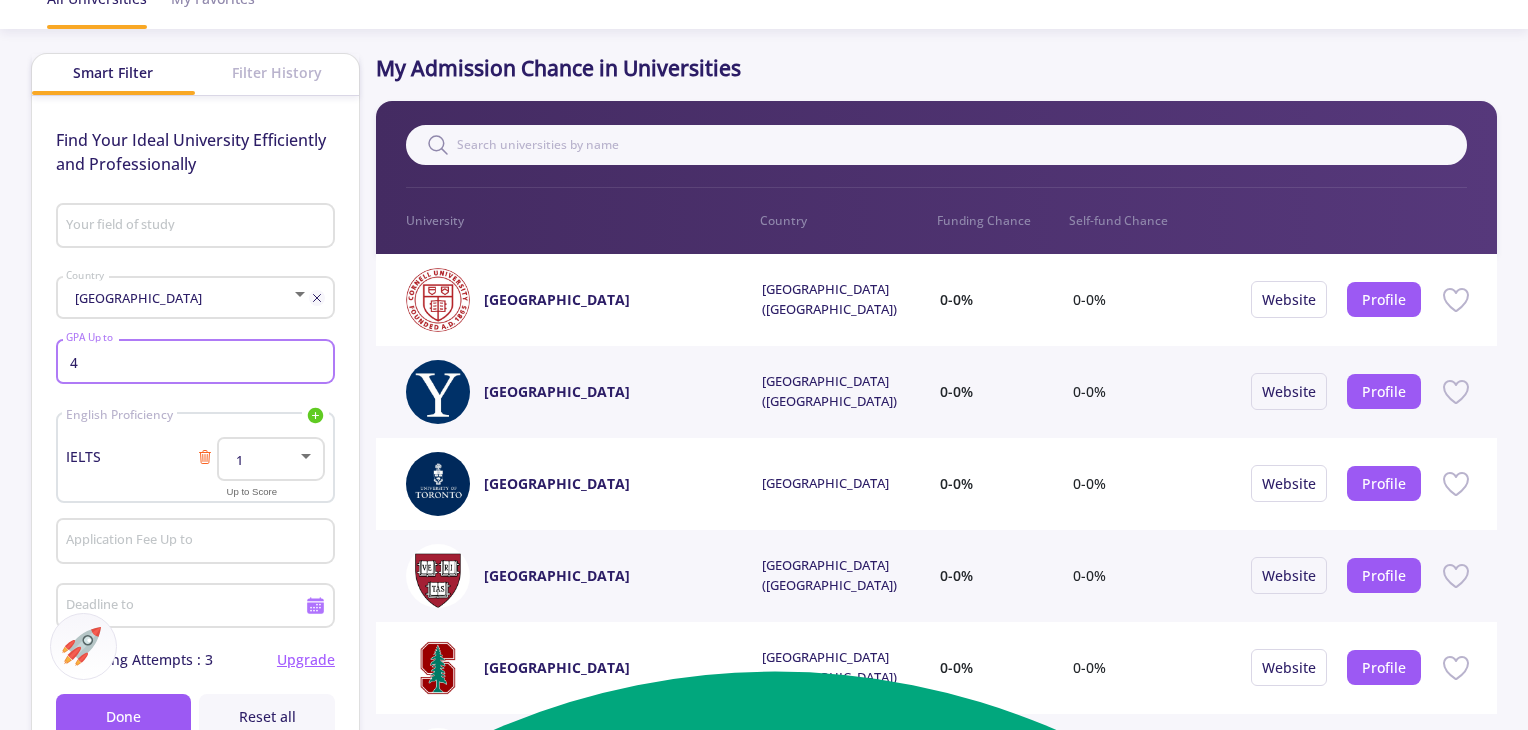 type on "4" 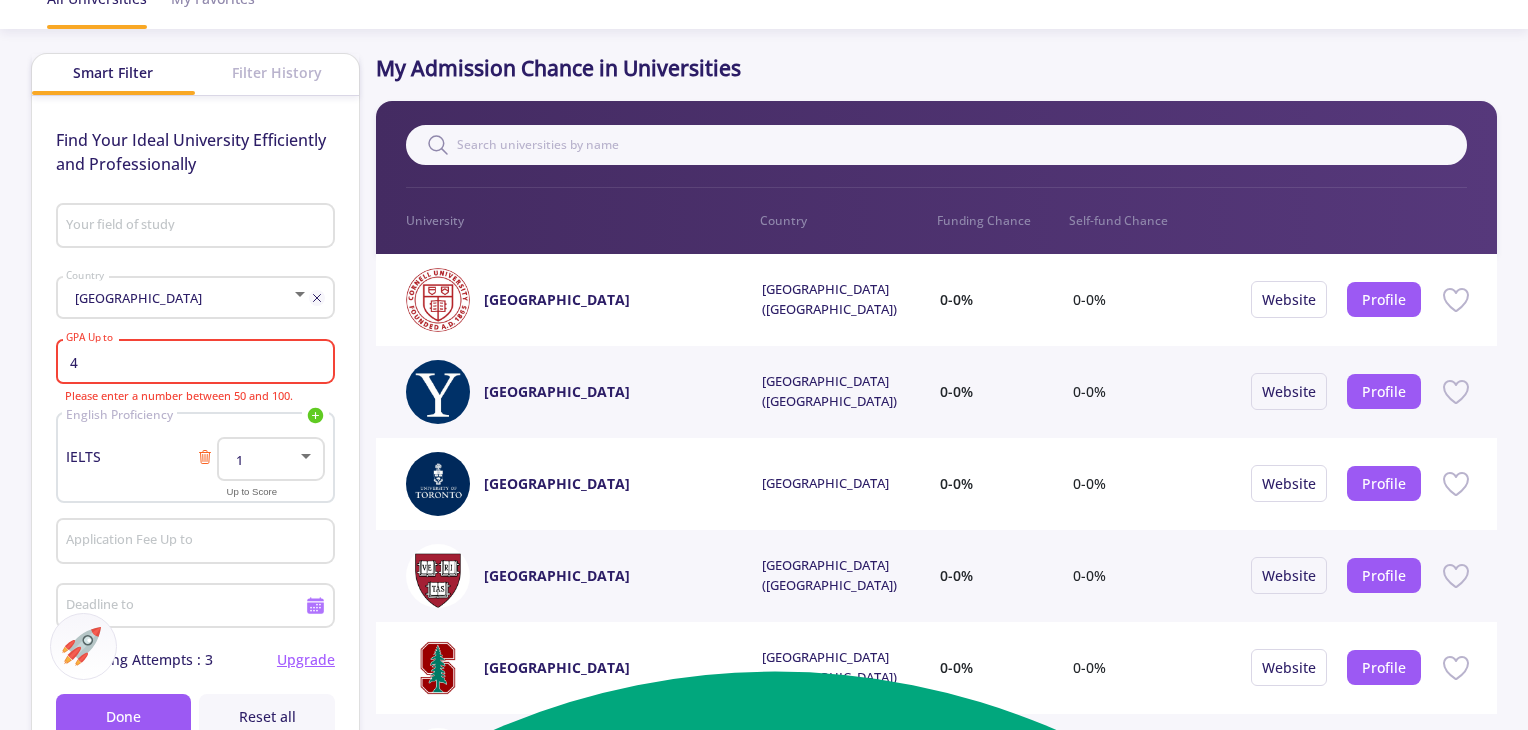 click on "Your field of study" 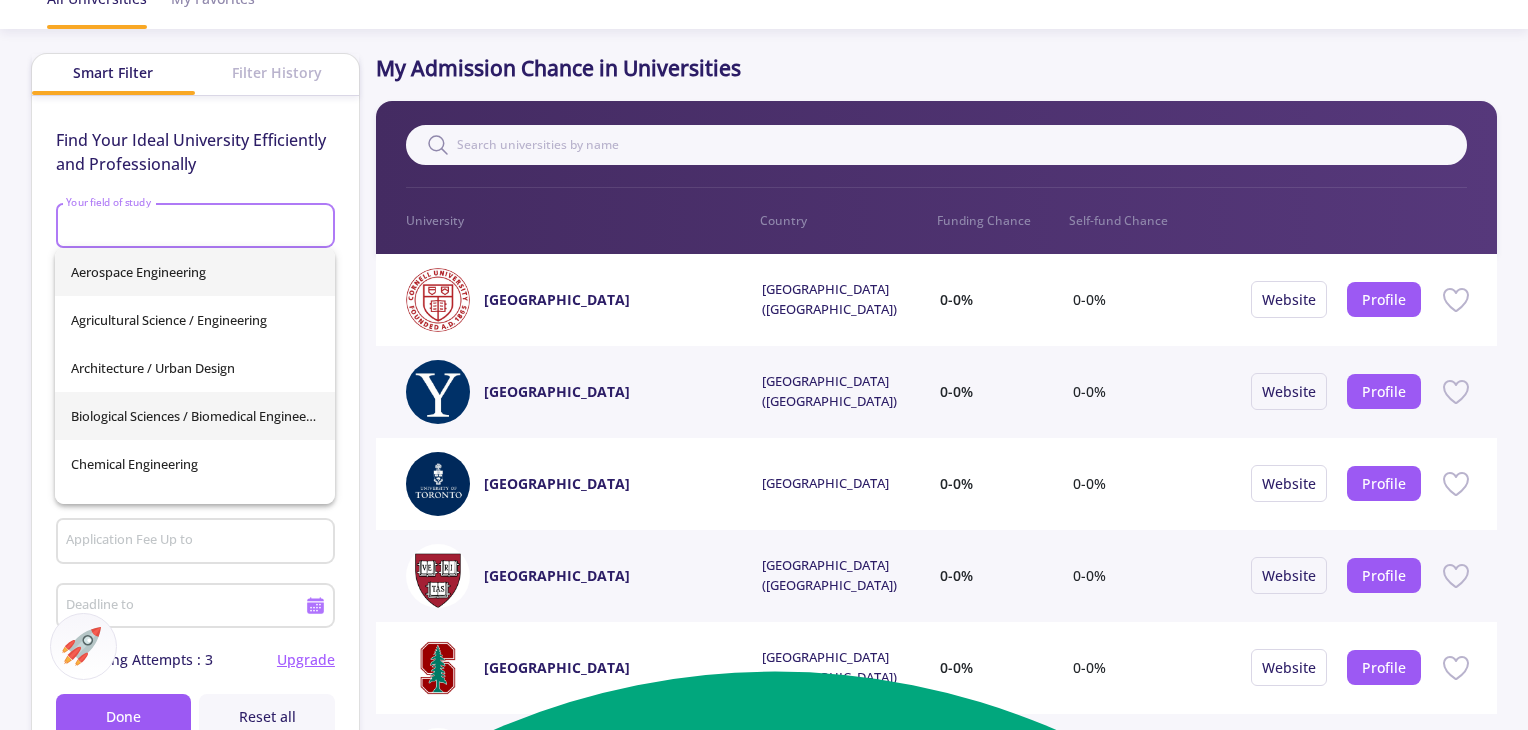 click on "Biological Sciences / Biomedical Engineering" at bounding box center (195, 416) 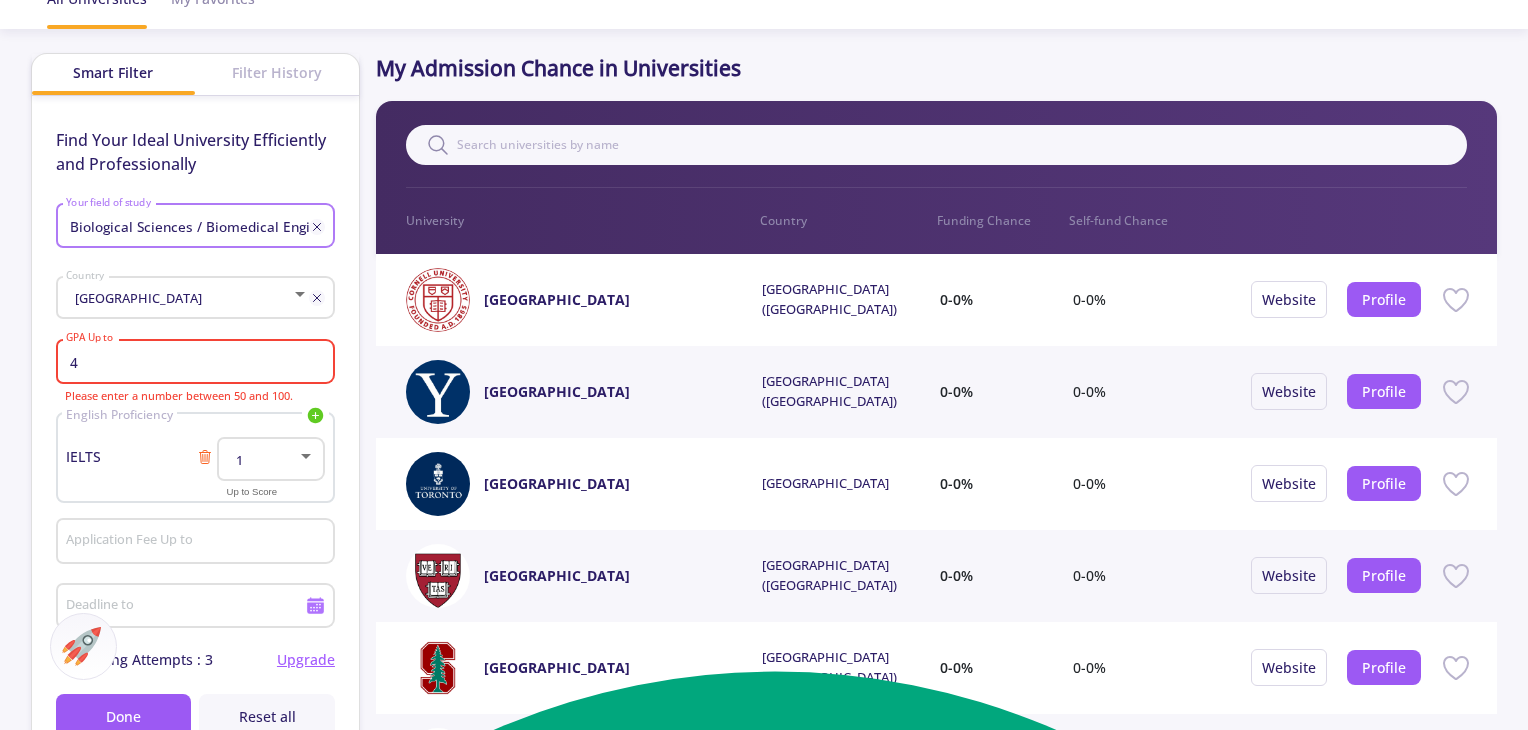 scroll, scrollTop: 0, scrollLeft: 22, axis: horizontal 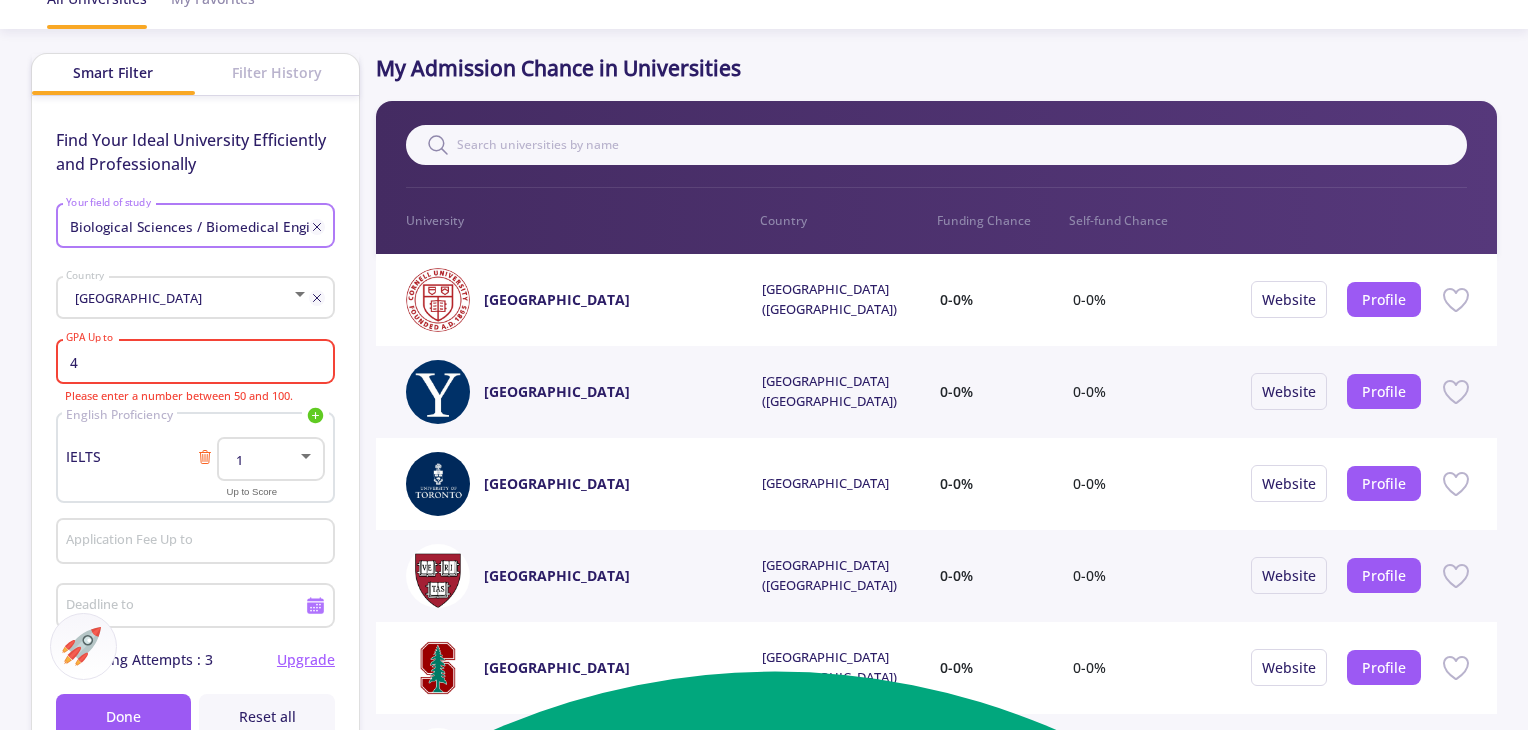 type on "4" 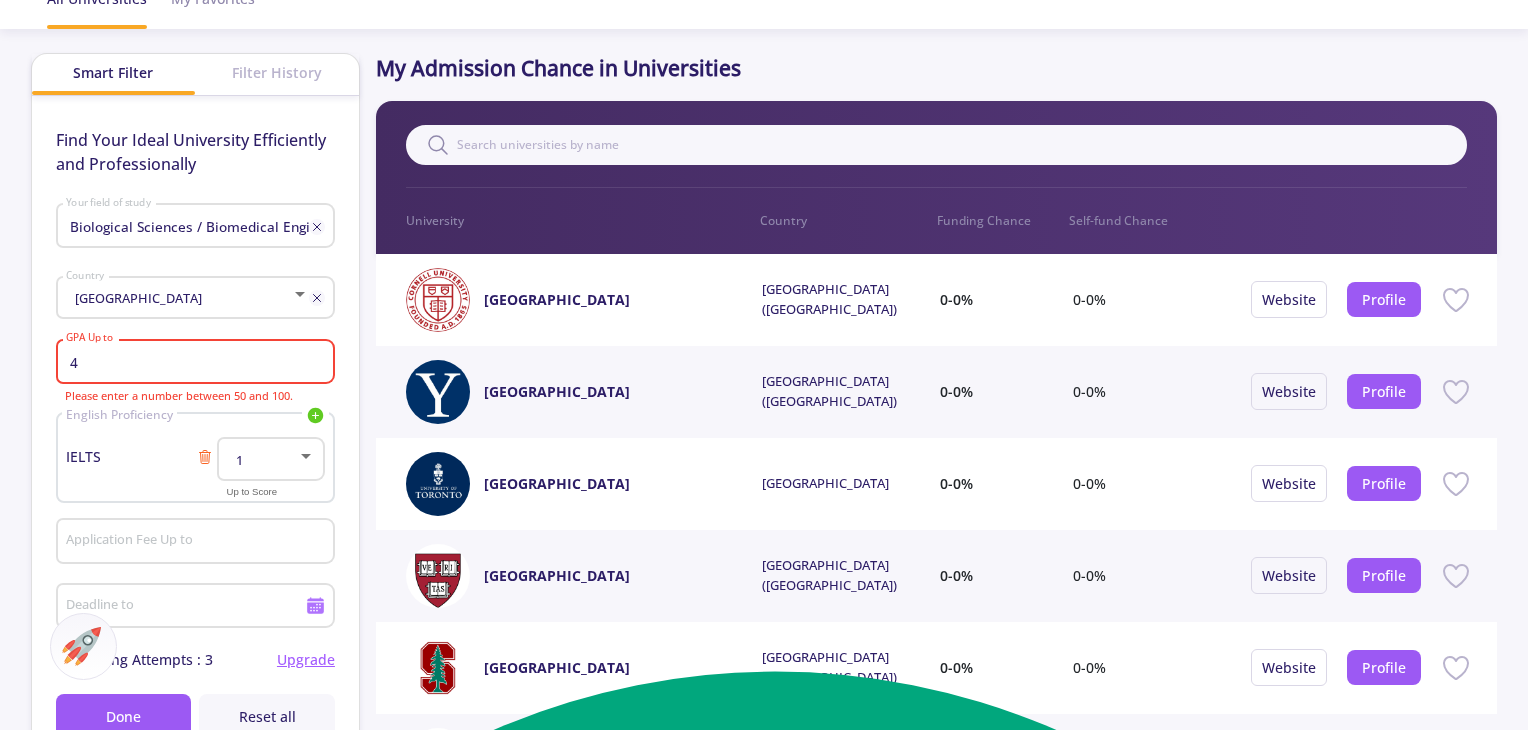 drag, startPoint x: 137, startPoint y: 365, endPoint x: 45, endPoint y: 361, distance: 92.086914 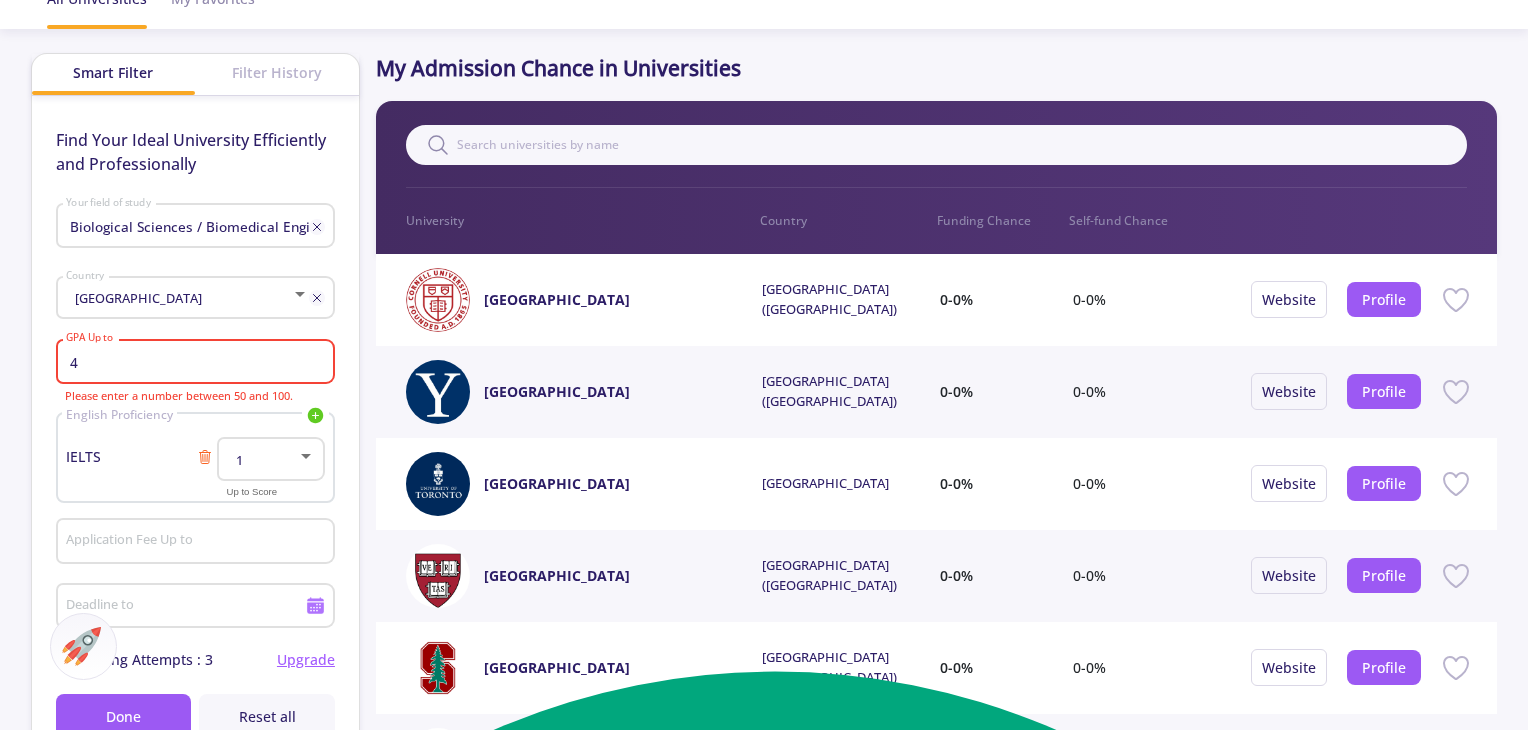 click on "Find Your Ideal University Efficiently and Professionally  Biological Sciences / Biomedical Engineering Your field of study Canada Country 4 GPA Up to Please enter a number between 50 and 100. English Proficiency IELTS TOEFL Duolingo PTE IELTS 1 Up to Score Application Fee Up to Deadline to Remaining Attempts : 3 Upgrade Done Reset all" 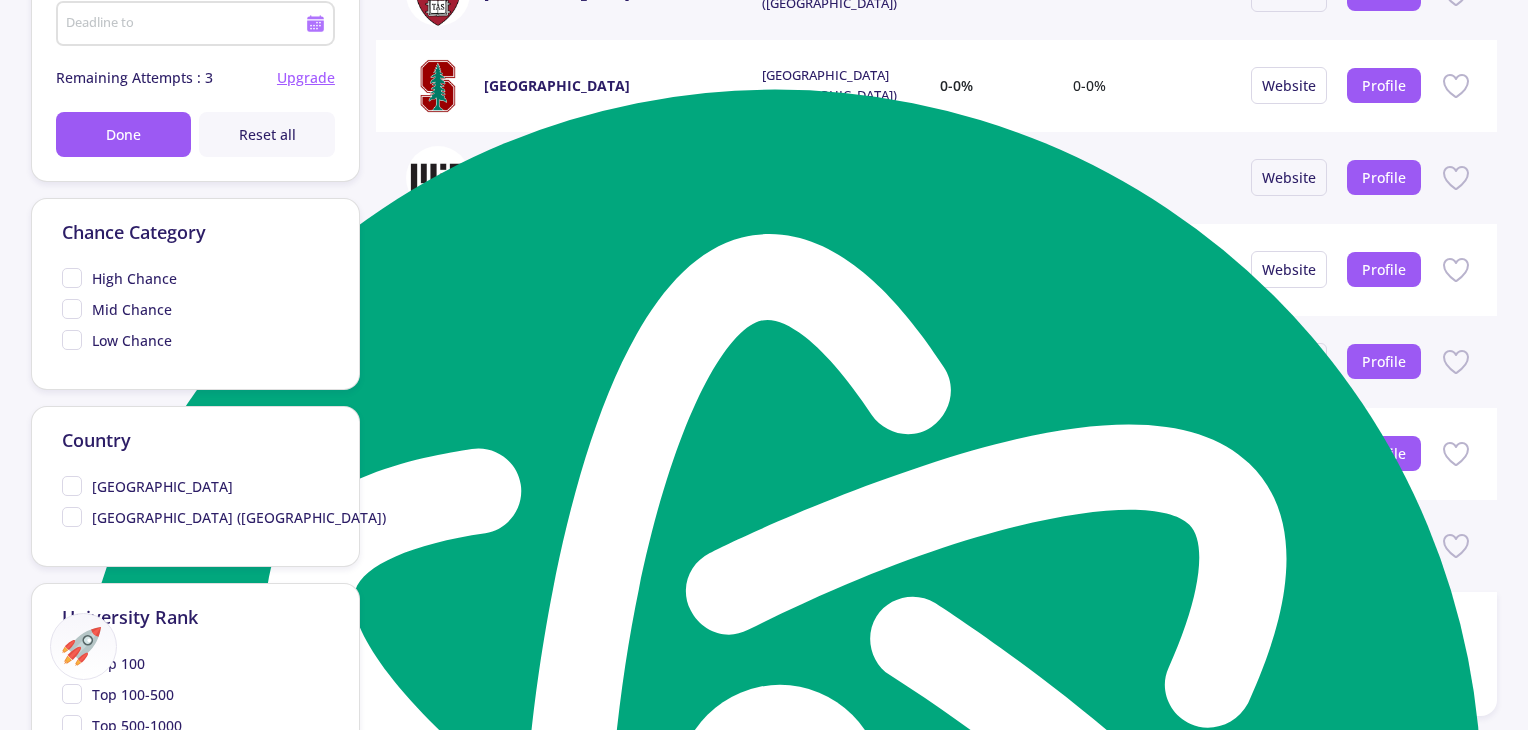 scroll, scrollTop: 700, scrollLeft: 0, axis: vertical 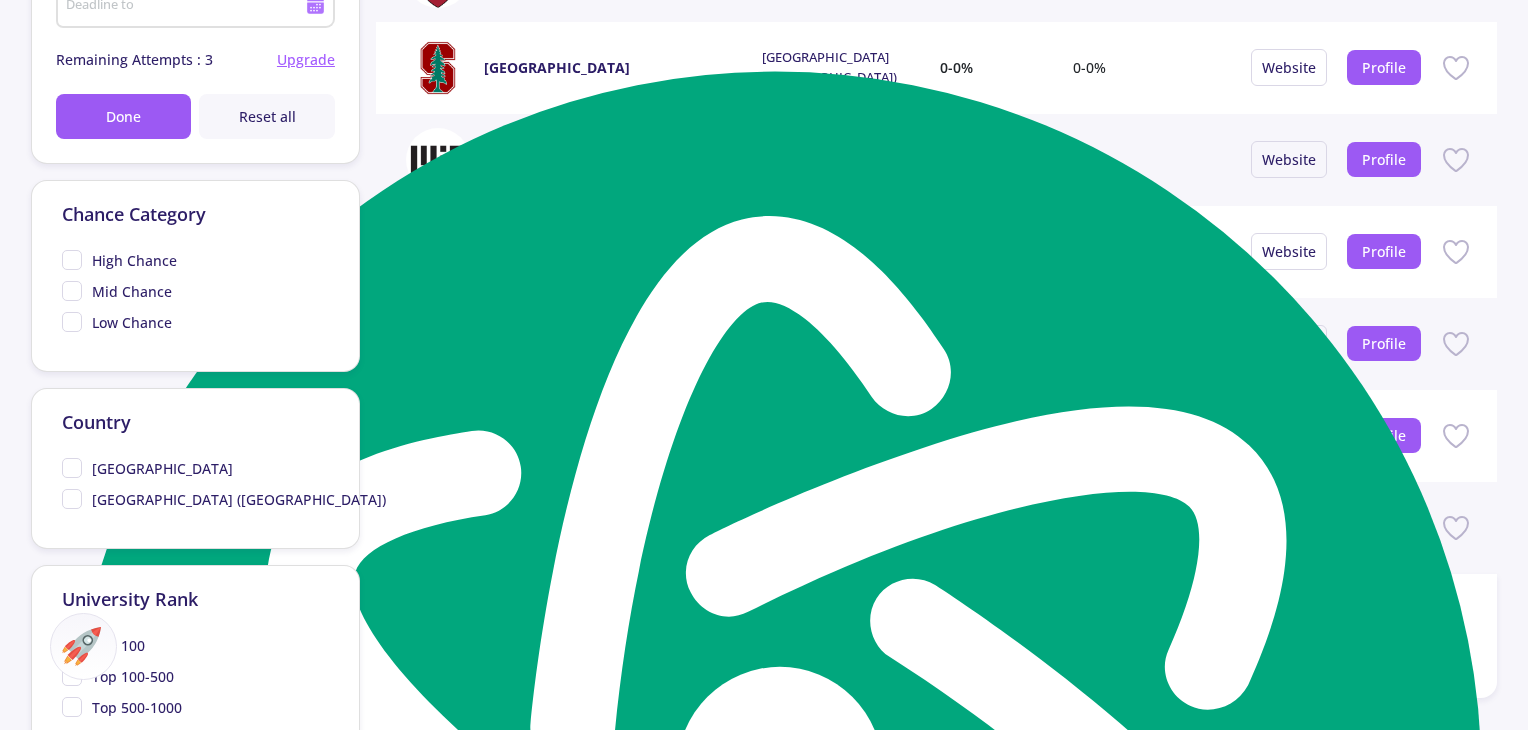 type 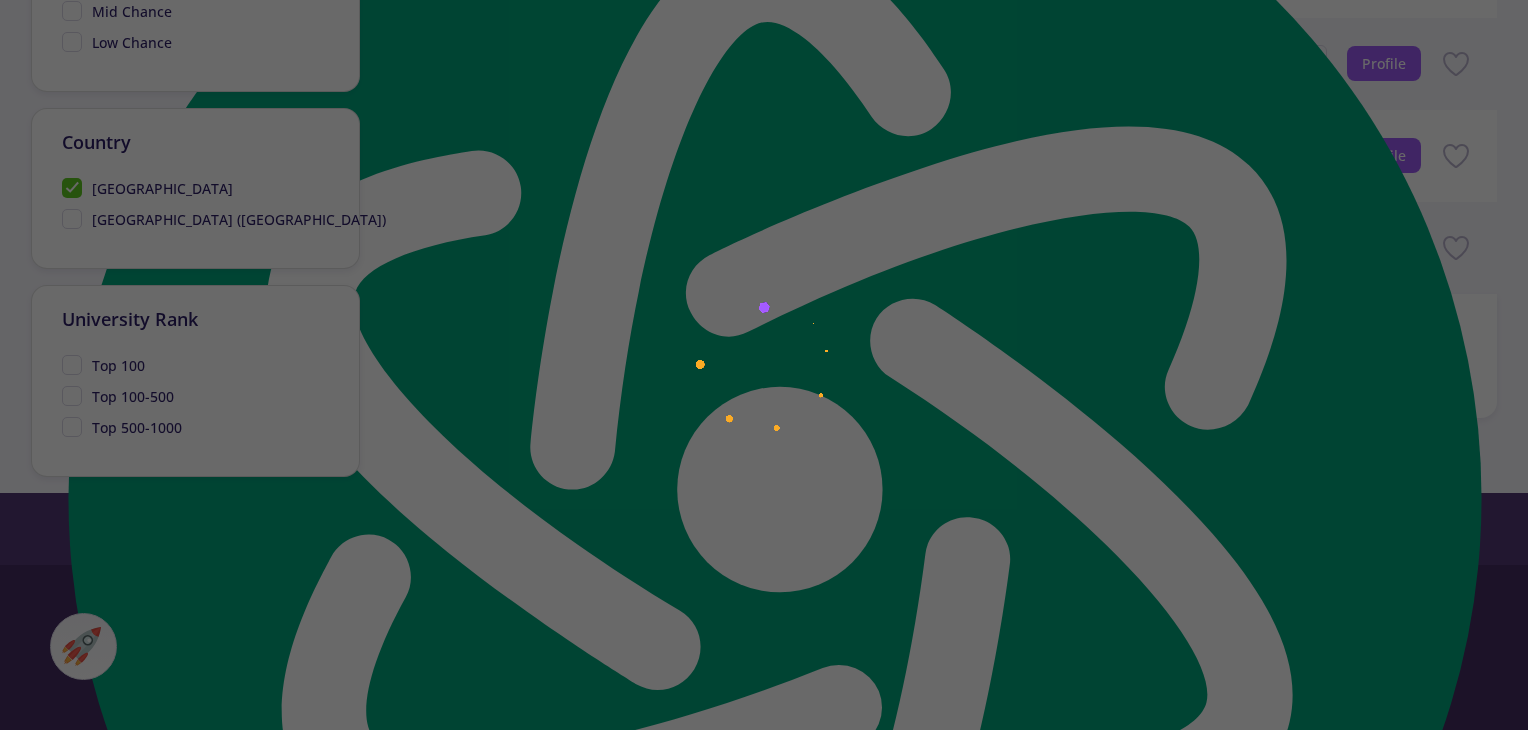 scroll, scrollTop: 1000, scrollLeft: 0, axis: vertical 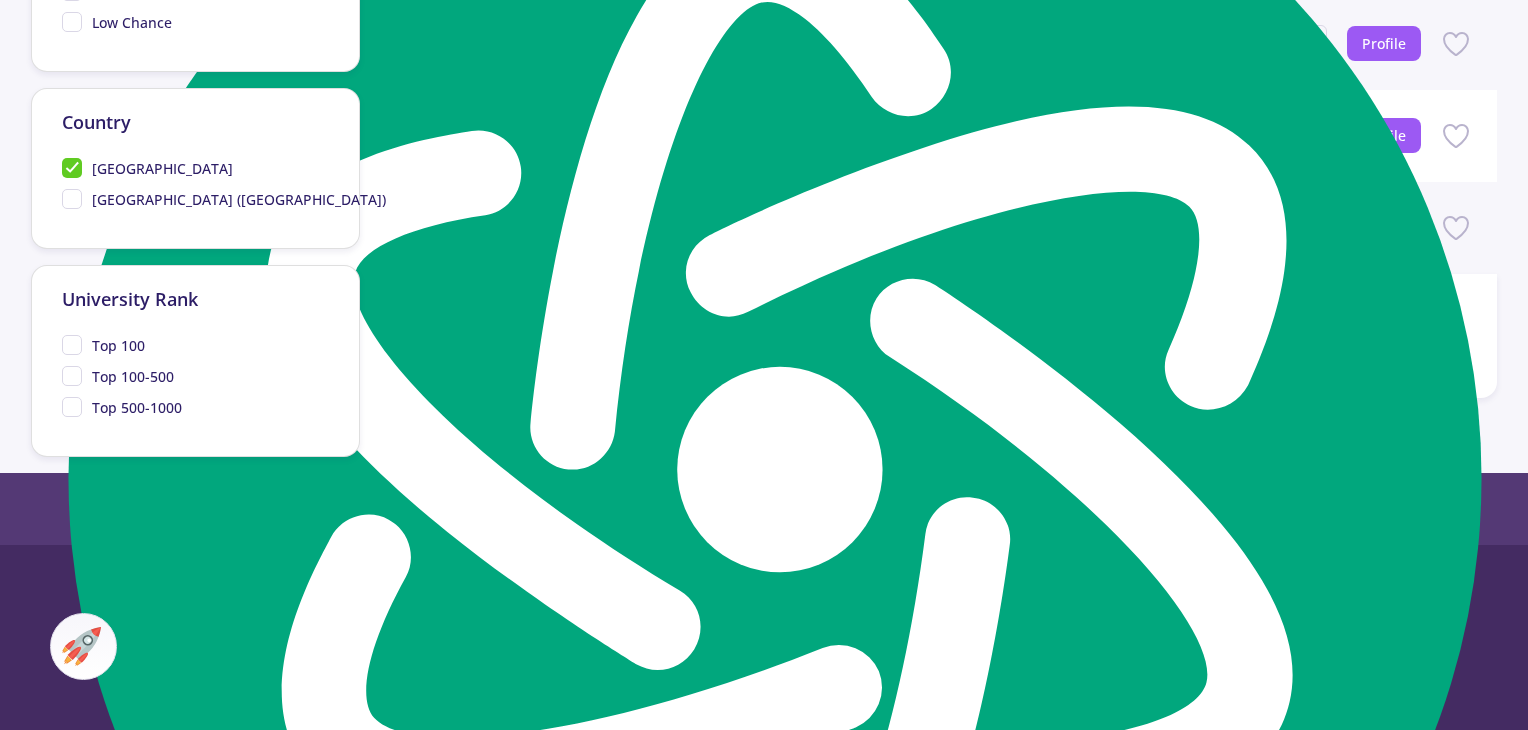click on "Top 100" 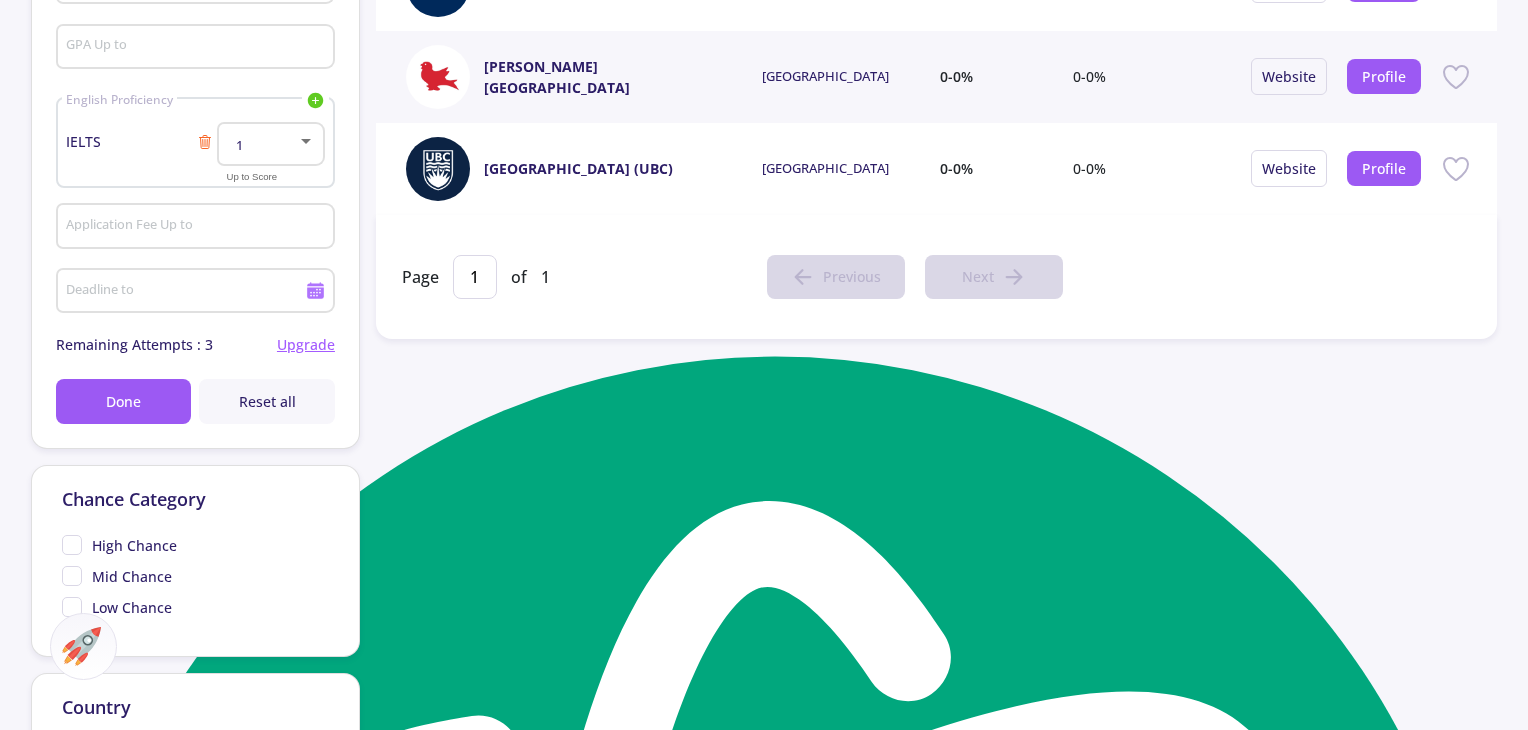 scroll, scrollTop: 200, scrollLeft: 0, axis: vertical 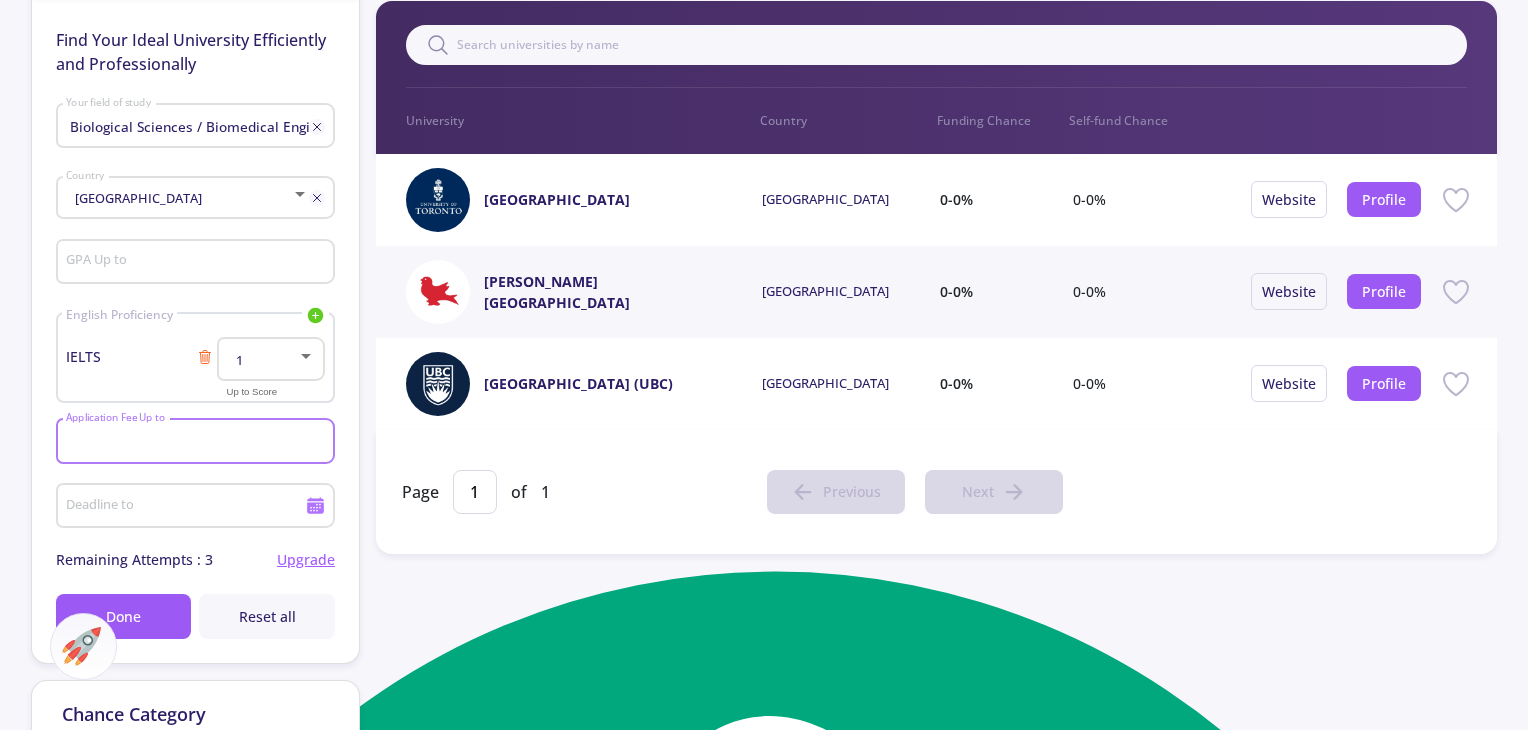click on "Application Fee Up to" at bounding box center (197, 442) 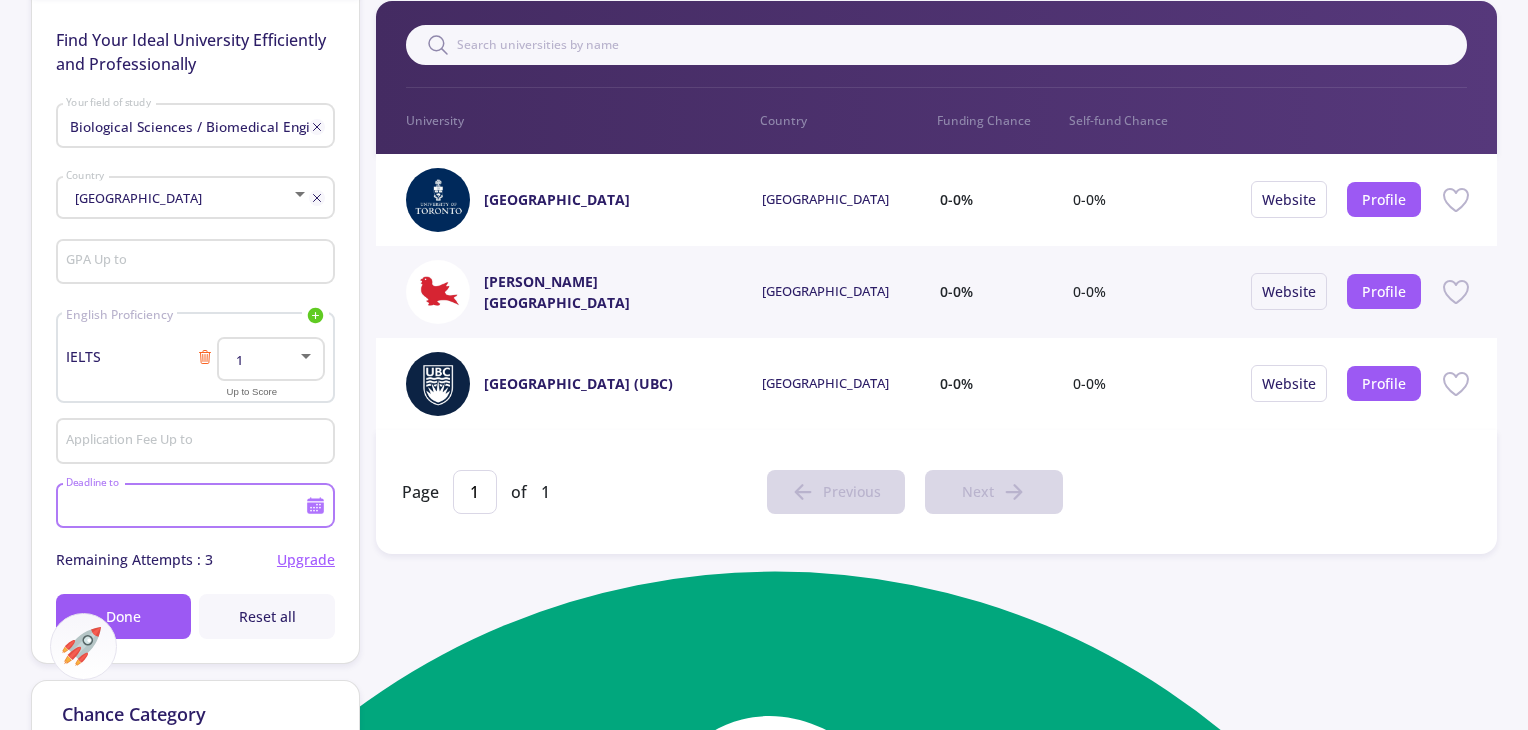 click on "Deadline to" at bounding box center (188, 507) 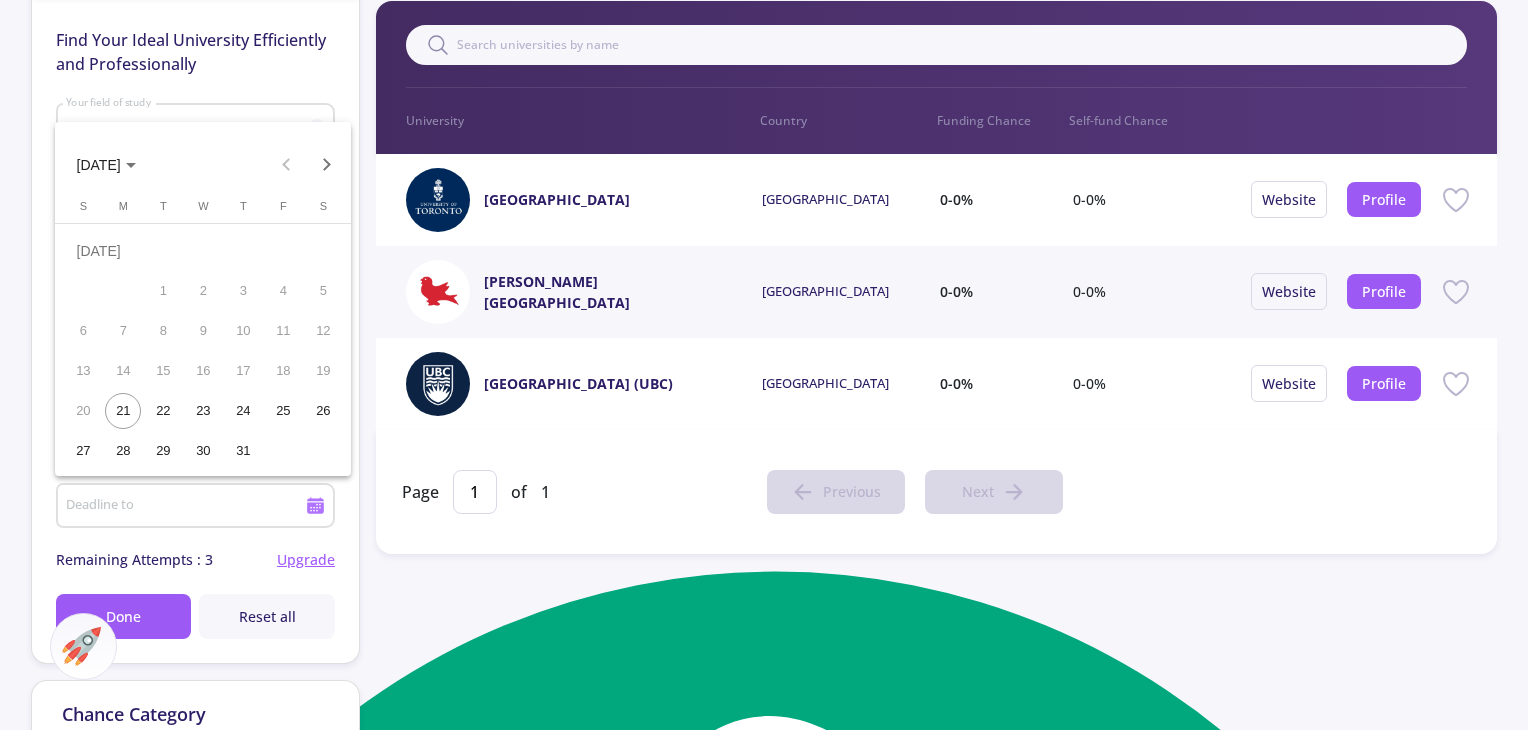 click at bounding box center (764, 365) 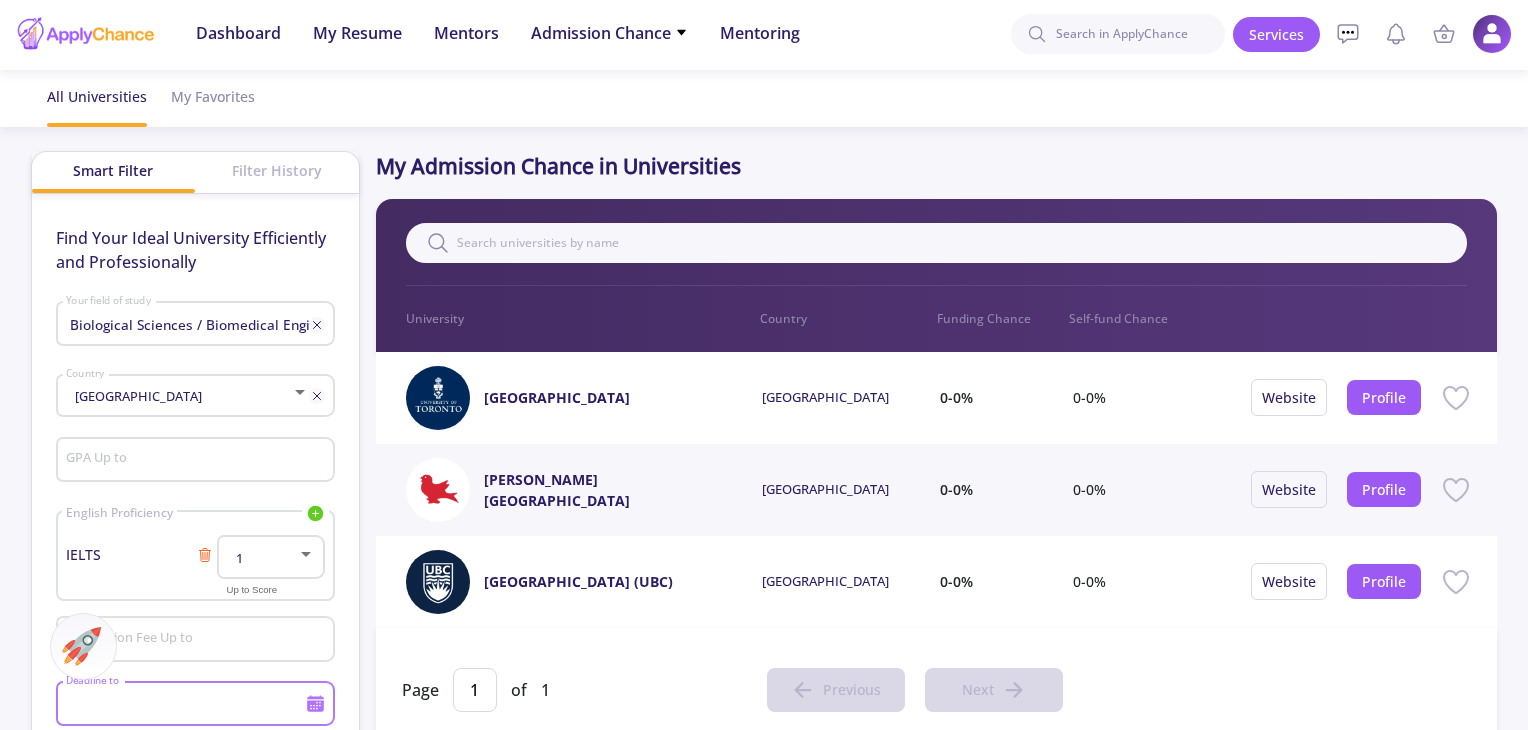 scroll, scrollTop: 0, scrollLeft: 0, axis: both 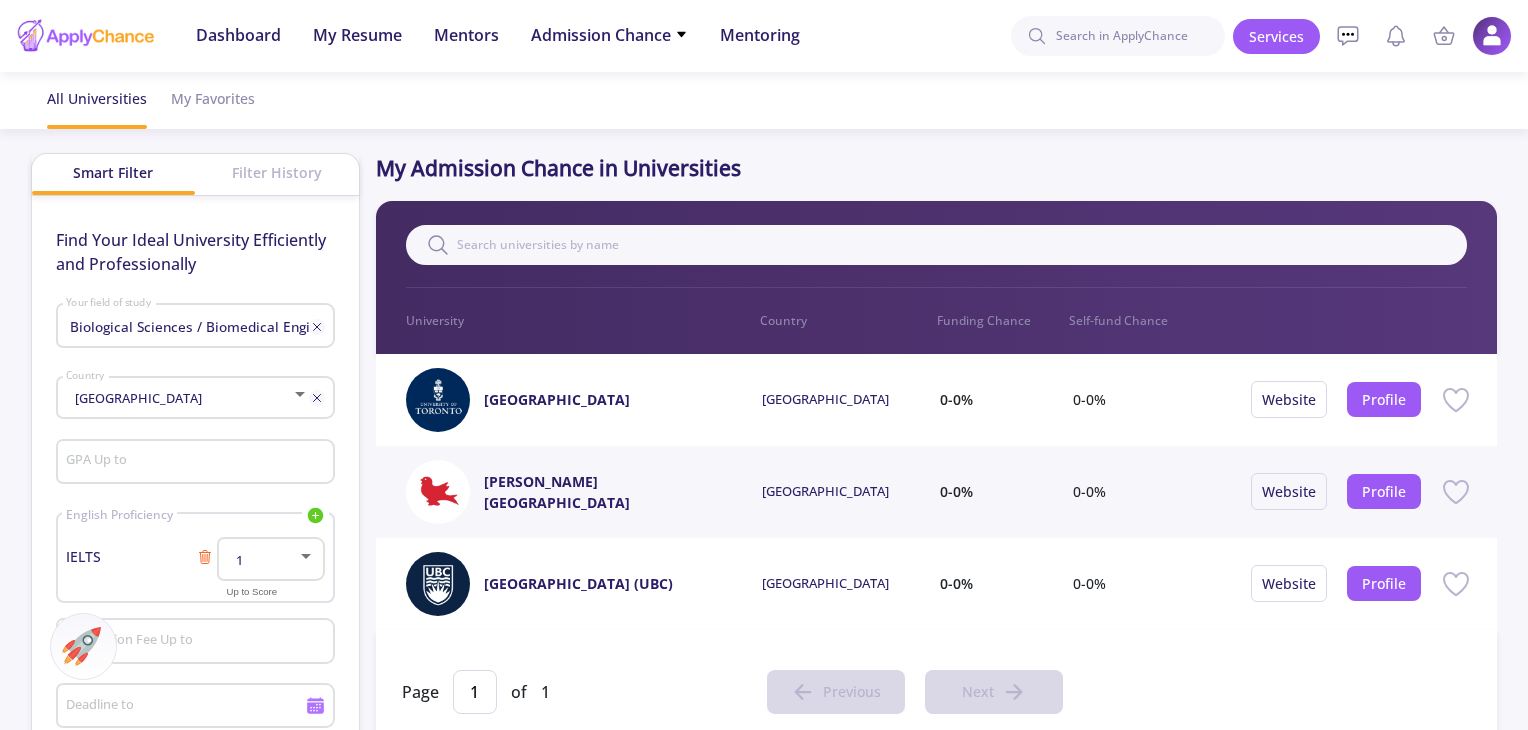 click on "Filter History" 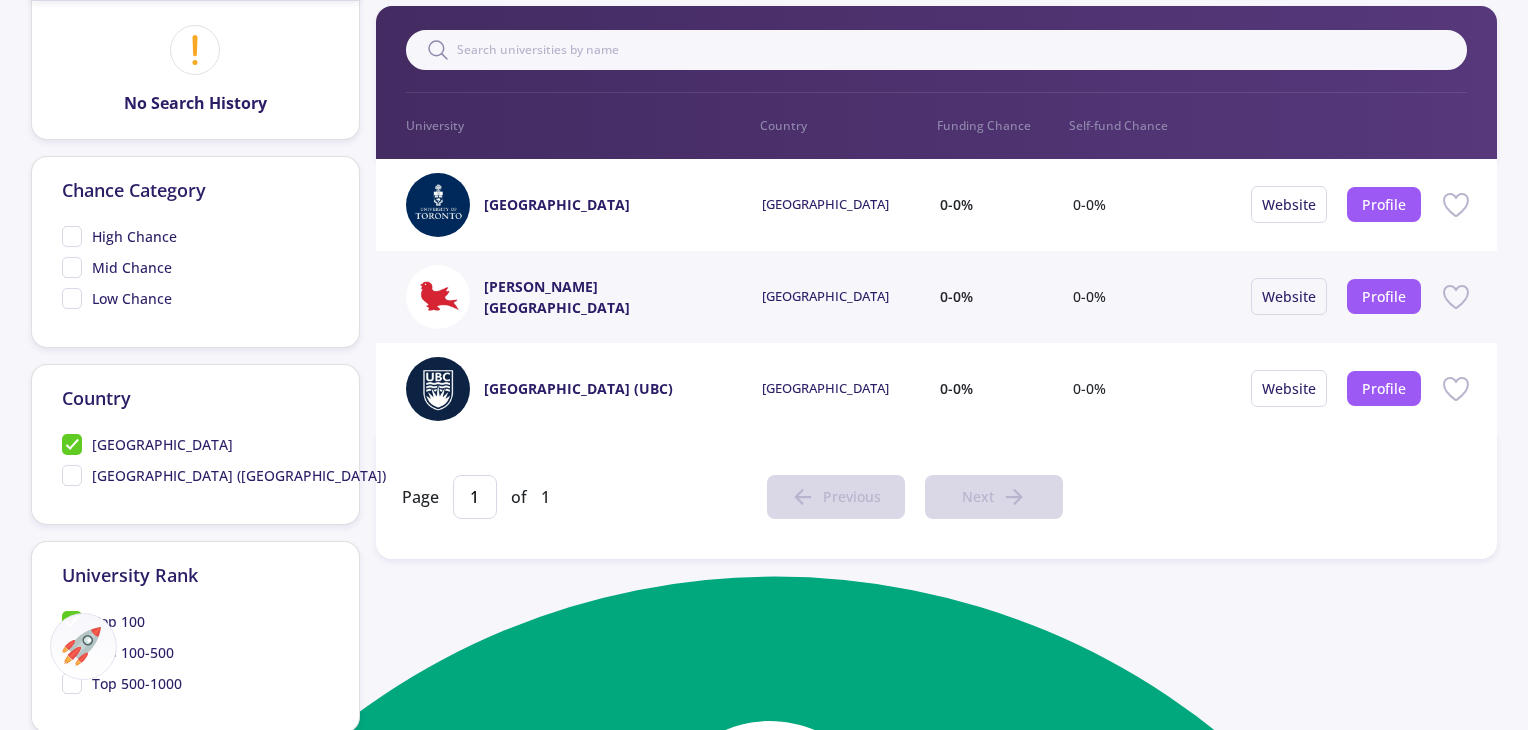 scroll, scrollTop: 100, scrollLeft: 0, axis: vertical 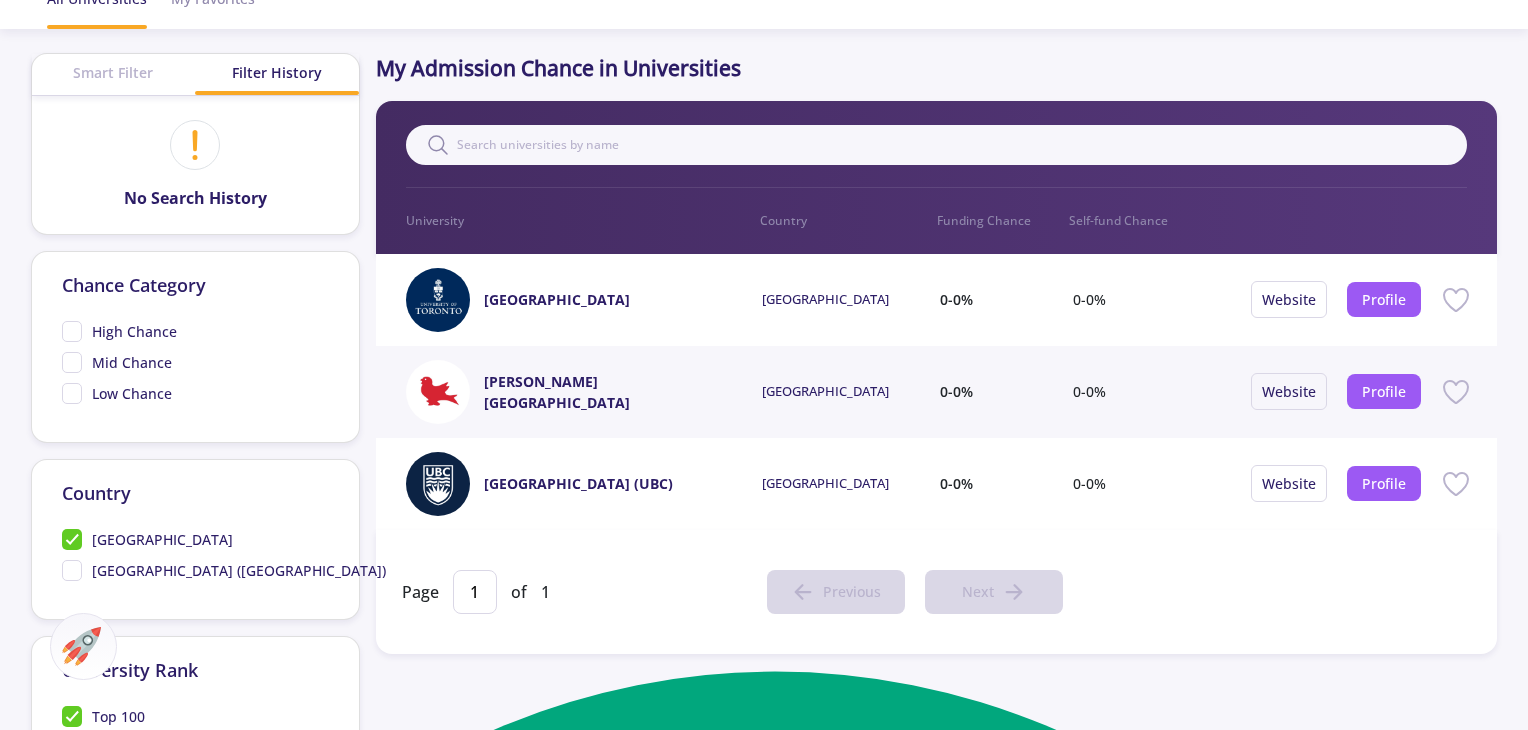 click on "High Chance" 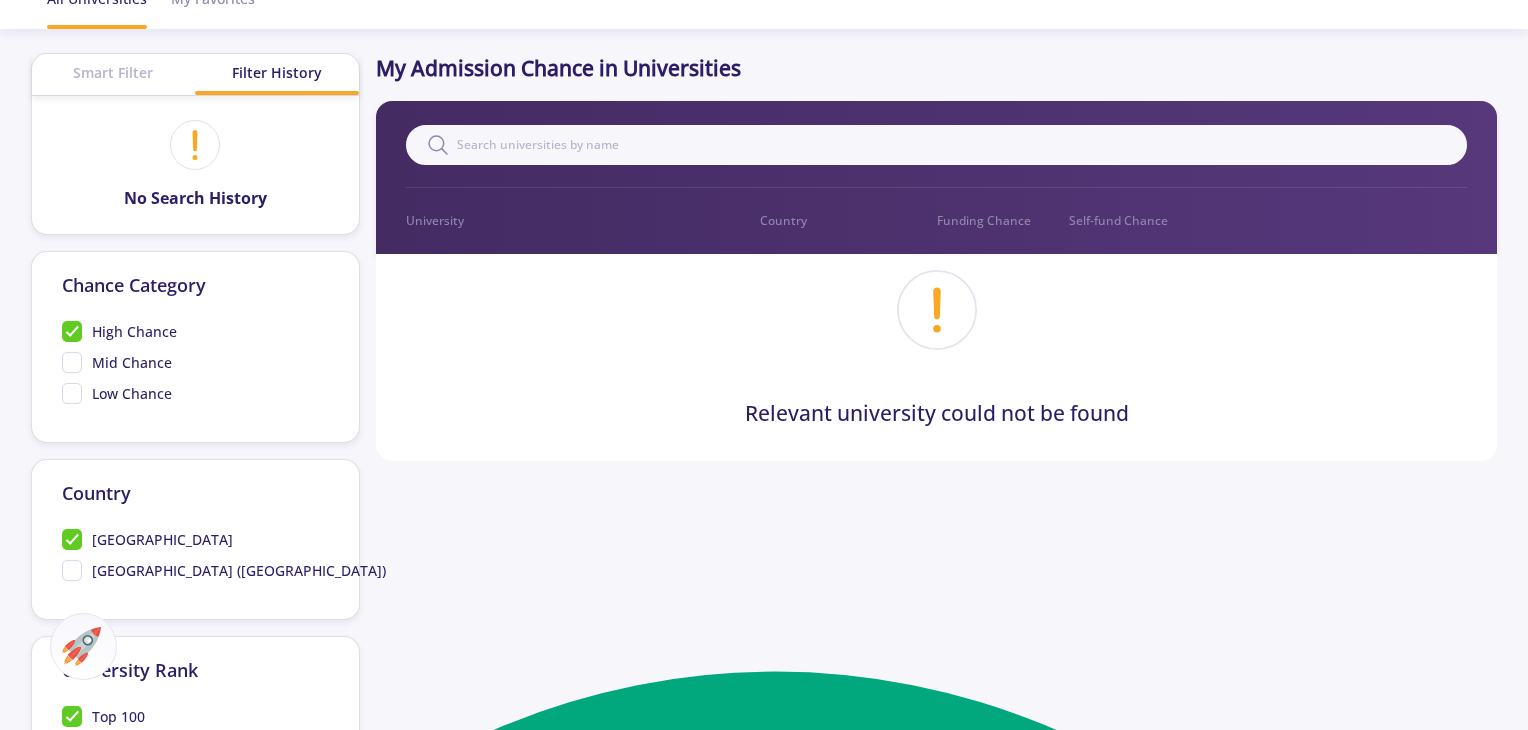 click on "Low Chance" 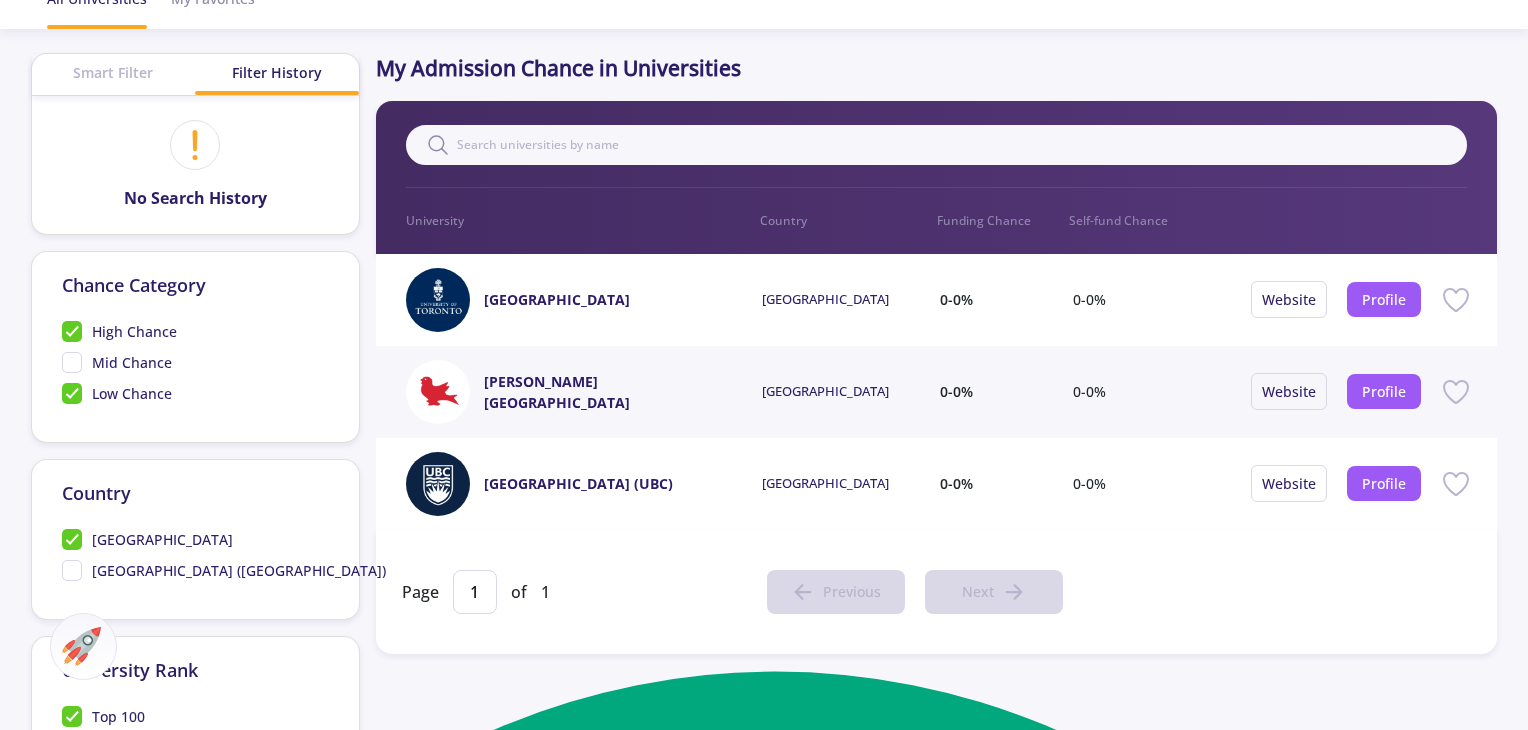 click on "Mid Chance" 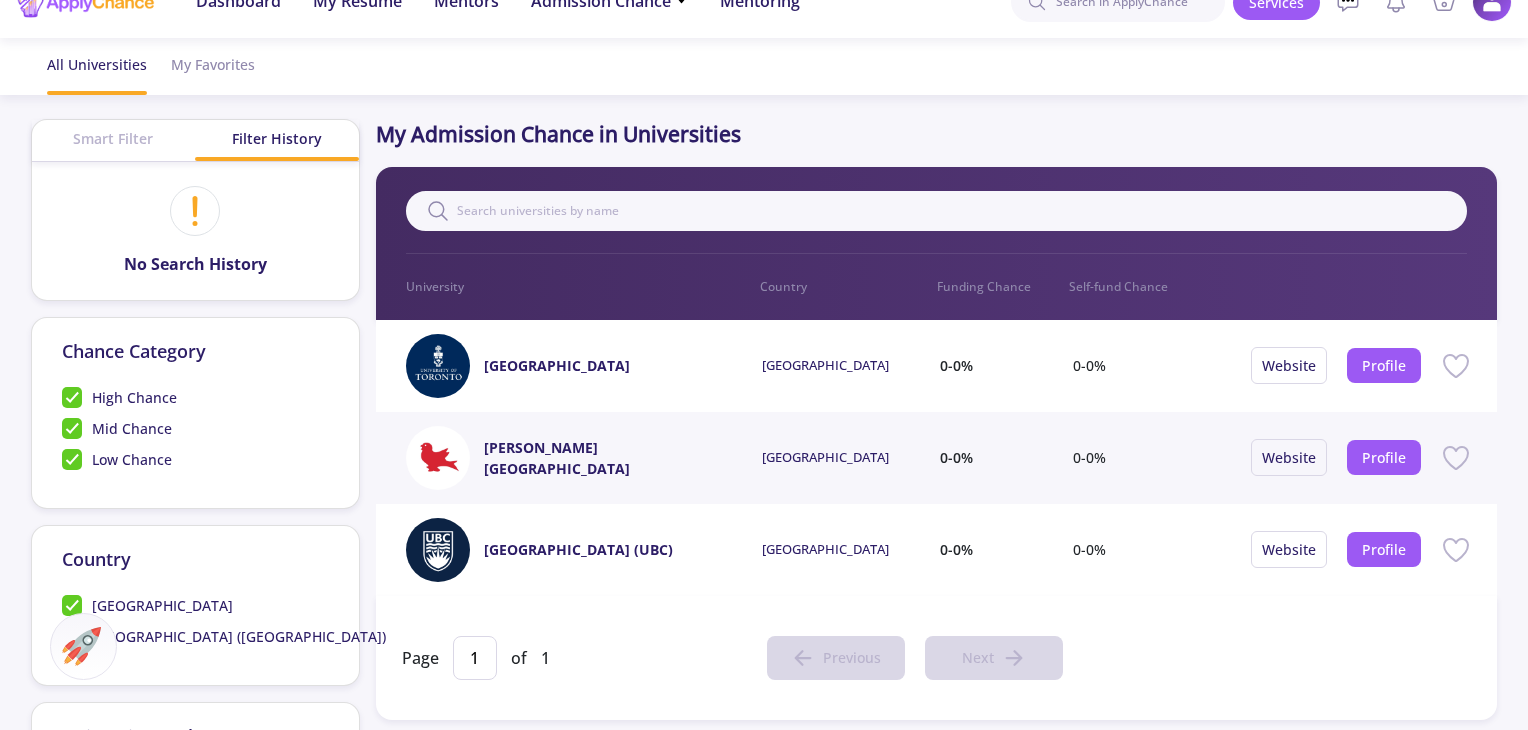 scroll, scrollTop: 0, scrollLeft: 0, axis: both 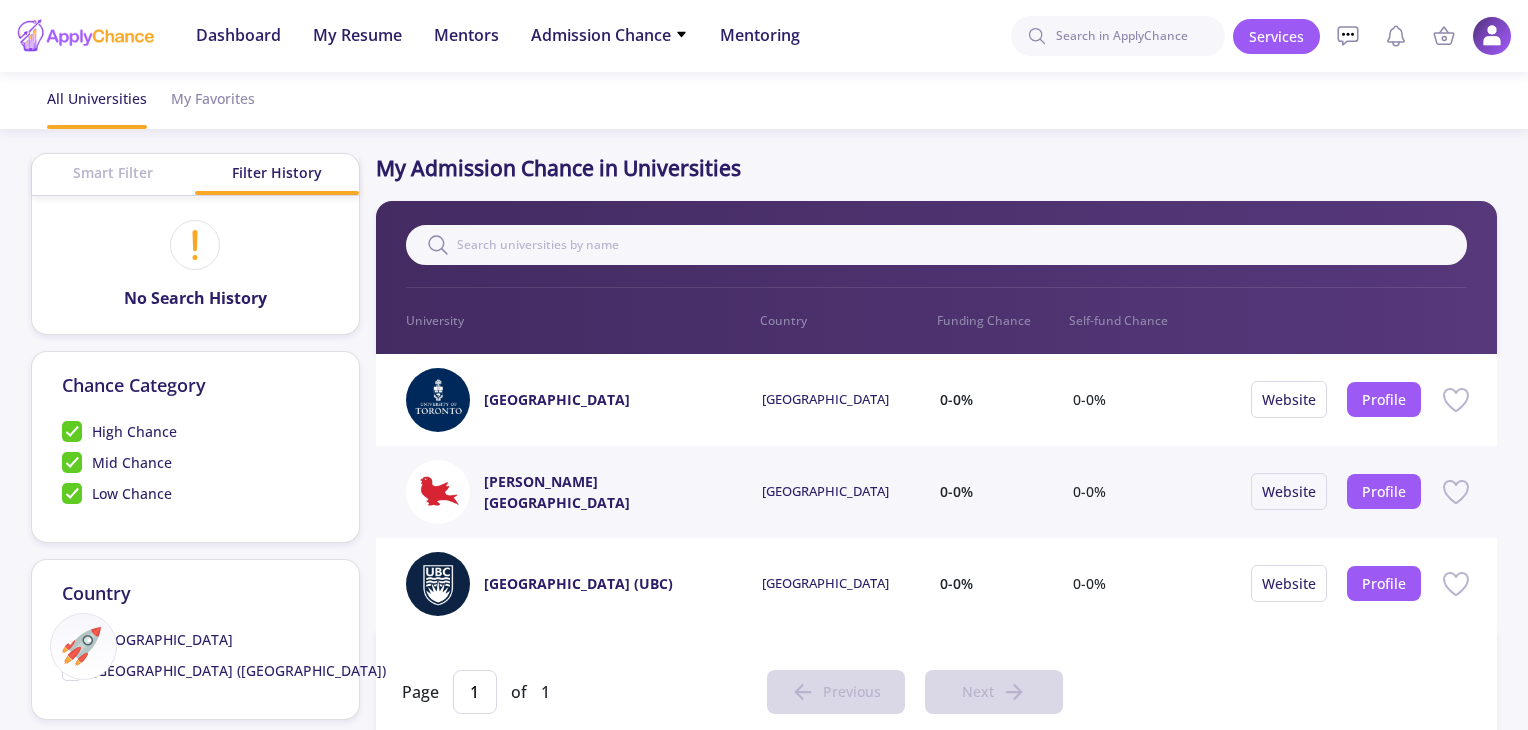 click on "Smart Filter" 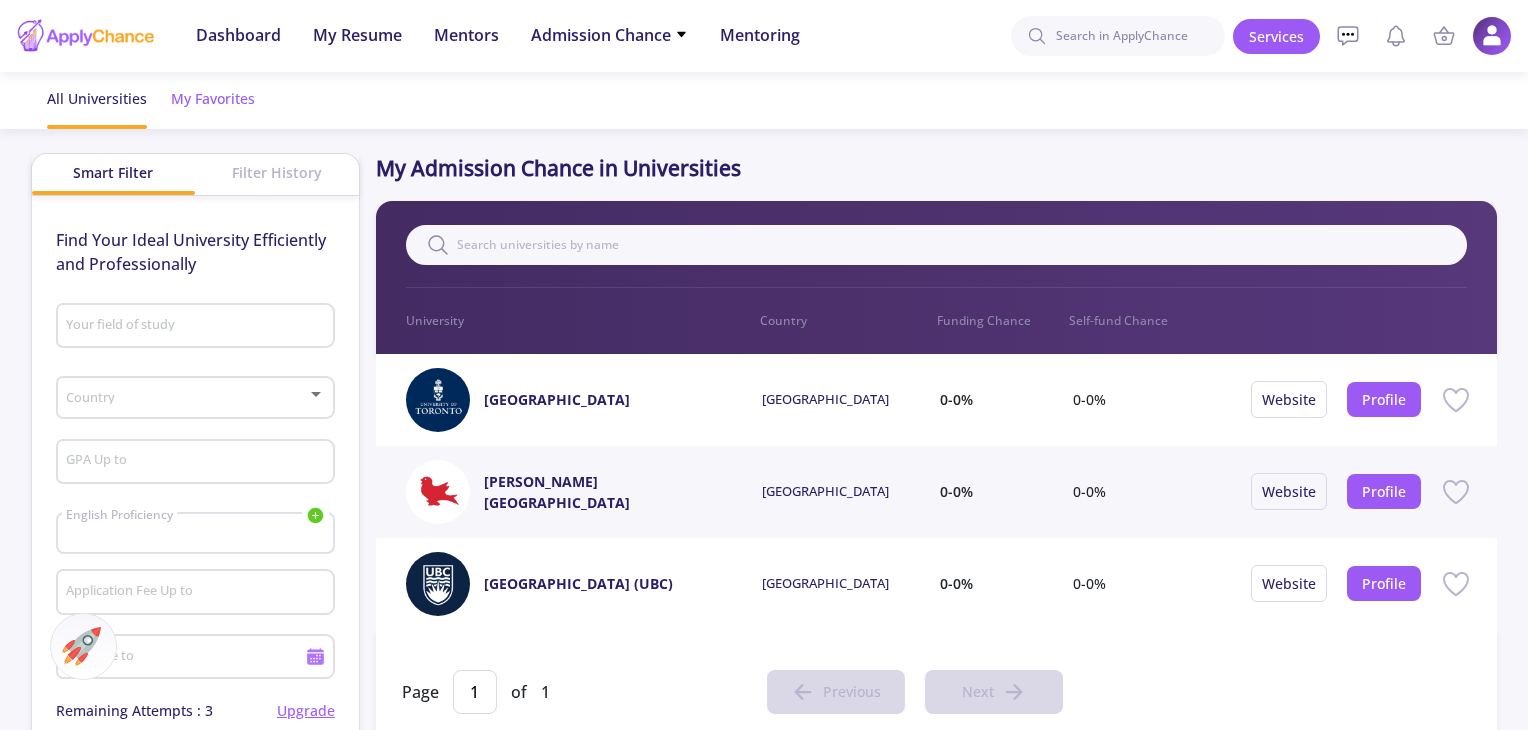 click on "My Favorites" 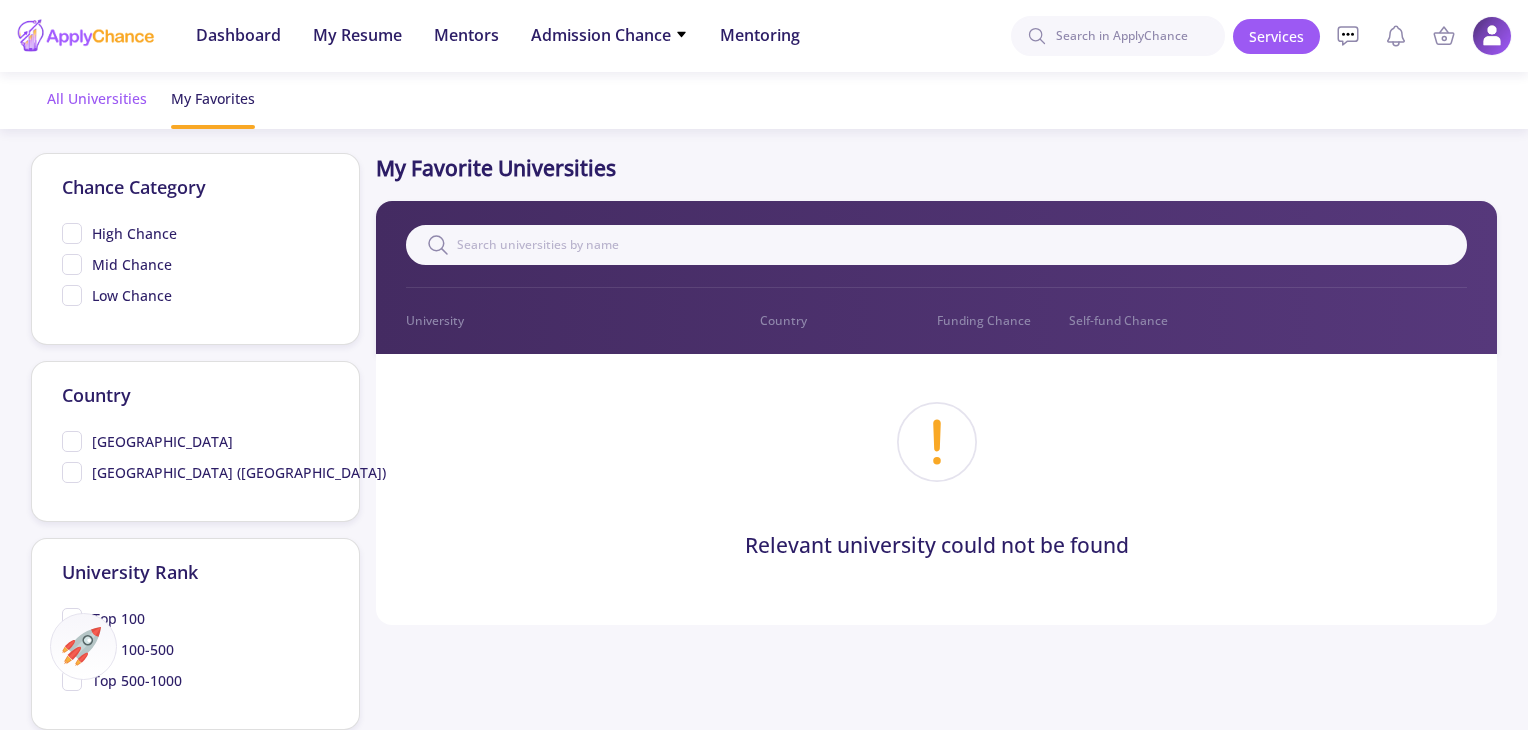 click on "All Universities" 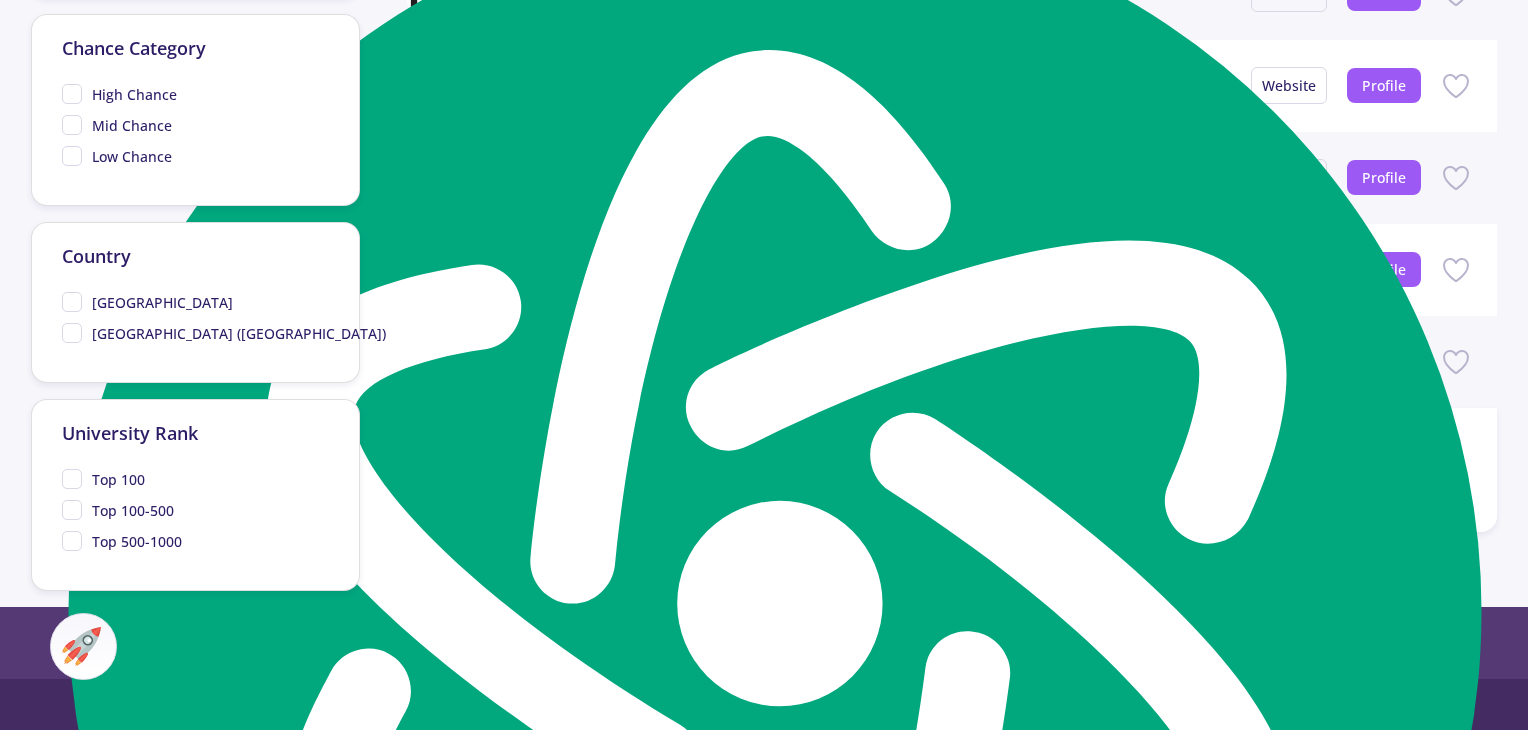 scroll, scrollTop: 900, scrollLeft: 0, axis: vertical 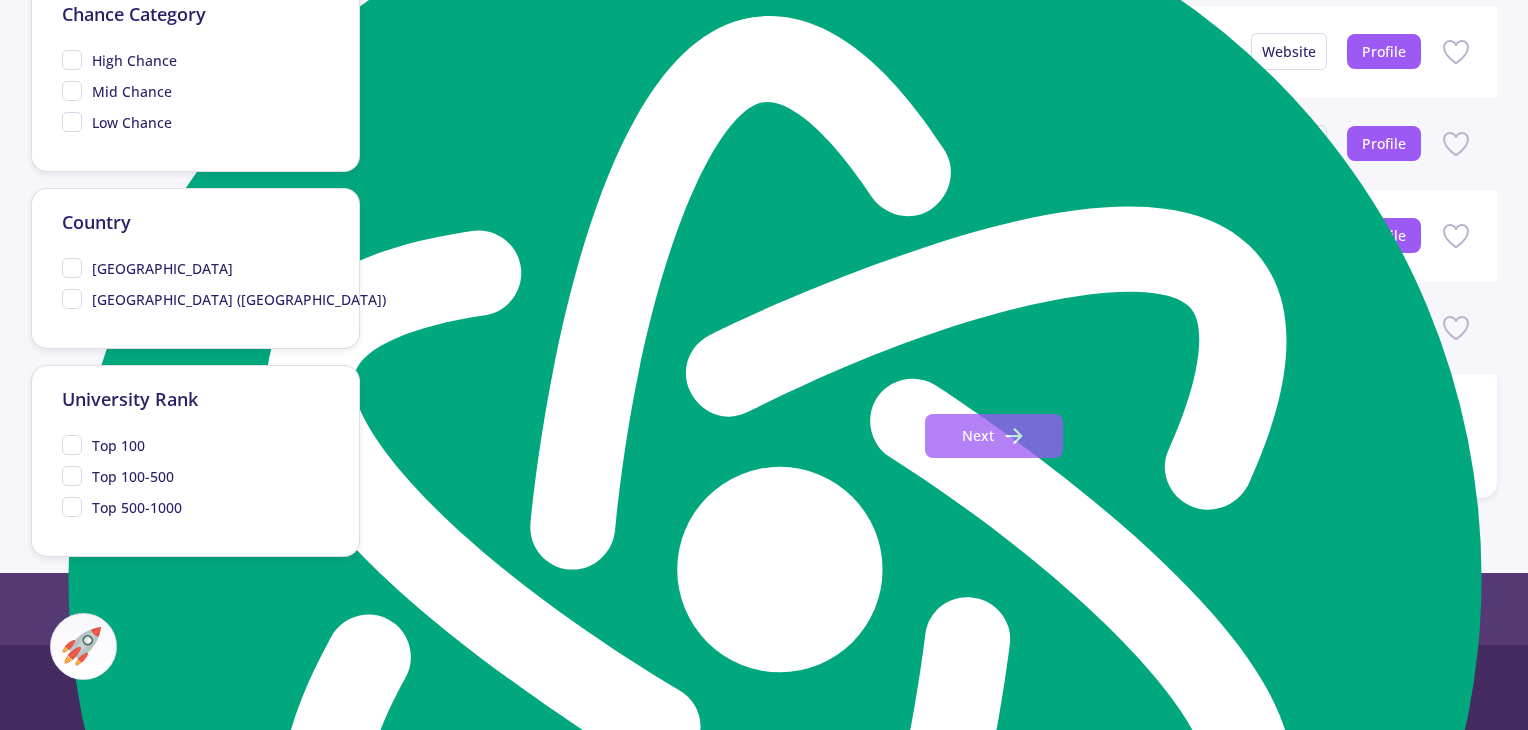 click on "Next" 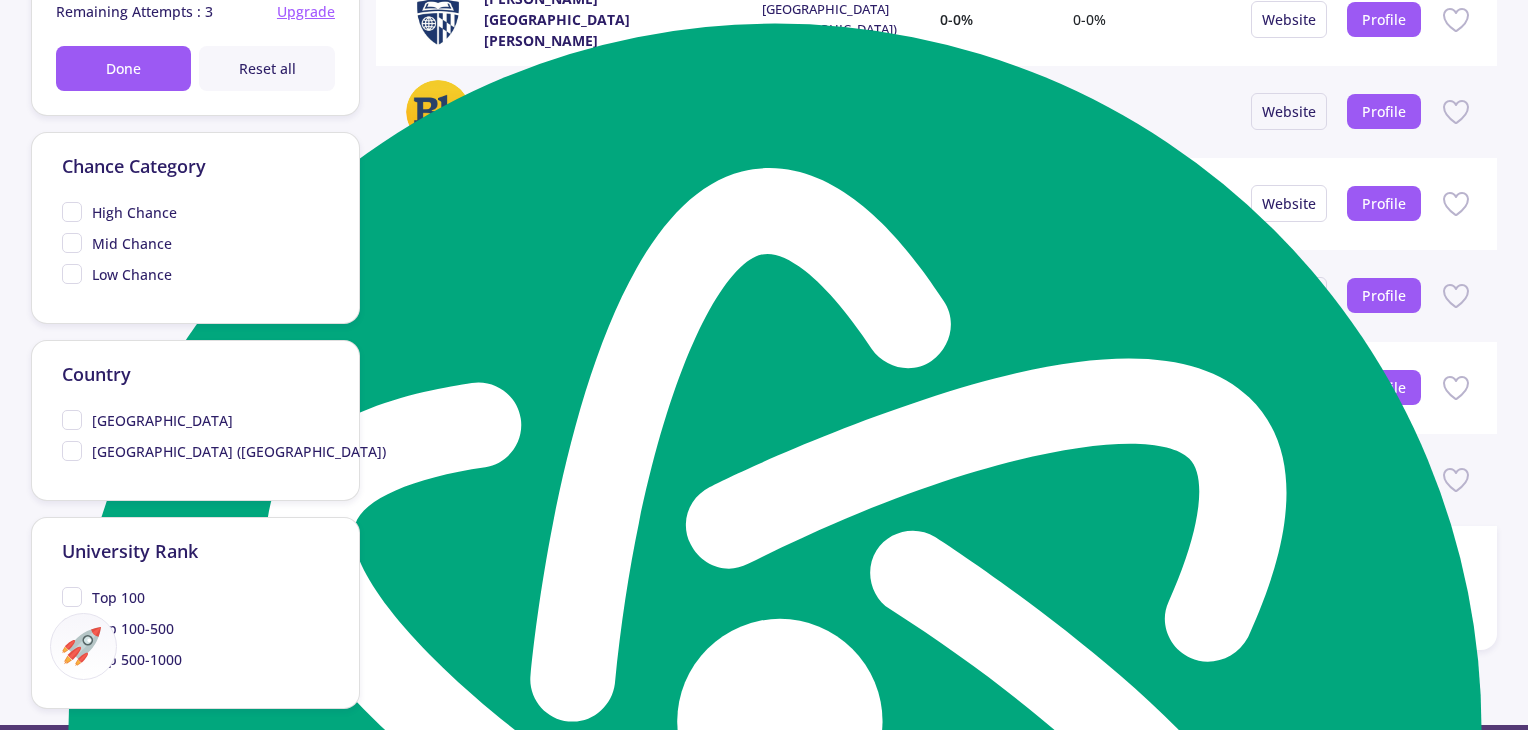 scroll, scrollTop: 800, scrollLeft: 0, axis: vertical 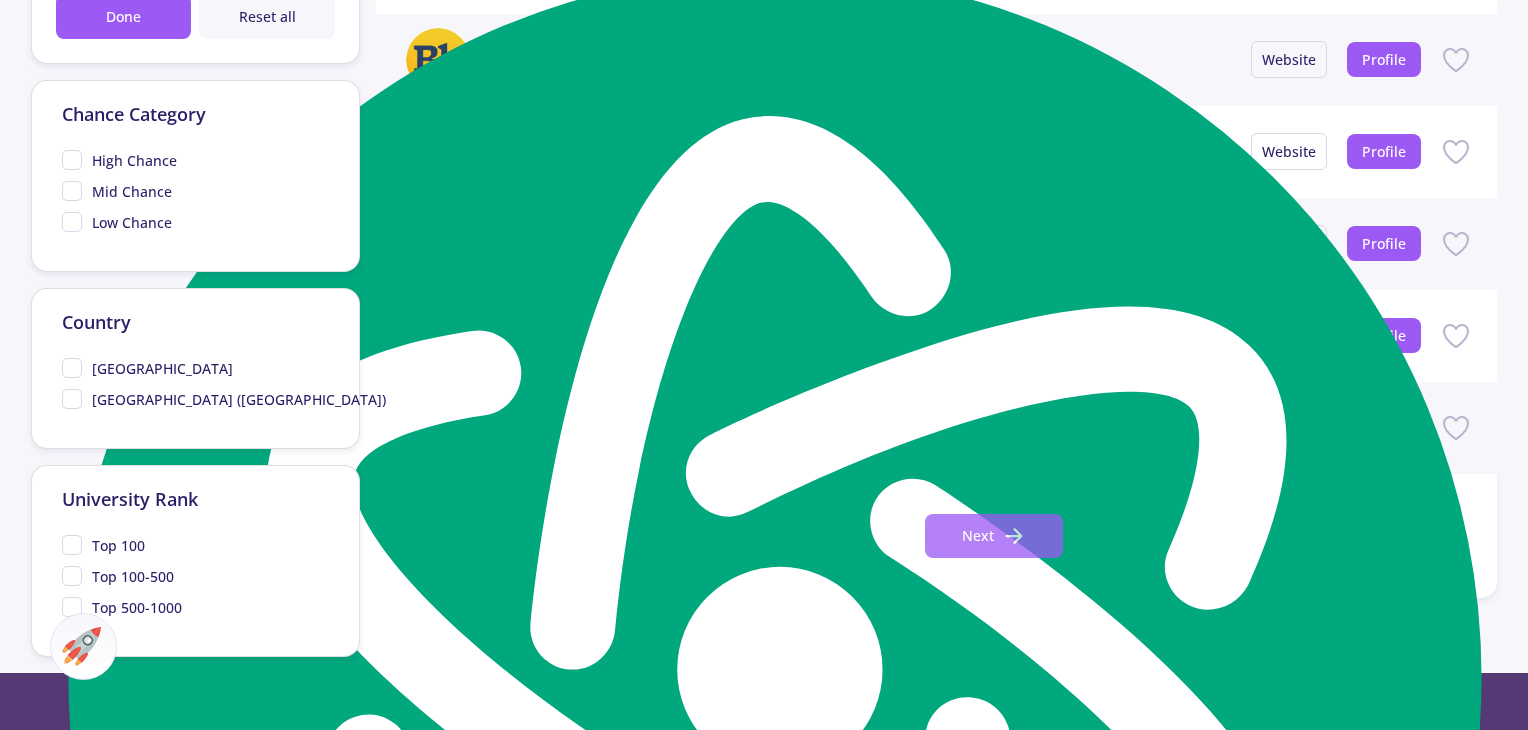 click 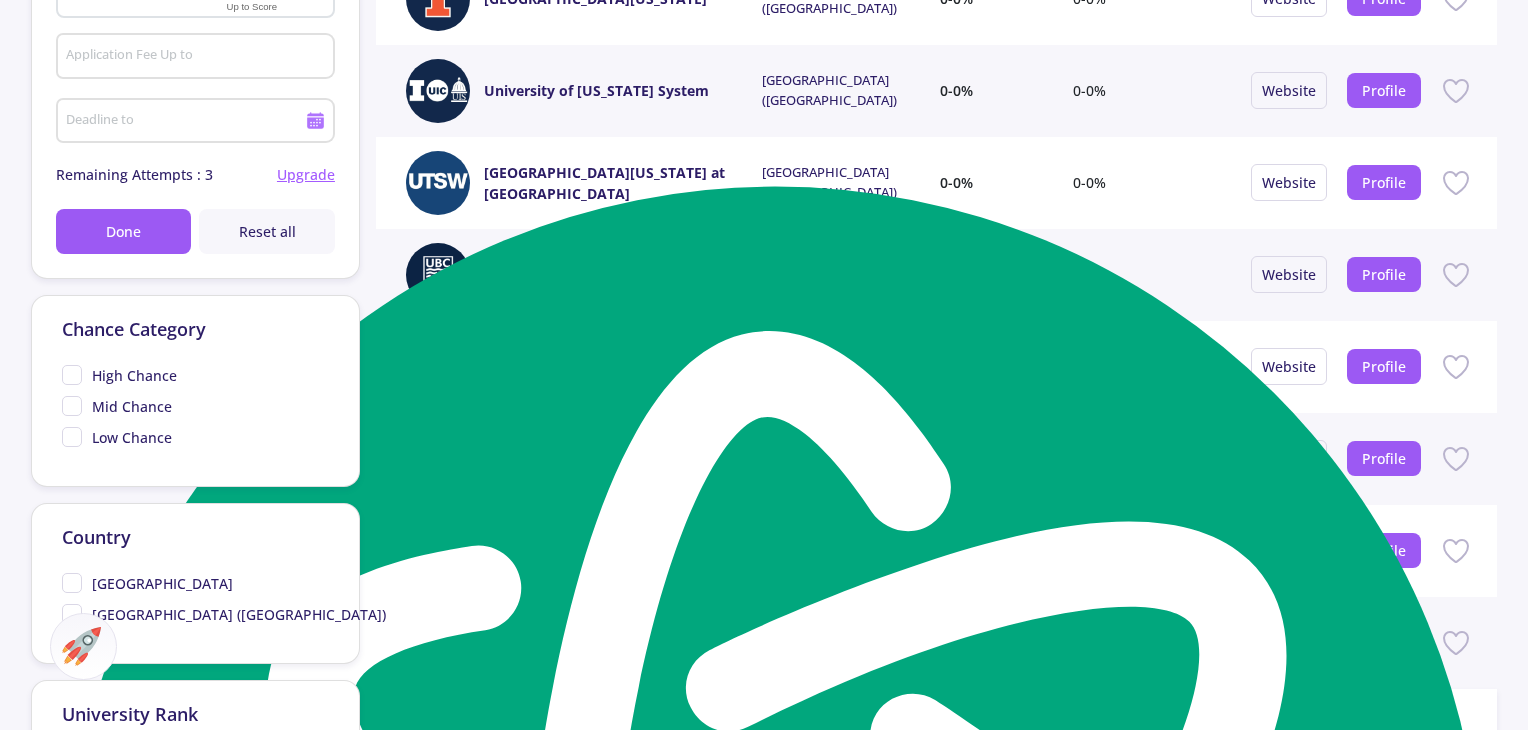 scroll, scrollTop: 800, scrollLeft: 0, axis: vertical 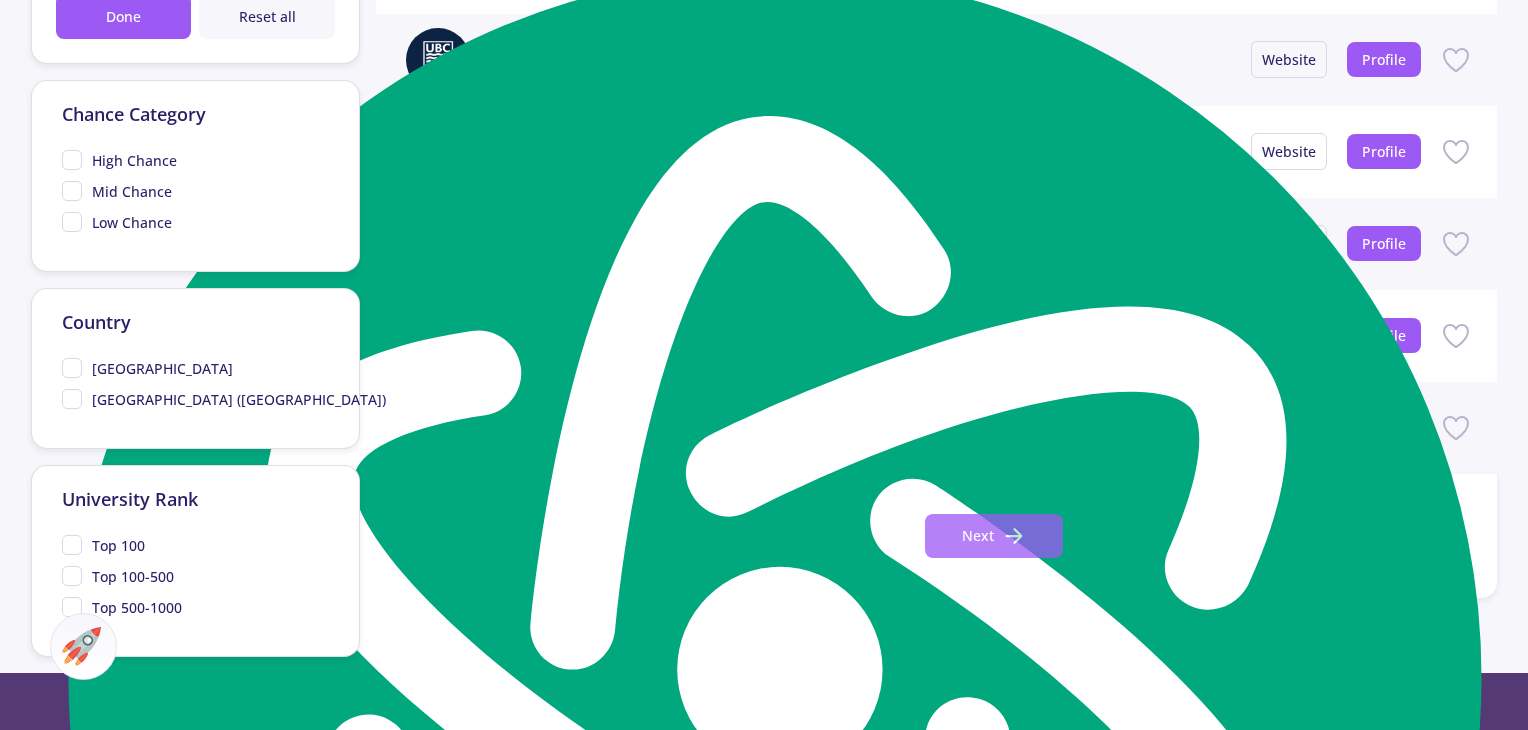 click 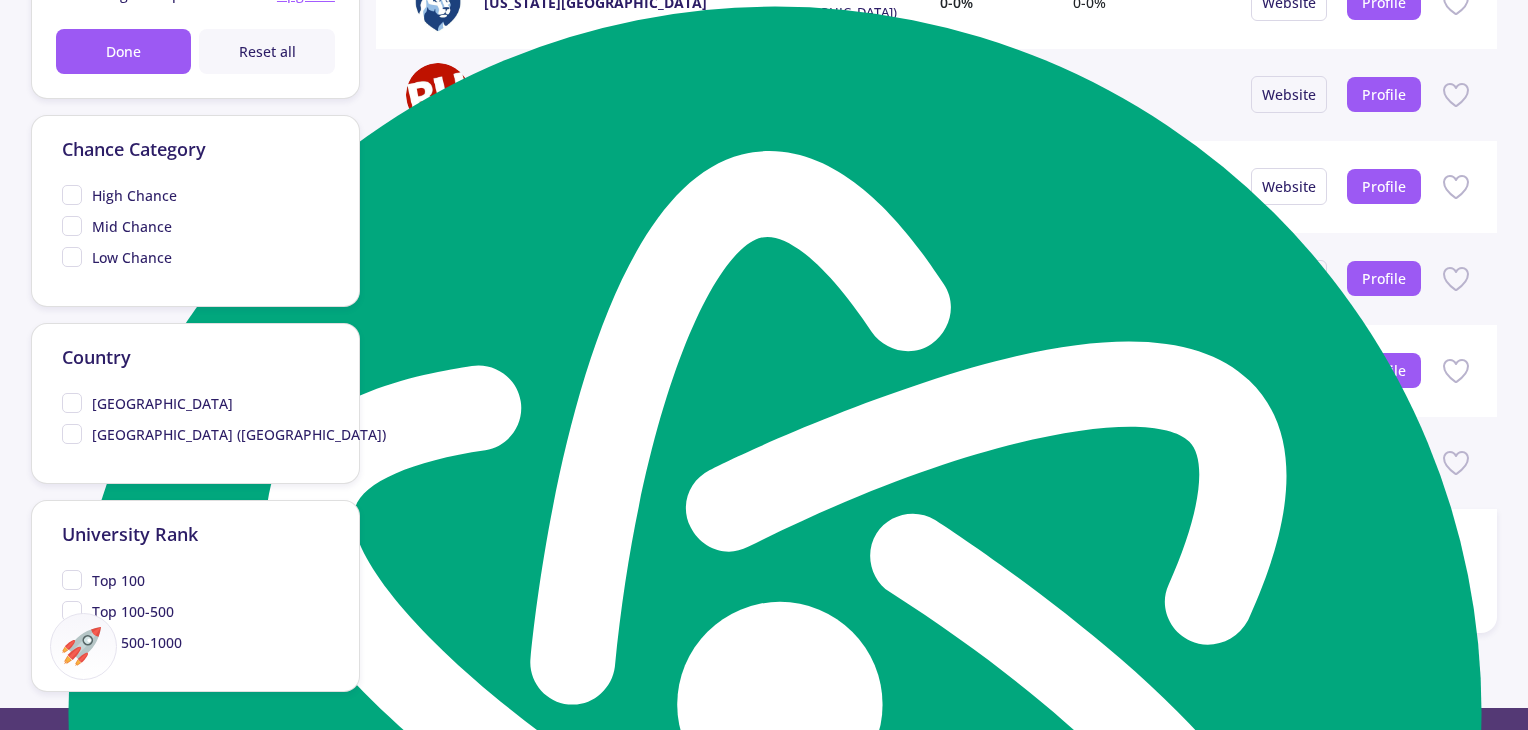 scroll, scrollTop: 800, scrollLeft: 0, axis: vertical 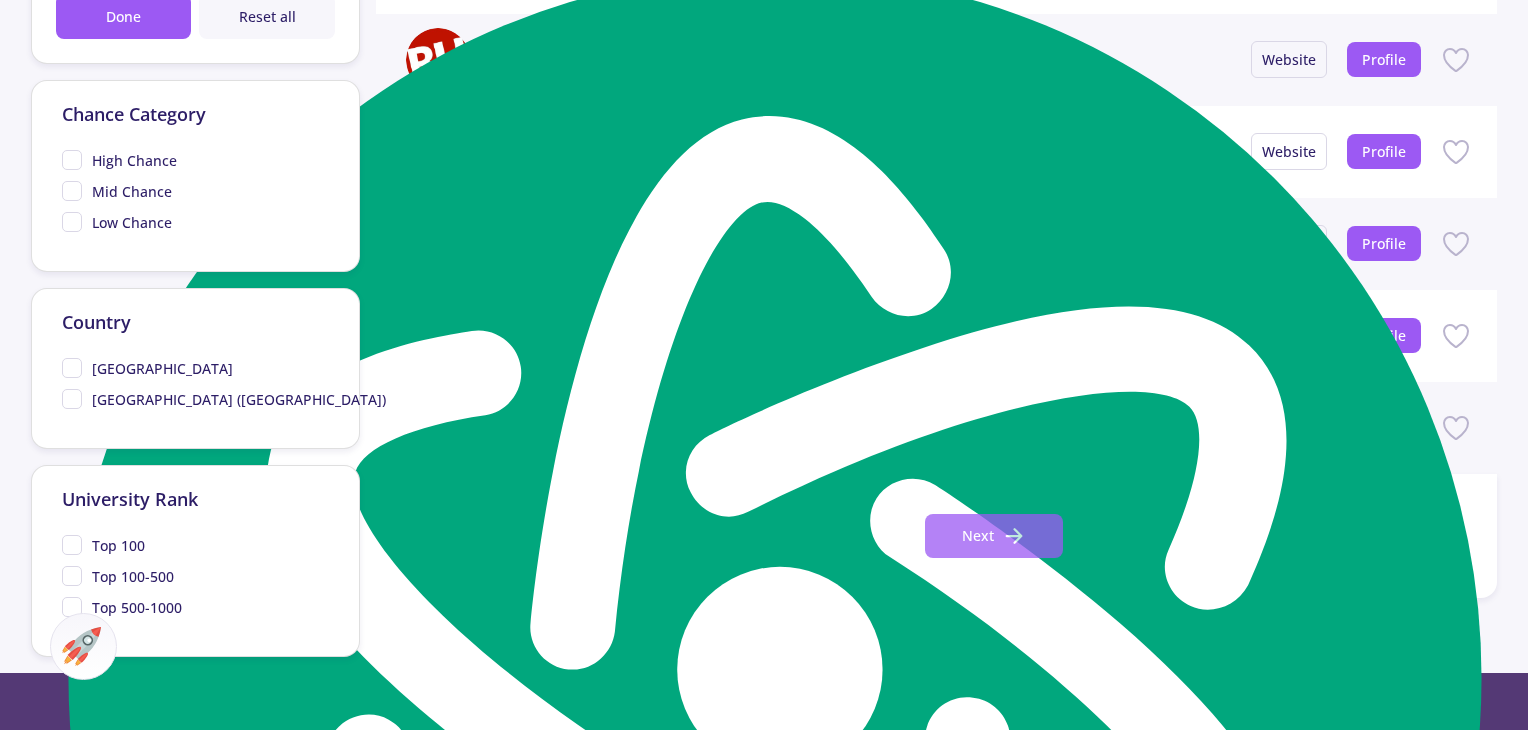 click on "Next" 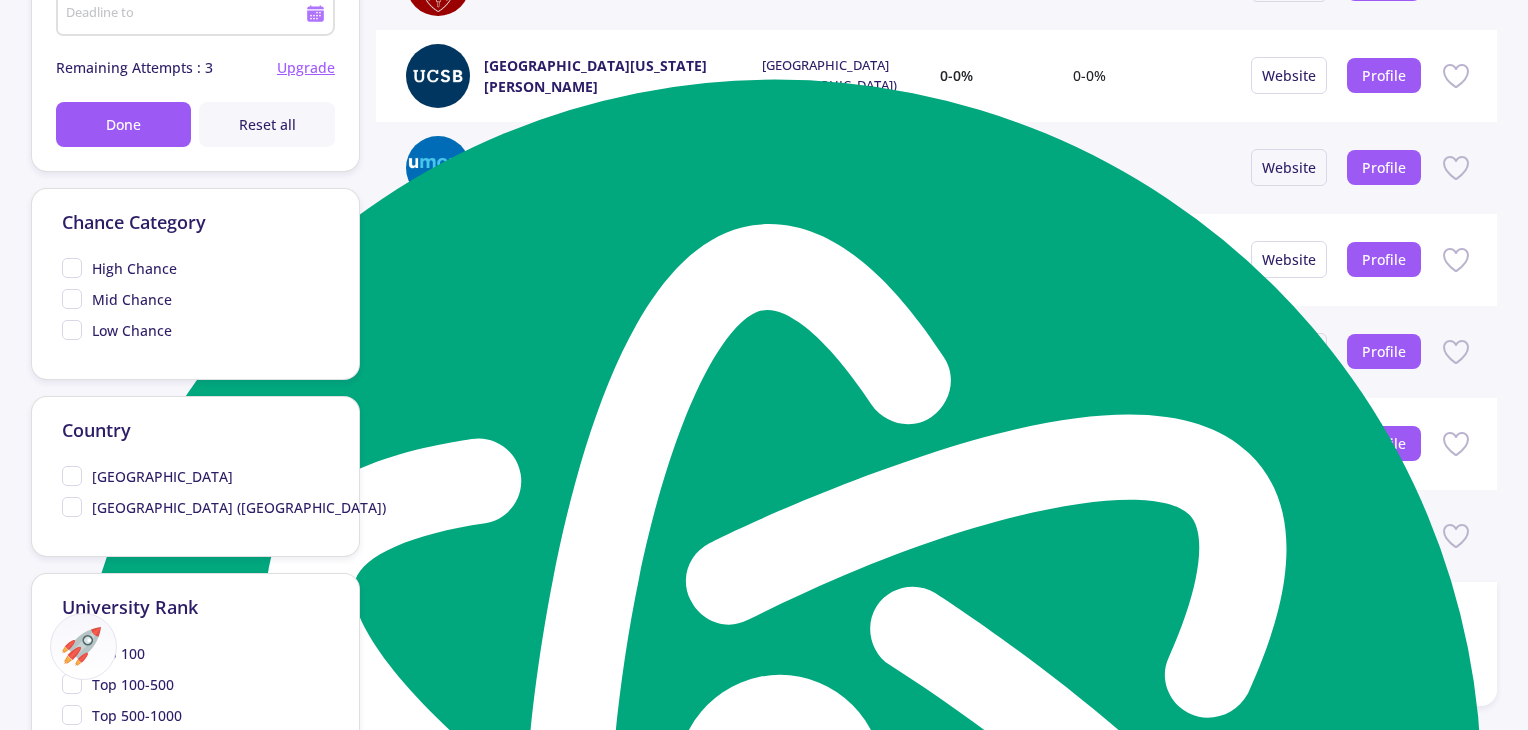scroll, scrollTop: 700, scrollLeft: 0, axis: vertical 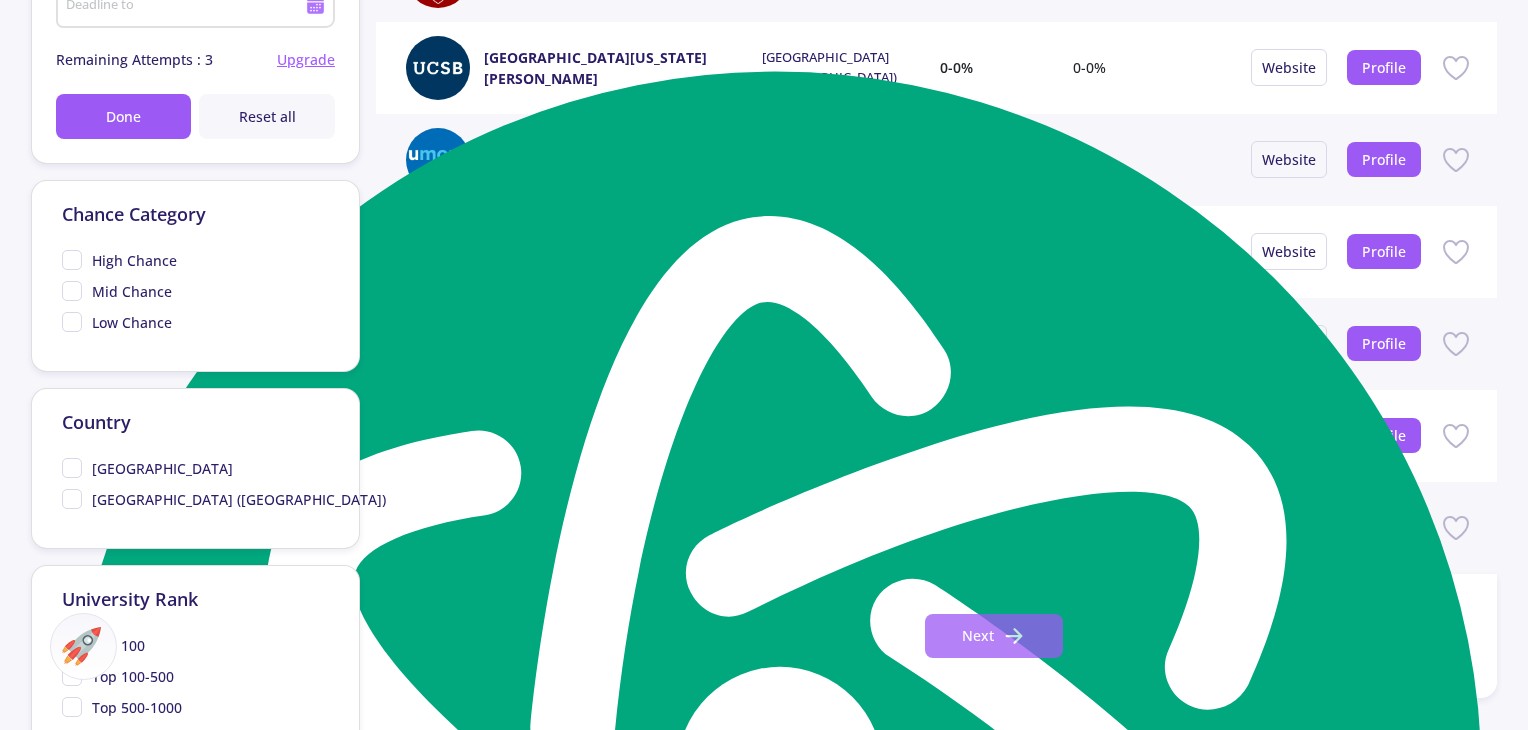 click on "Next" 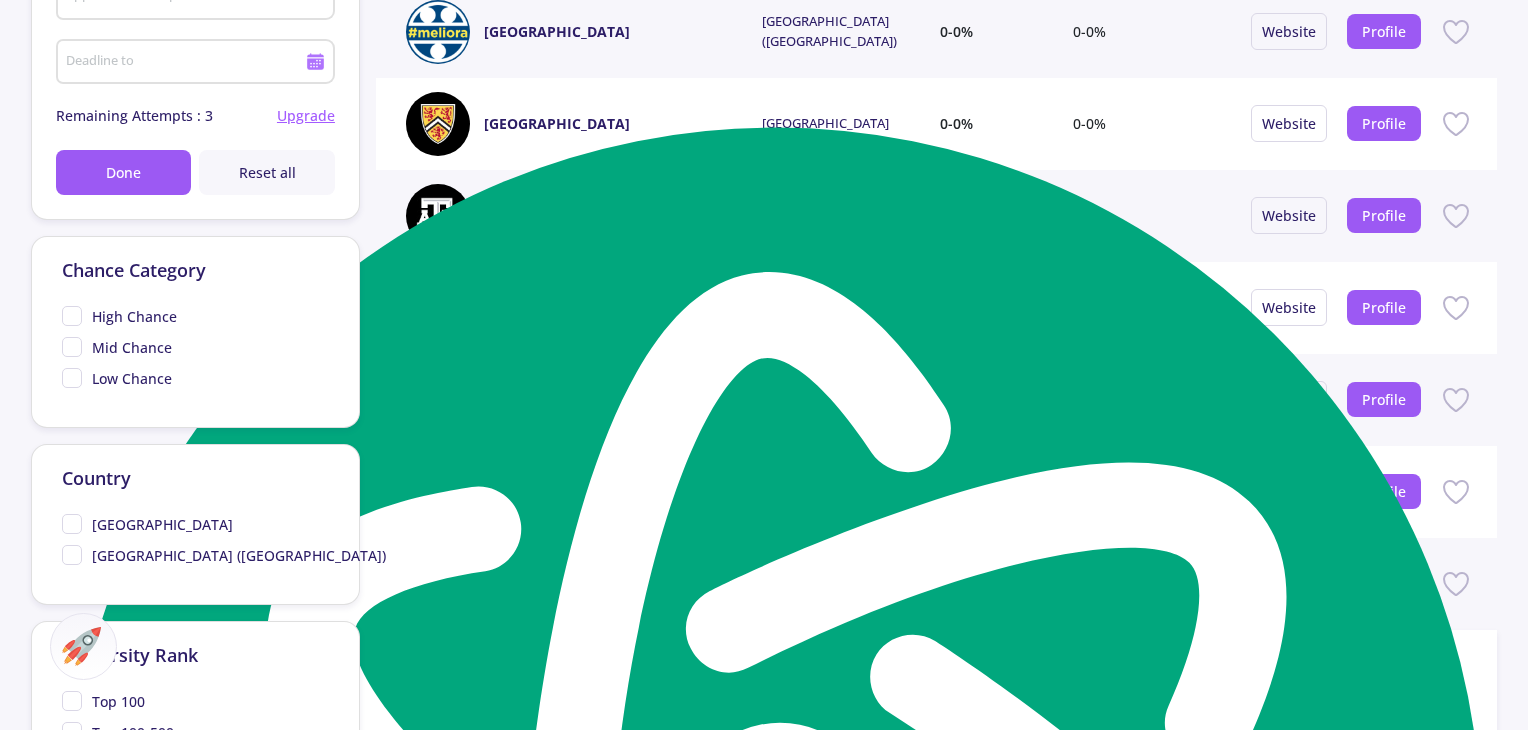 scroll, scrollTop: 700, scrollLeft: 0, axis: vertical 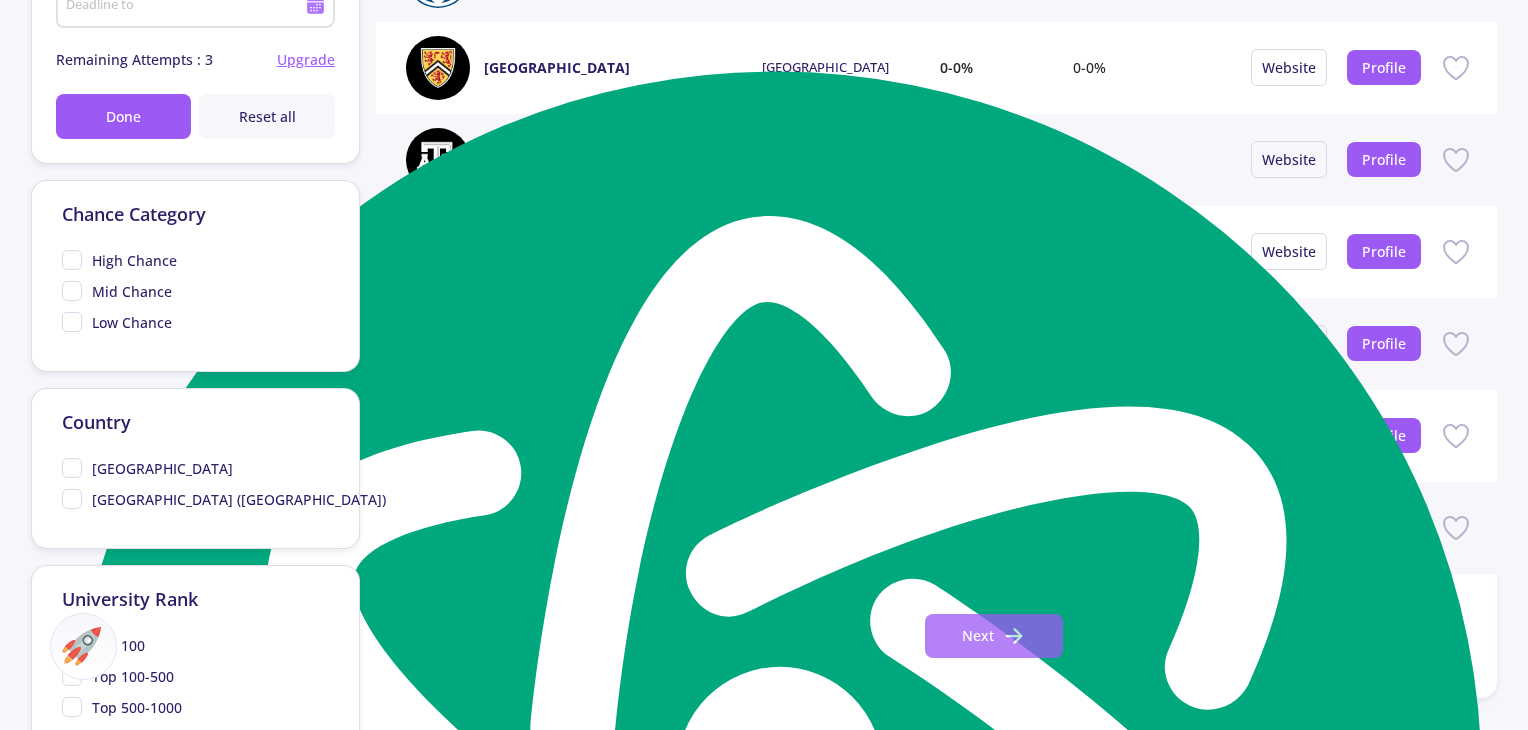 click on "Next" 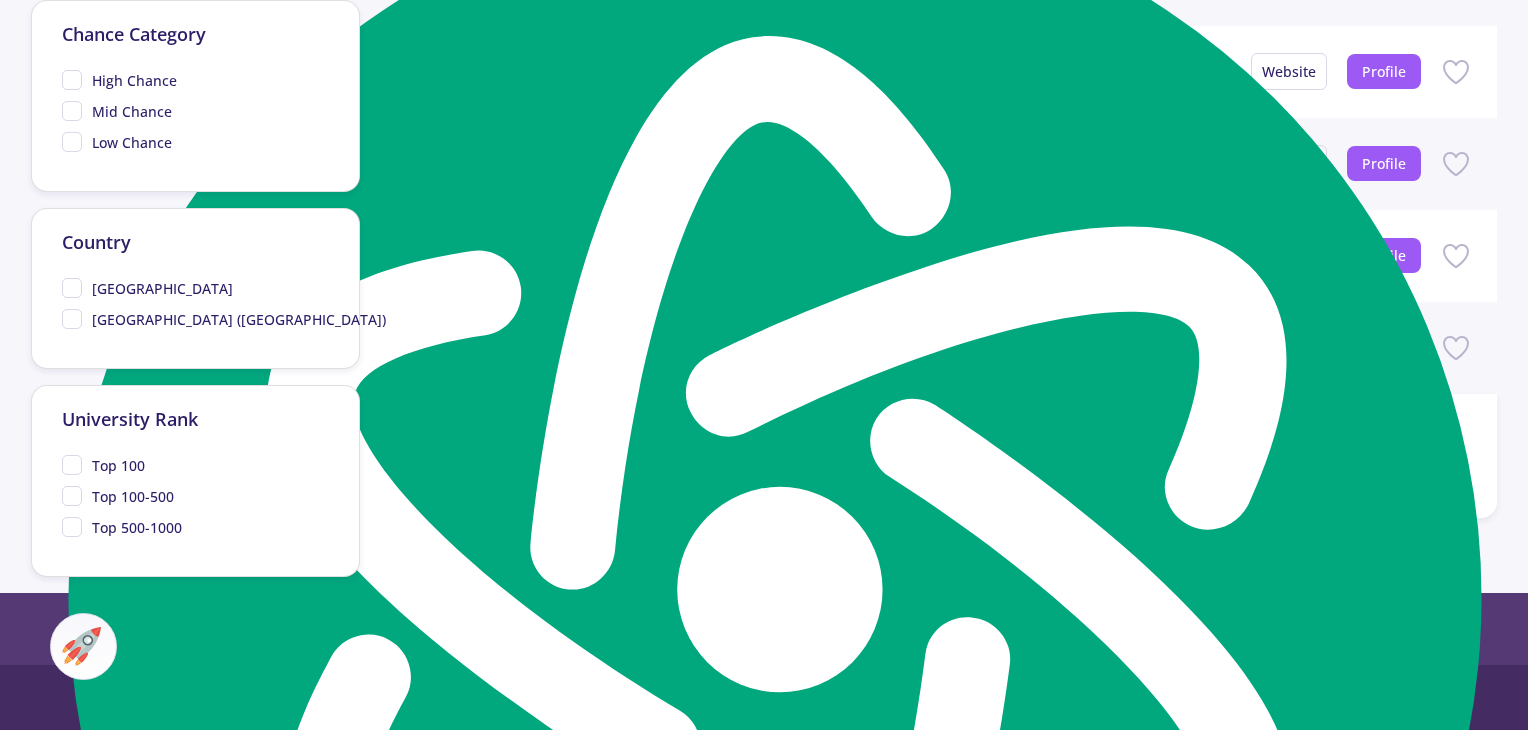 scroll, scrollTop: 900, scrollLeft: 0, axis: vertical 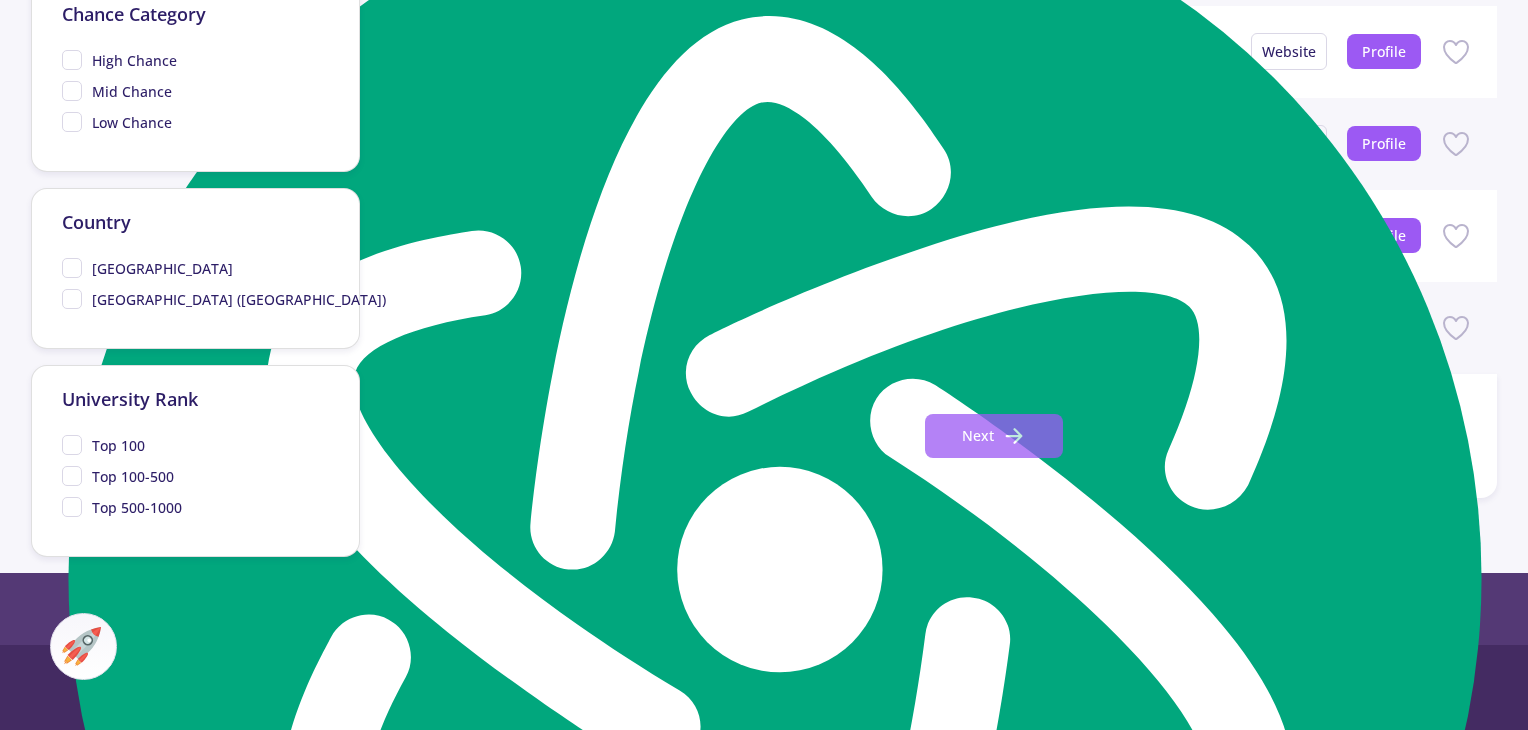 click on "Next" 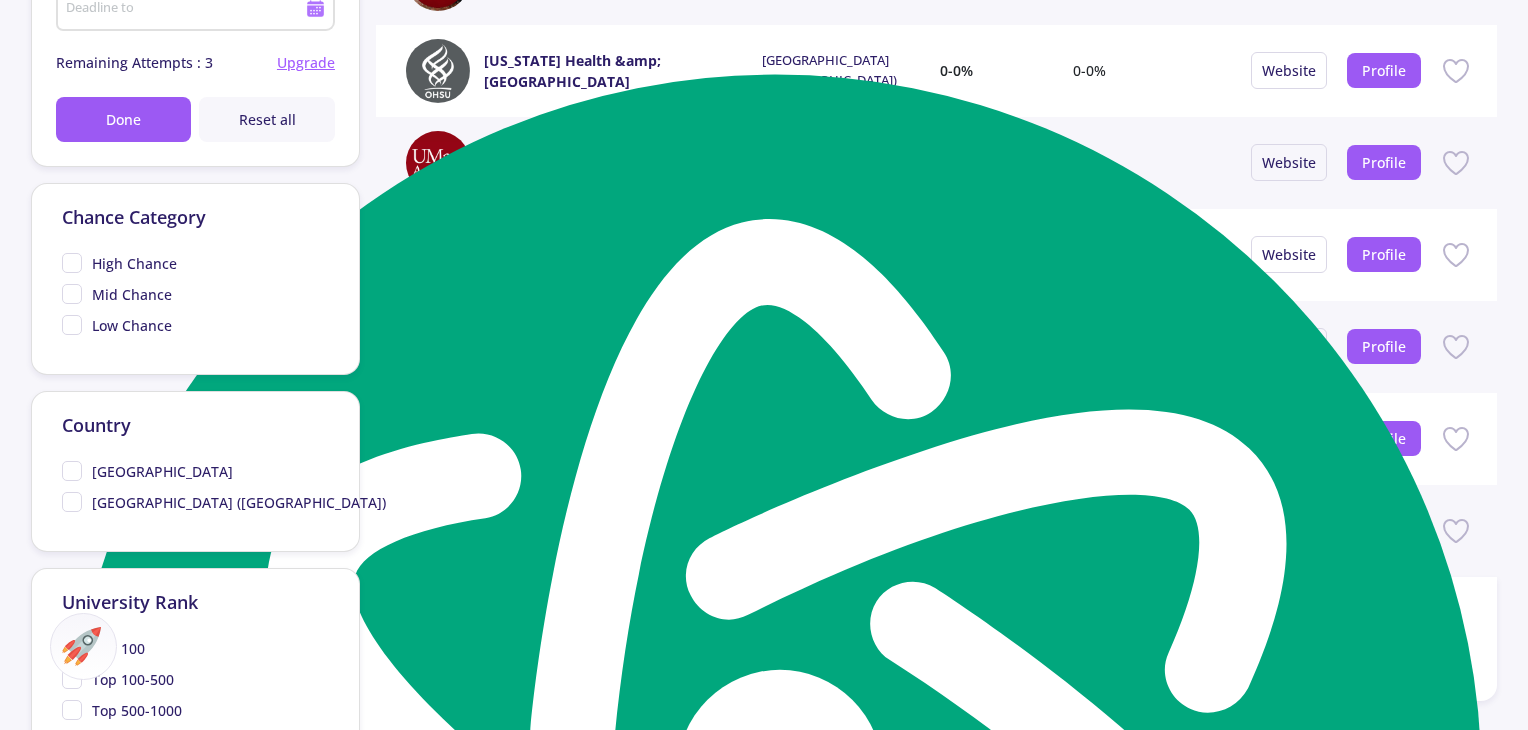 scroll, scrollTop: 700, scrollLeft: 0, axis: vertical 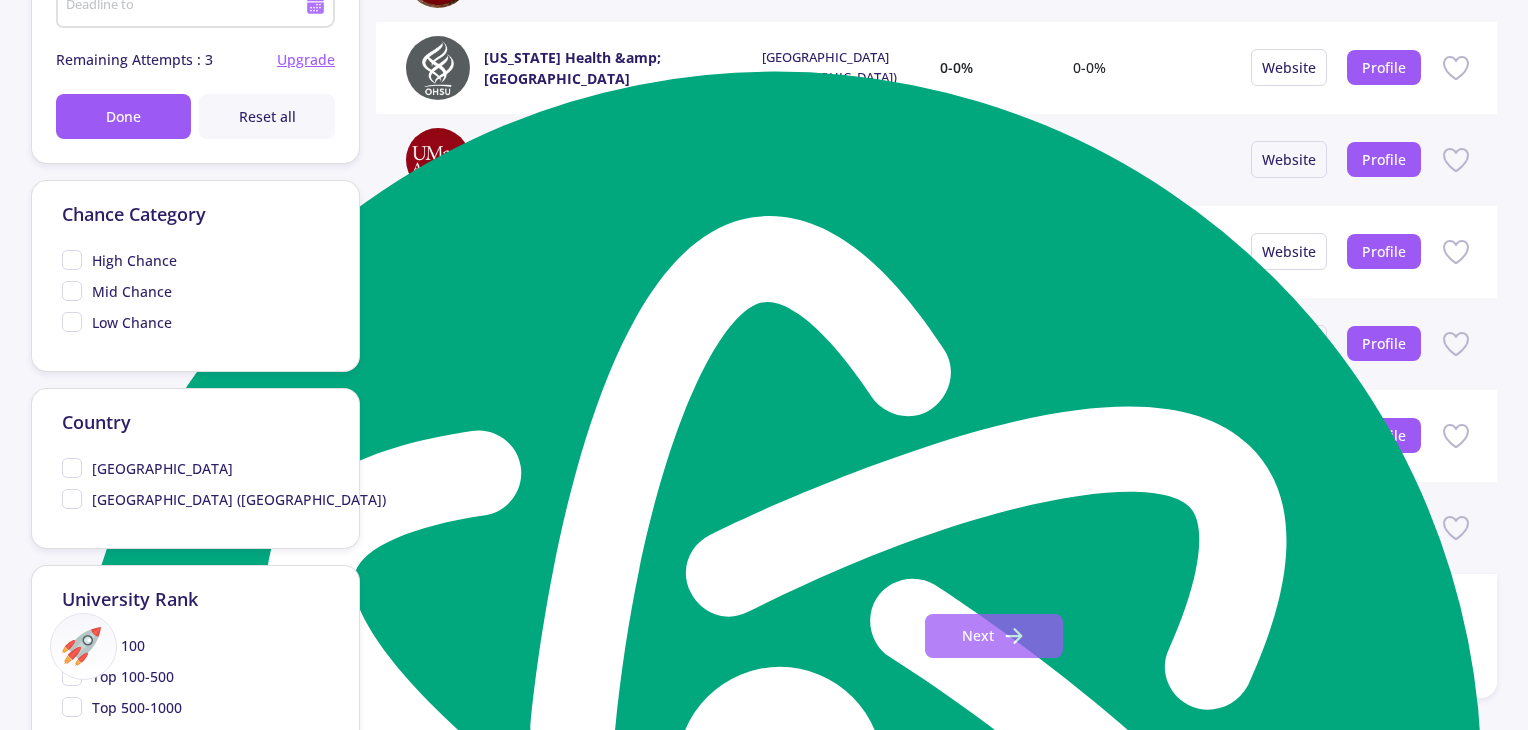 click on "Next" 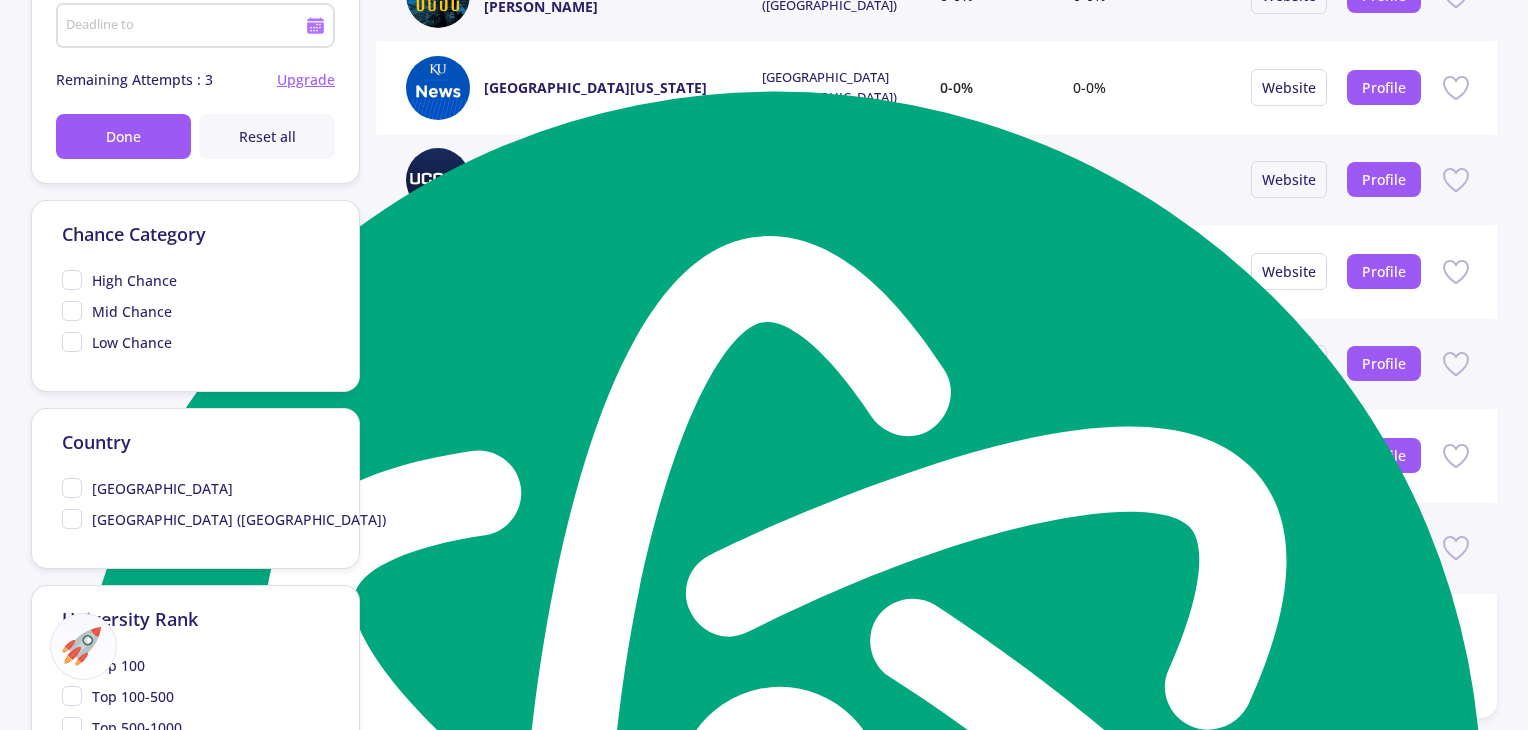 scroll, scrollTop: 800, scrollLeft: 0, axis: vertical 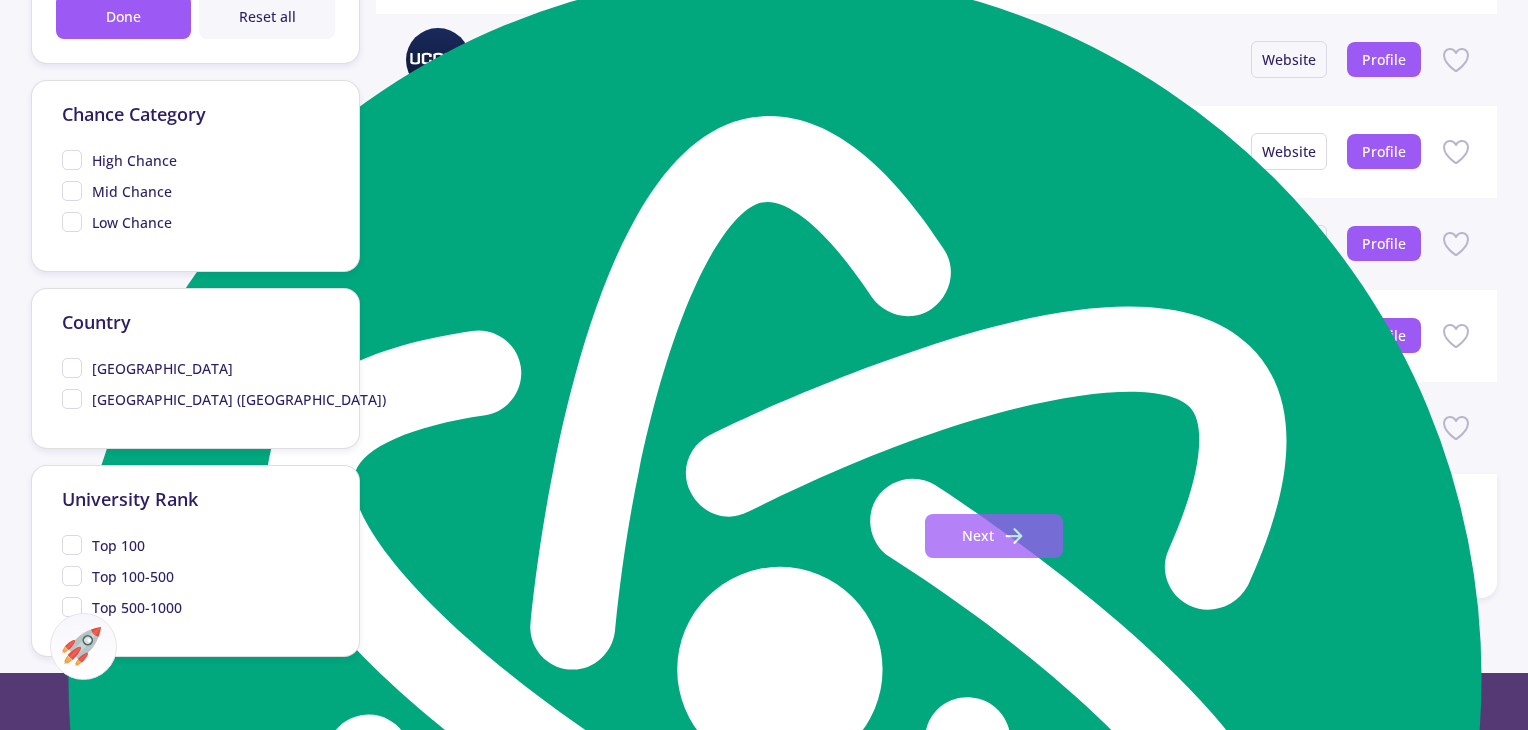 click on "Next" 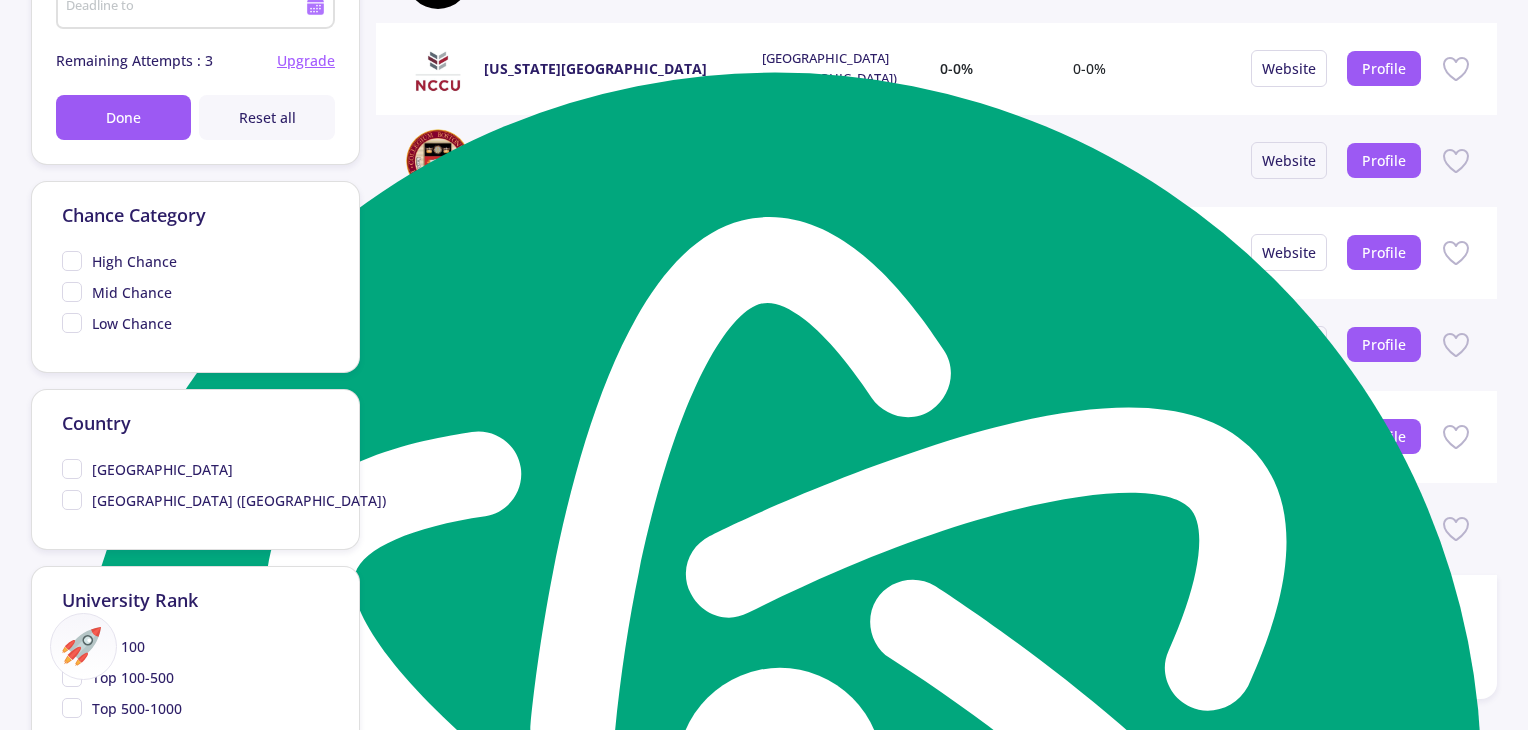 scroll, scrollTop: 700, scrollLeft: 0, axis: vertical 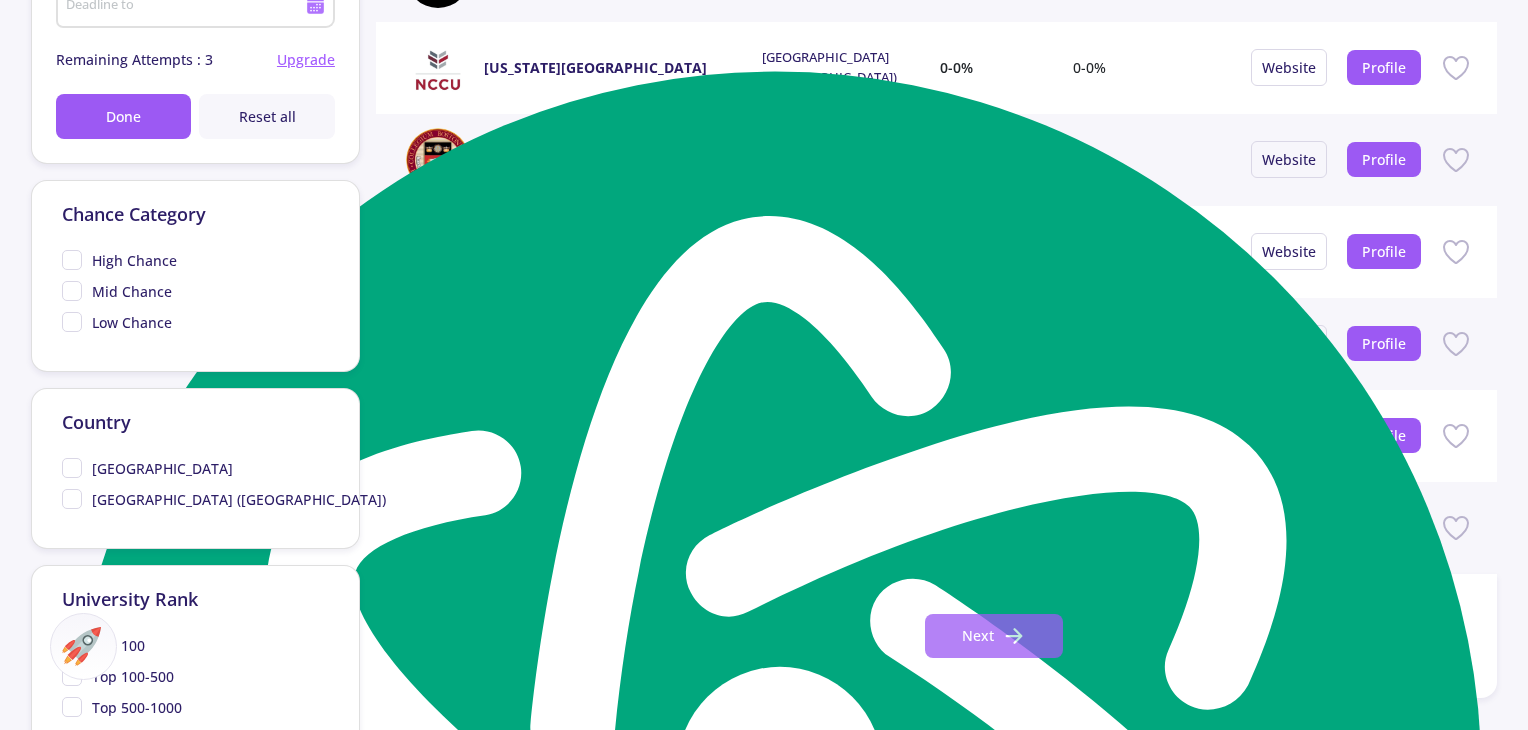 click 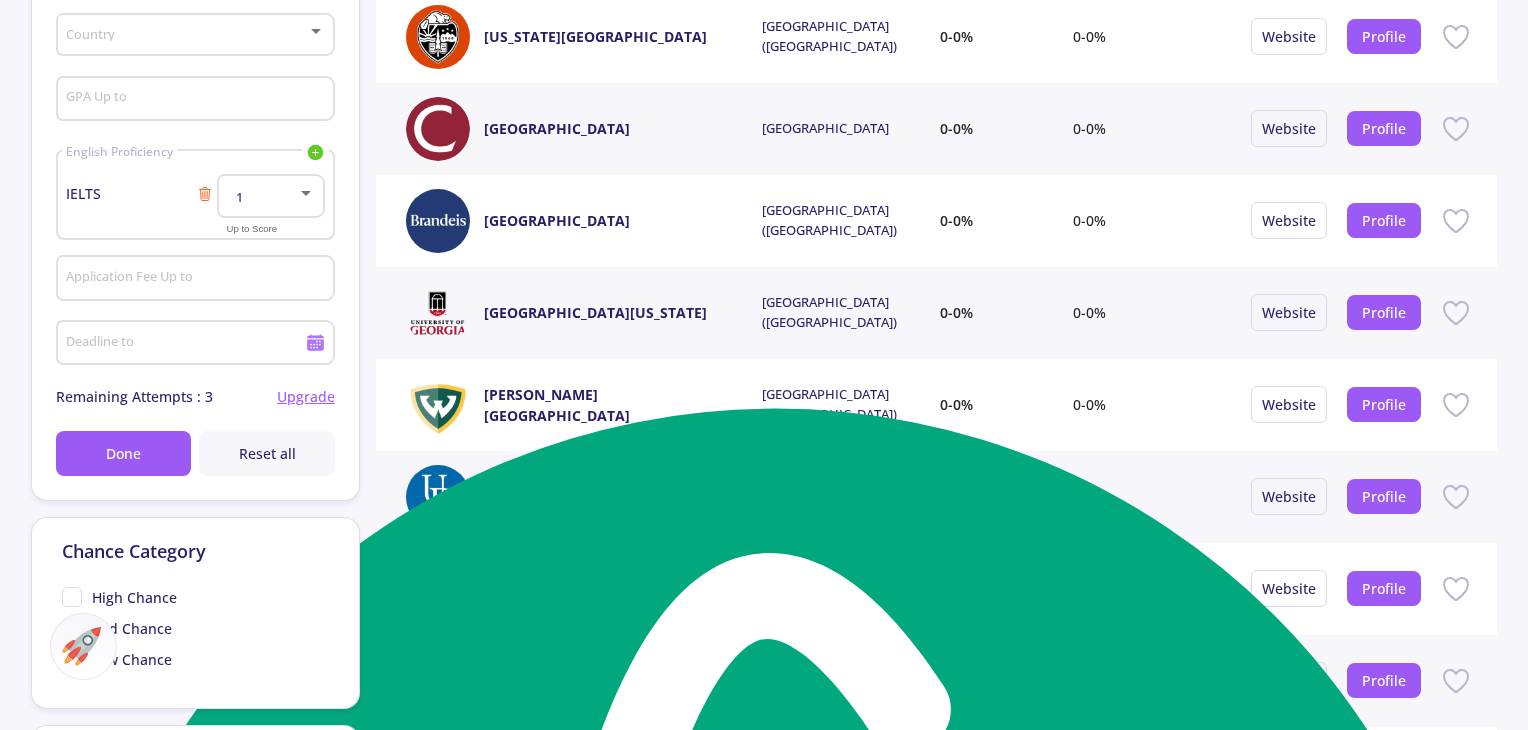 scroll, scrollTop: 100, scrollLeft: 0, axis: vertical 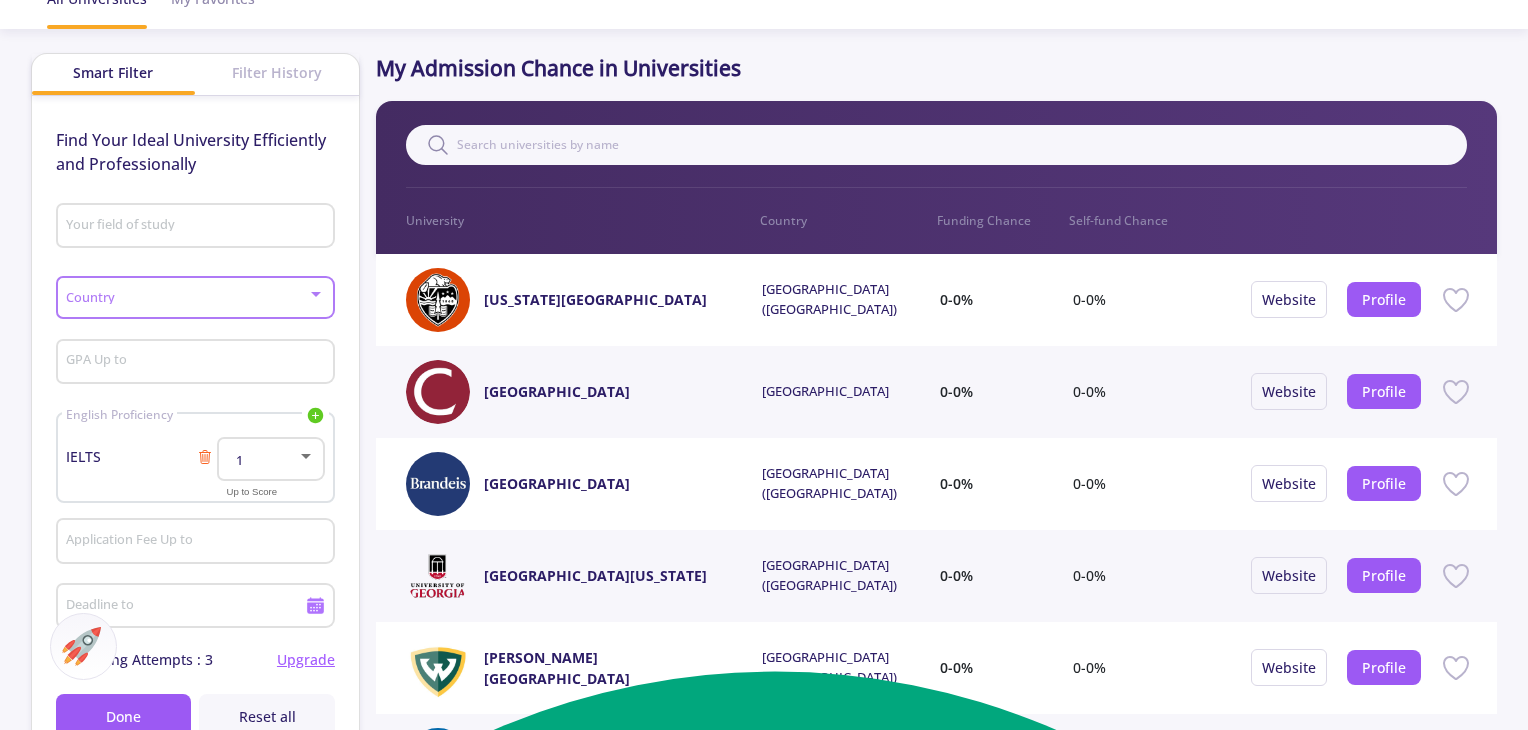 click at bounding box center [188, 298] 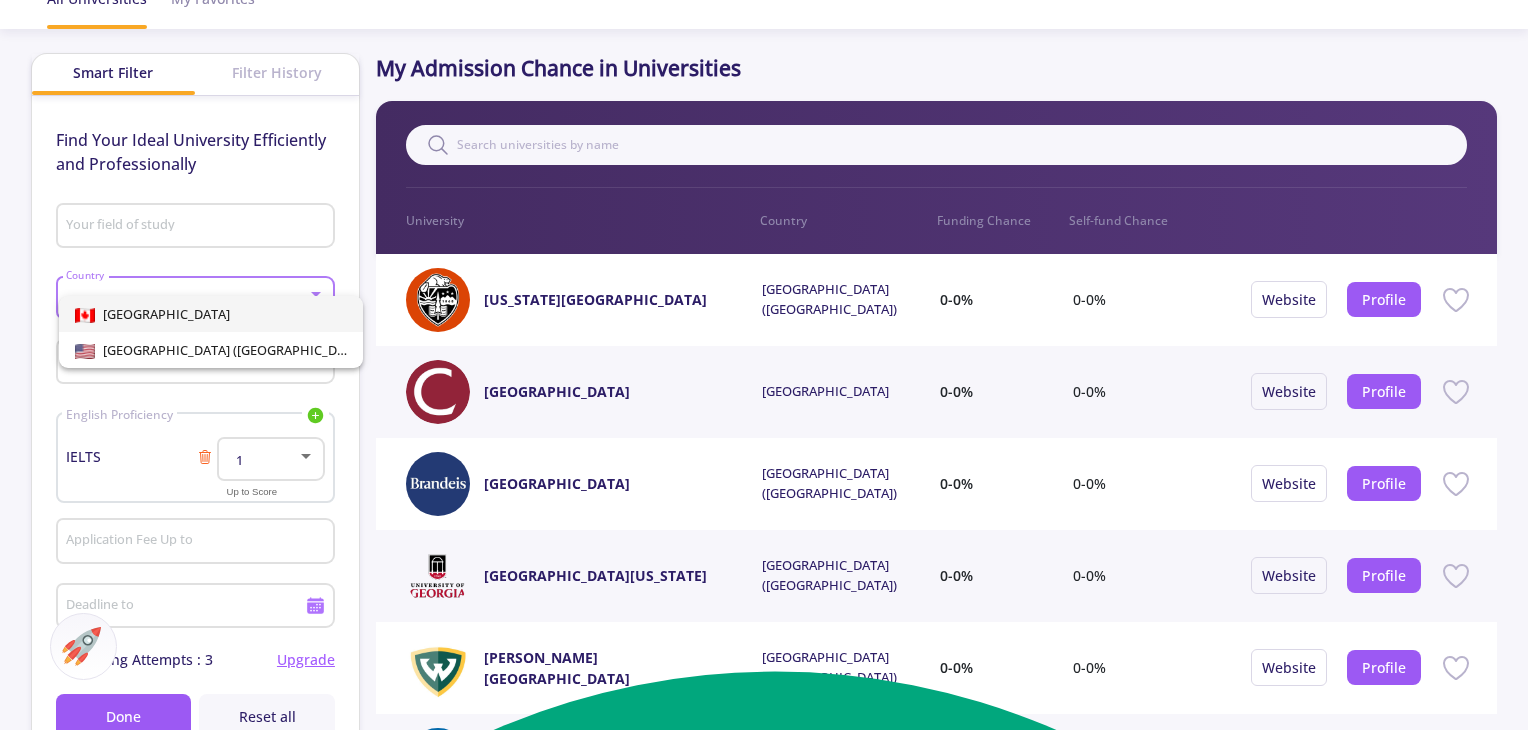 click at bounding box center [764, 365] 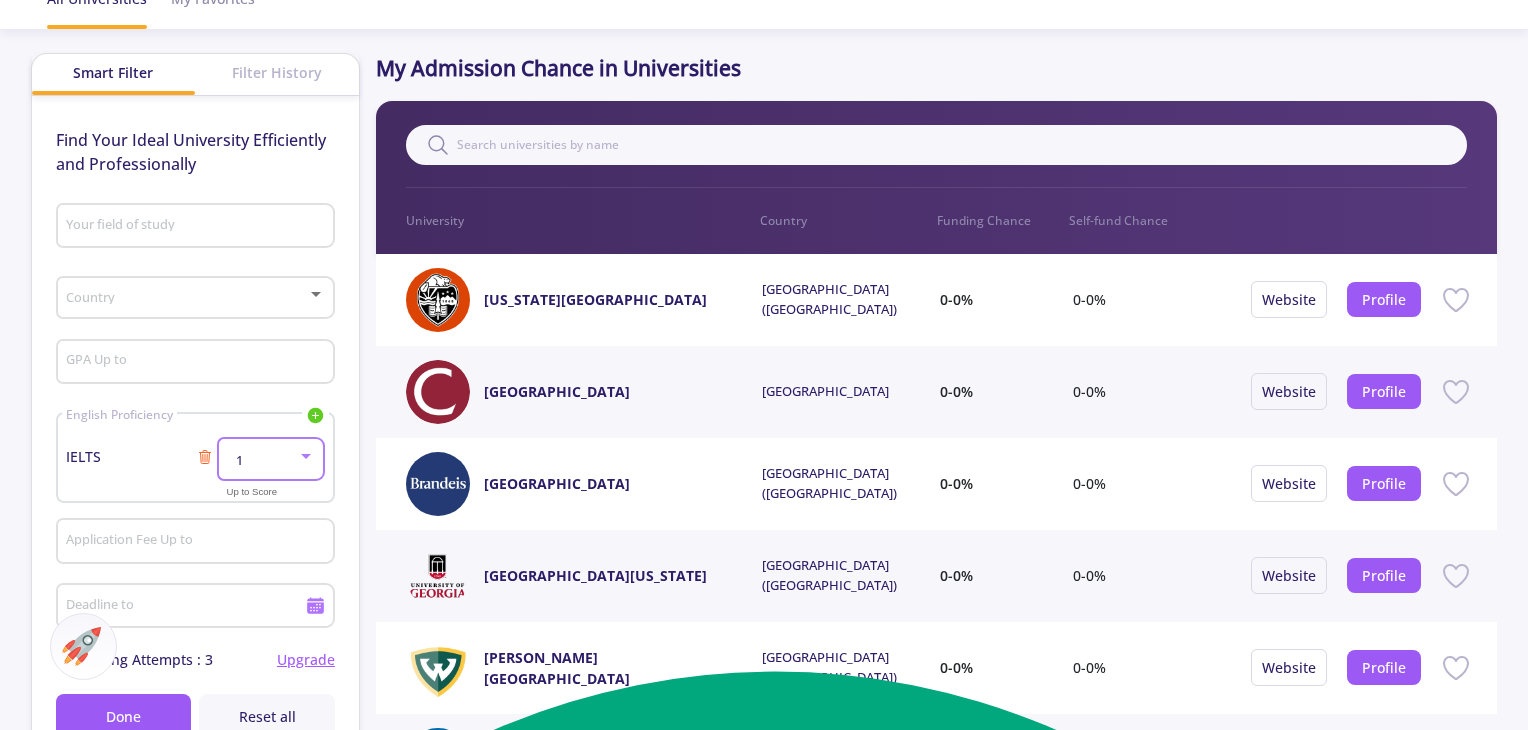 click on "1" at bounding box center (261, 460) 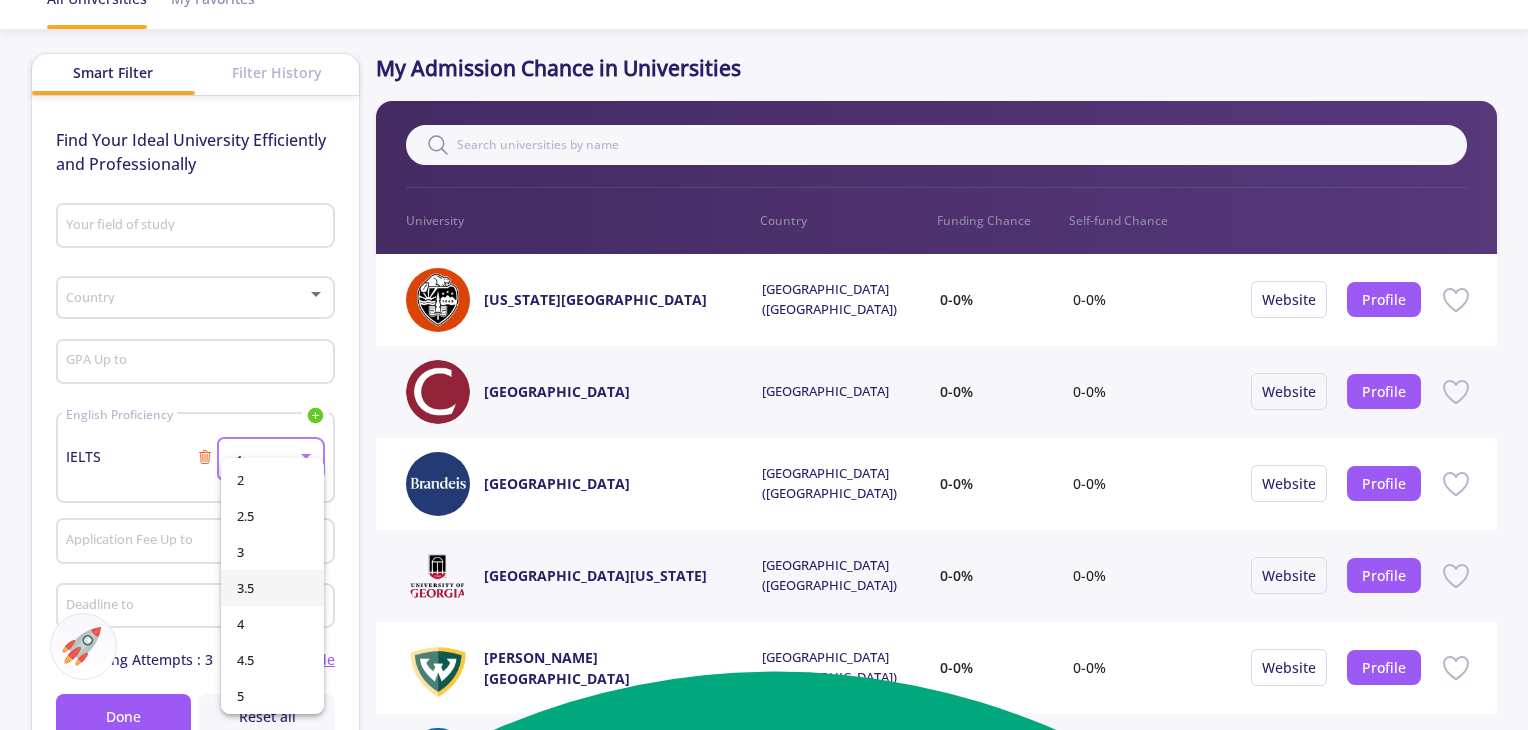 scroll, scrollTop: 200, scrollLeft: 0, axis: vertical 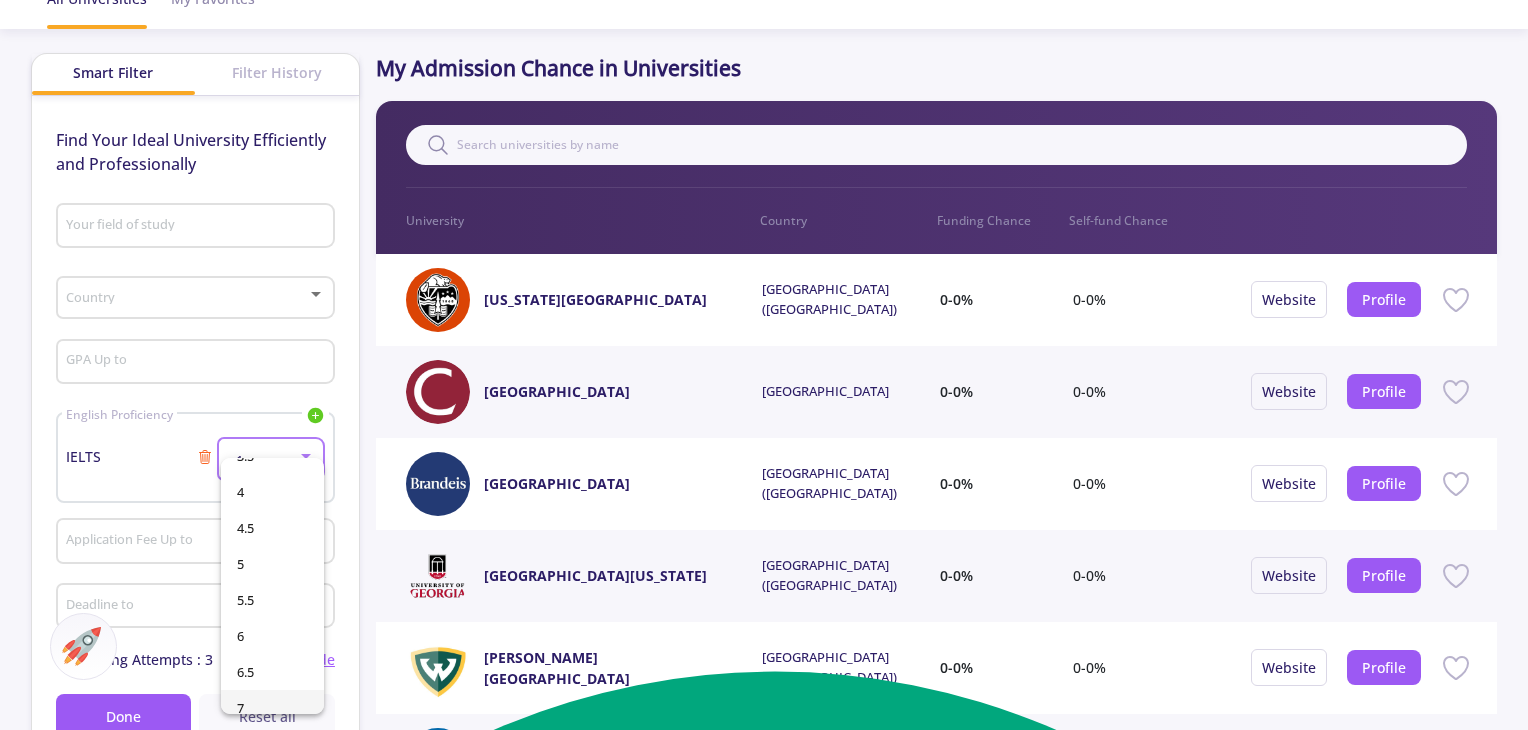 click on "7" at bounding box center (272, 708) 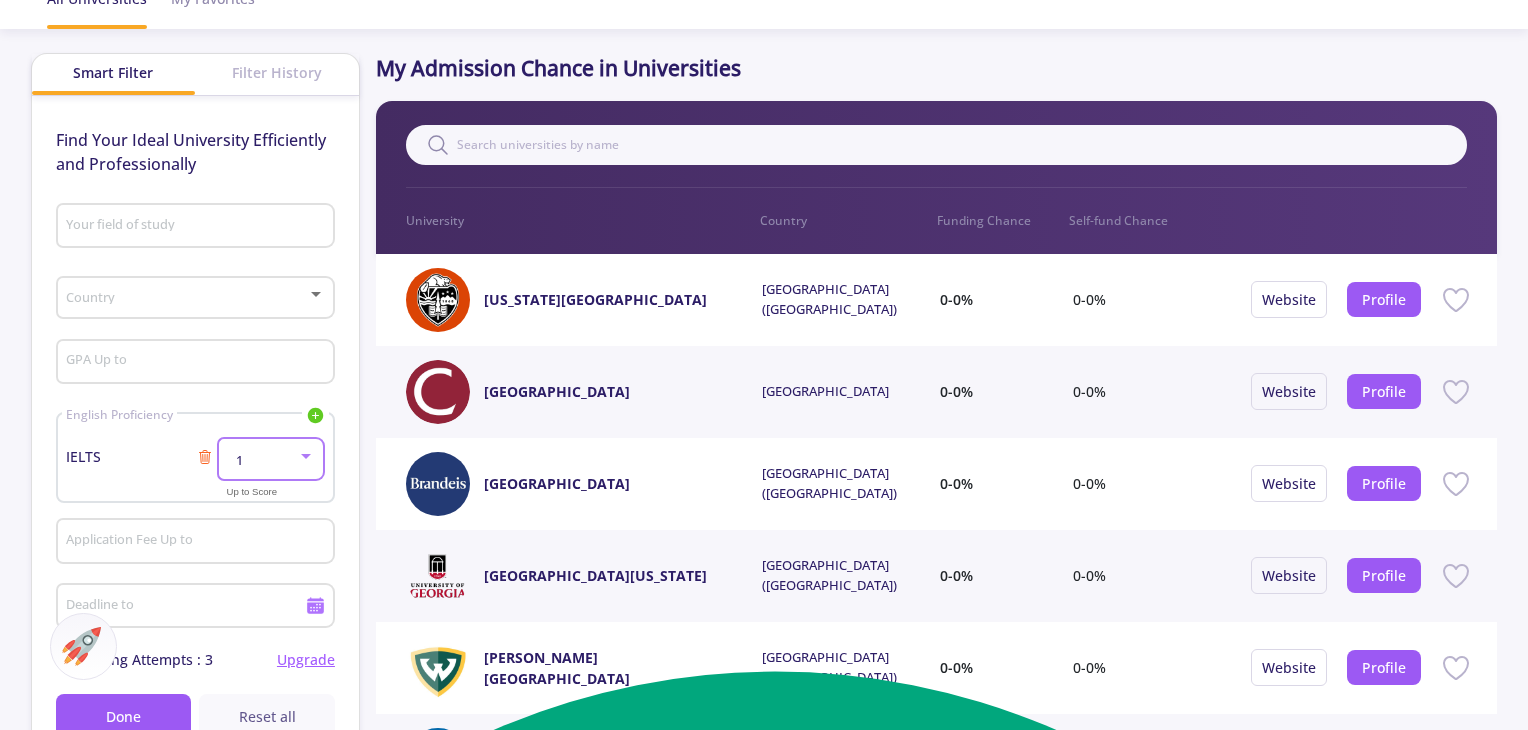 scroll, scrollTop: 212, scrollLeft: 0, axis: vertical 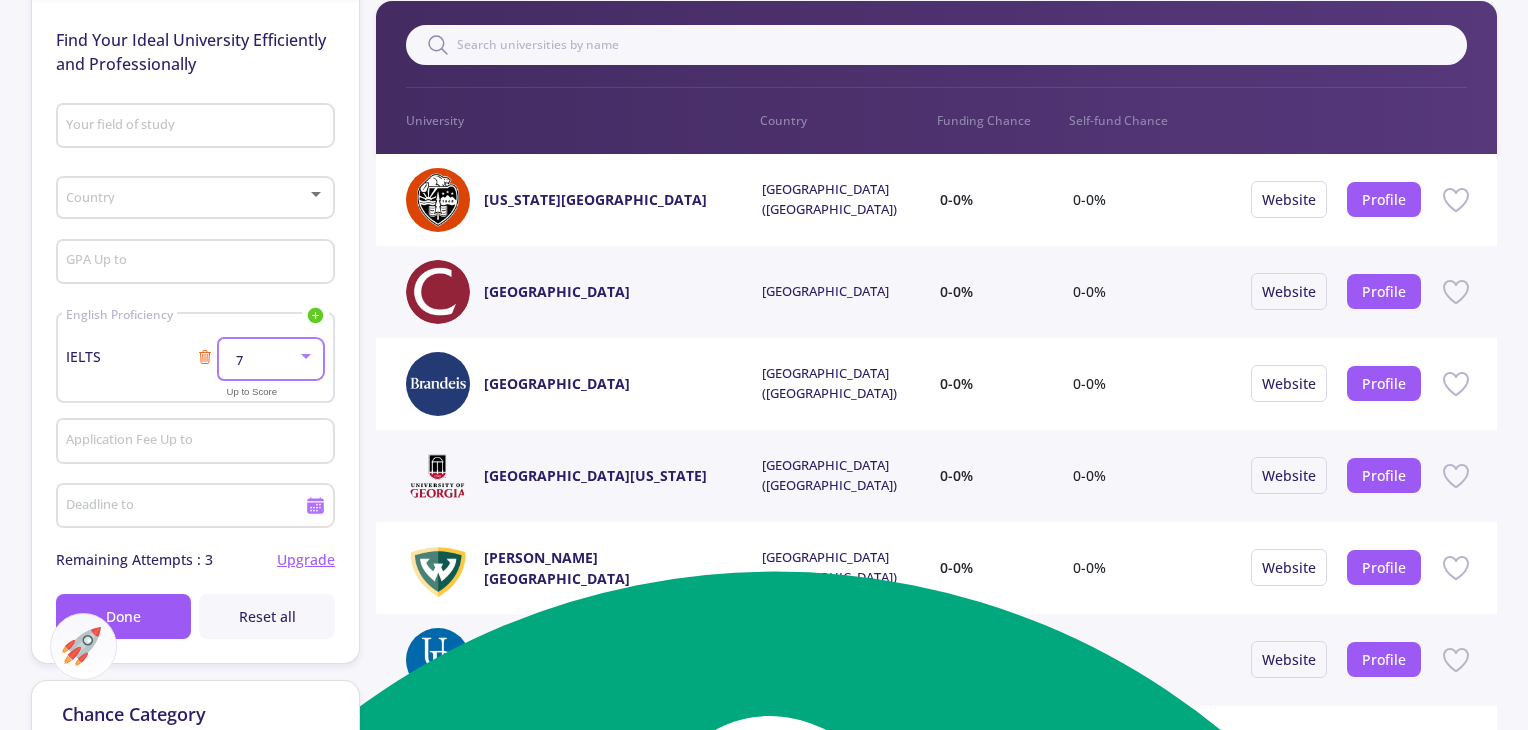 click 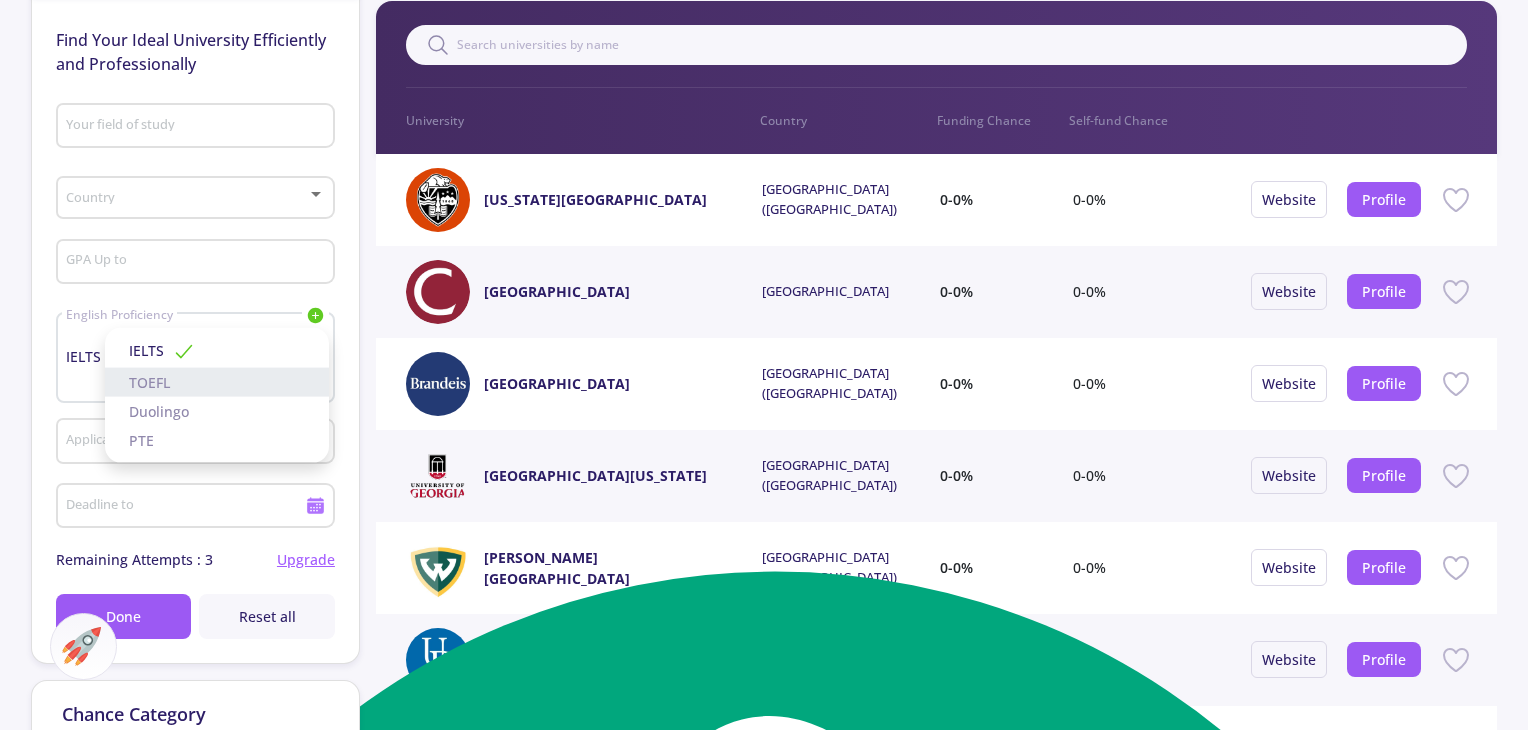 click on "TOEFL" 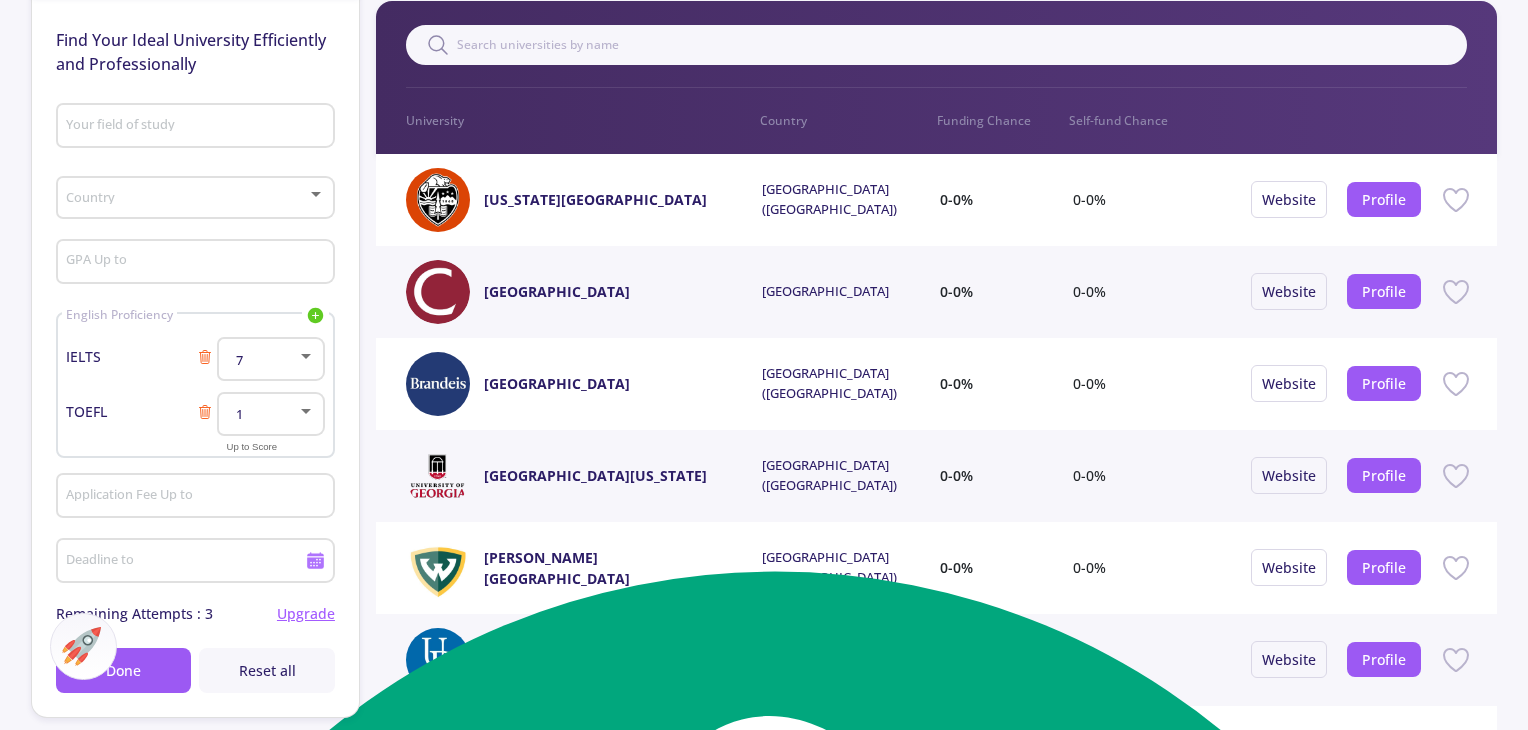 click at bounding box center (306, 356) 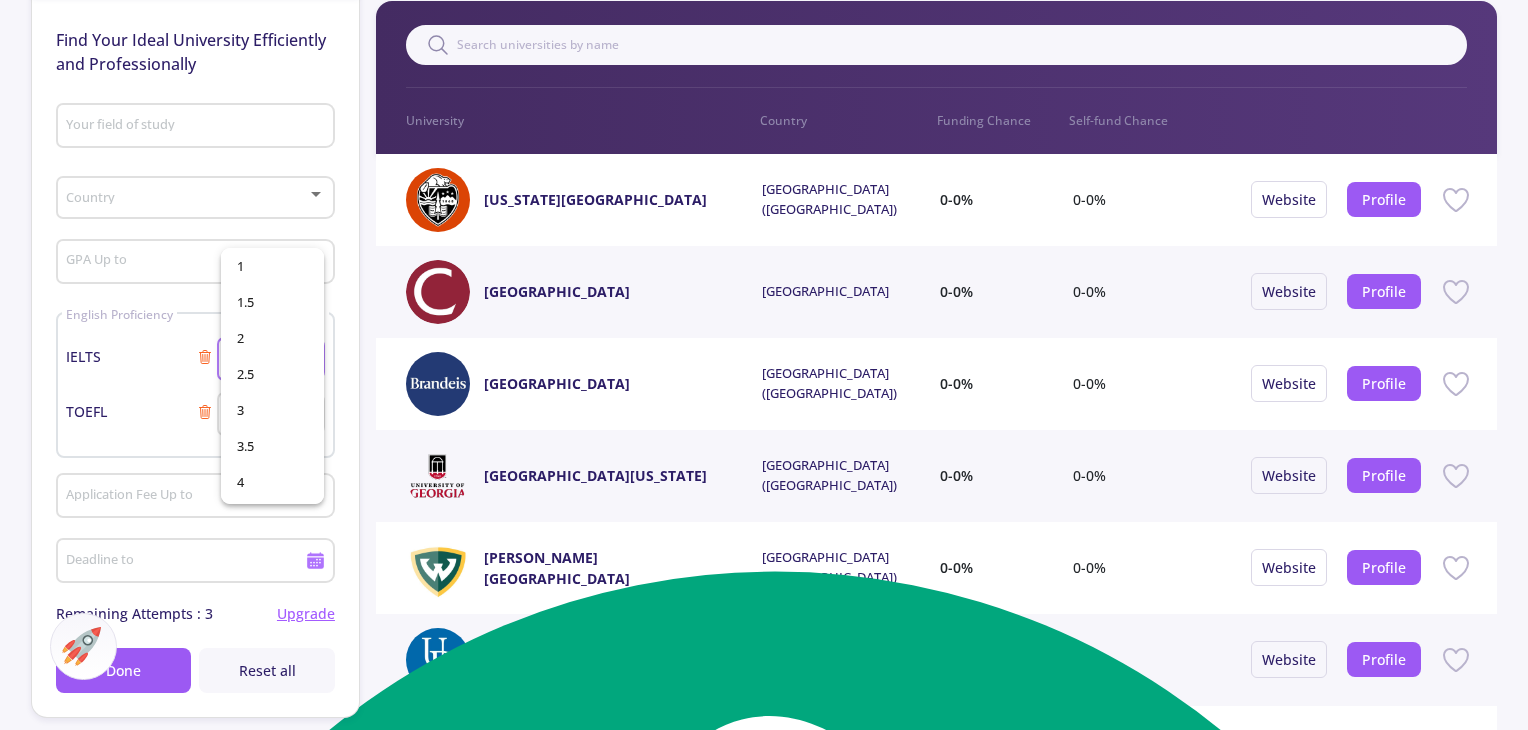 scroll, scrollTop: 322, scrollLeft: 0, axis: vertical 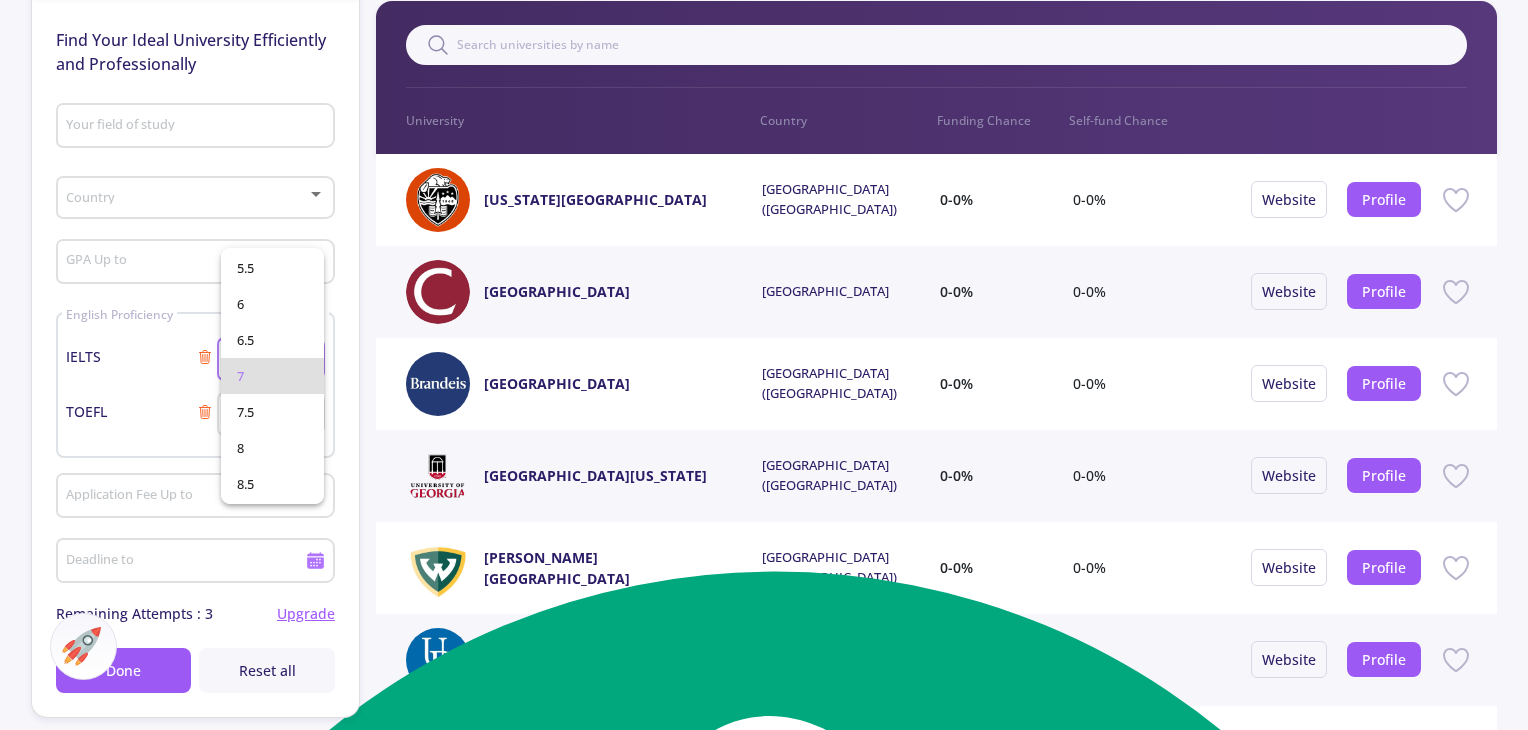 click at bounding box center [764, 365] 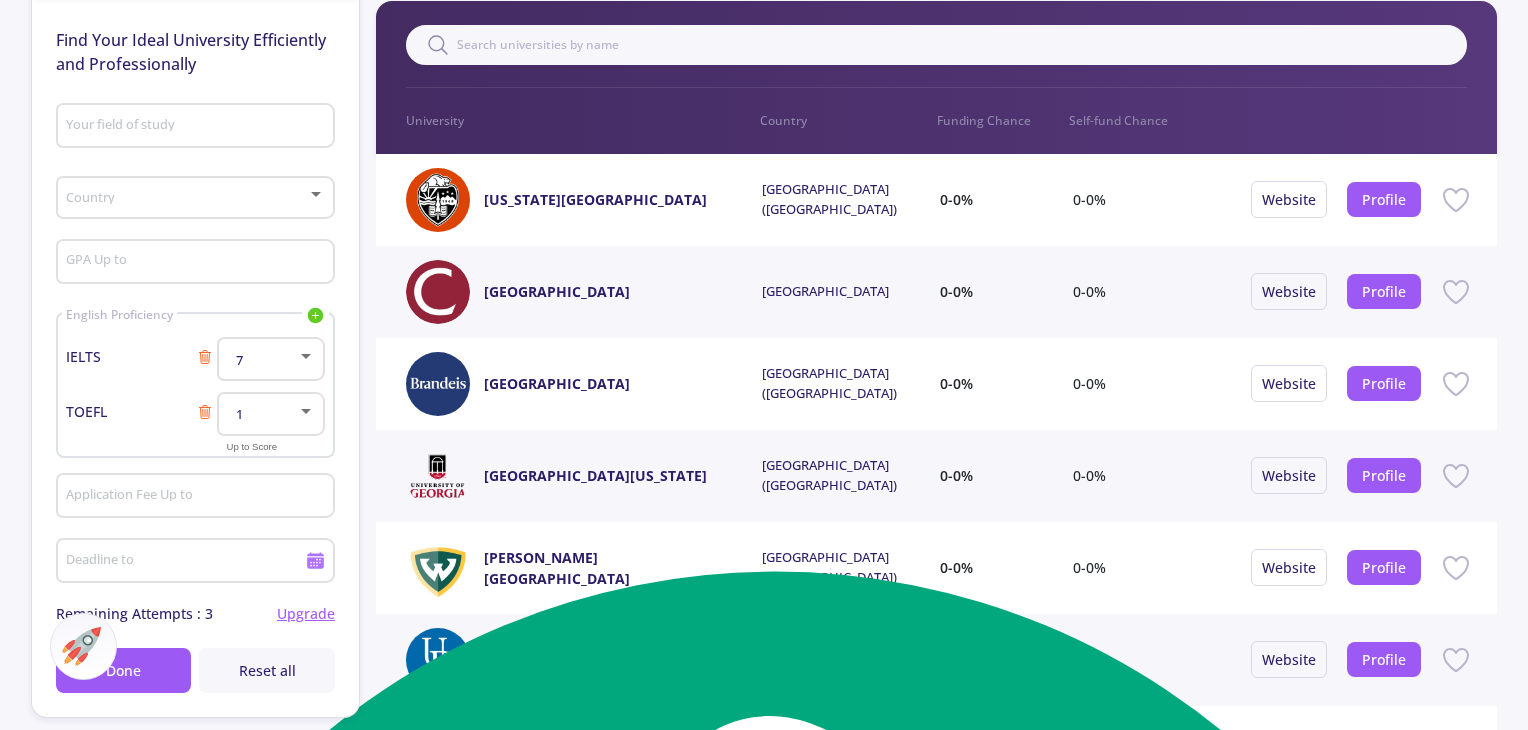 click 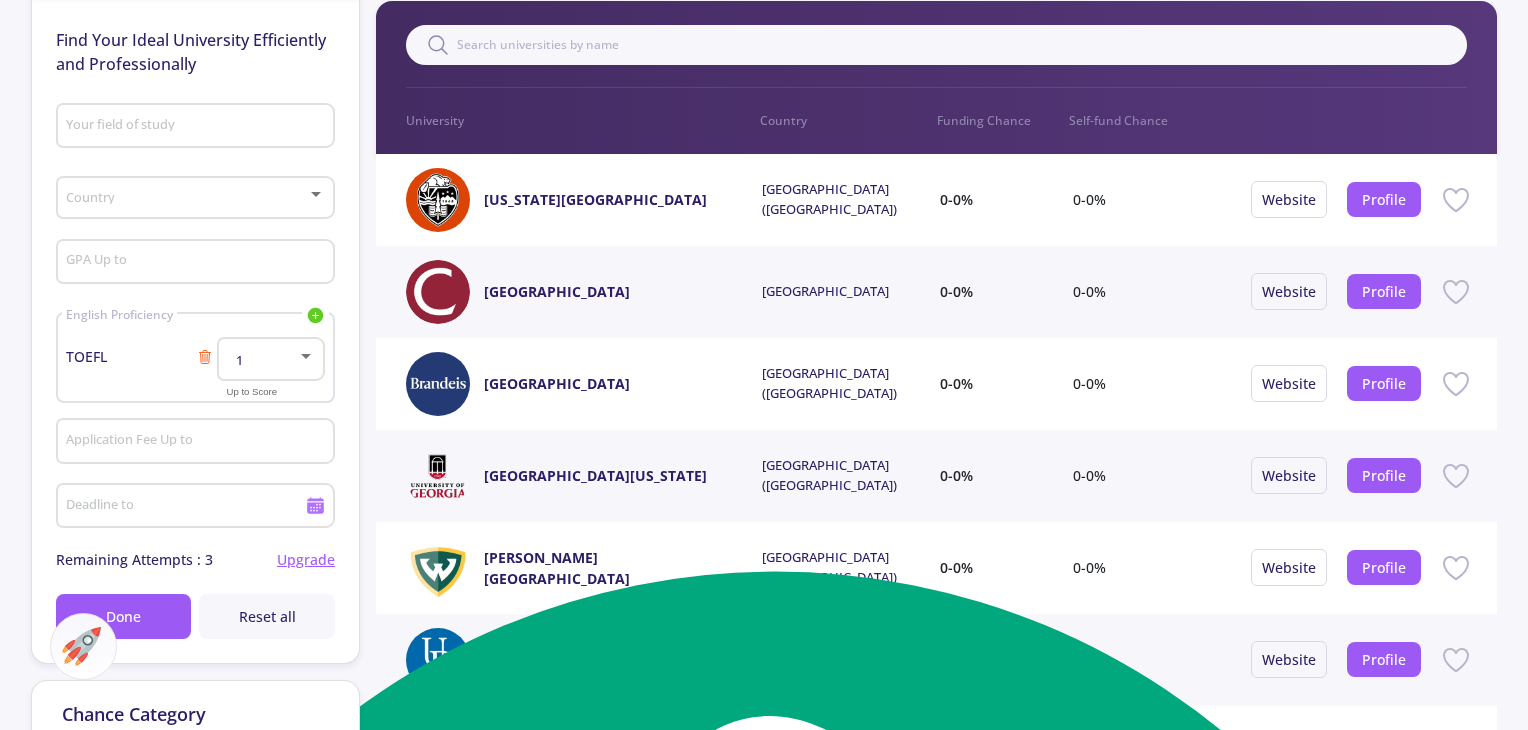 click on "1" 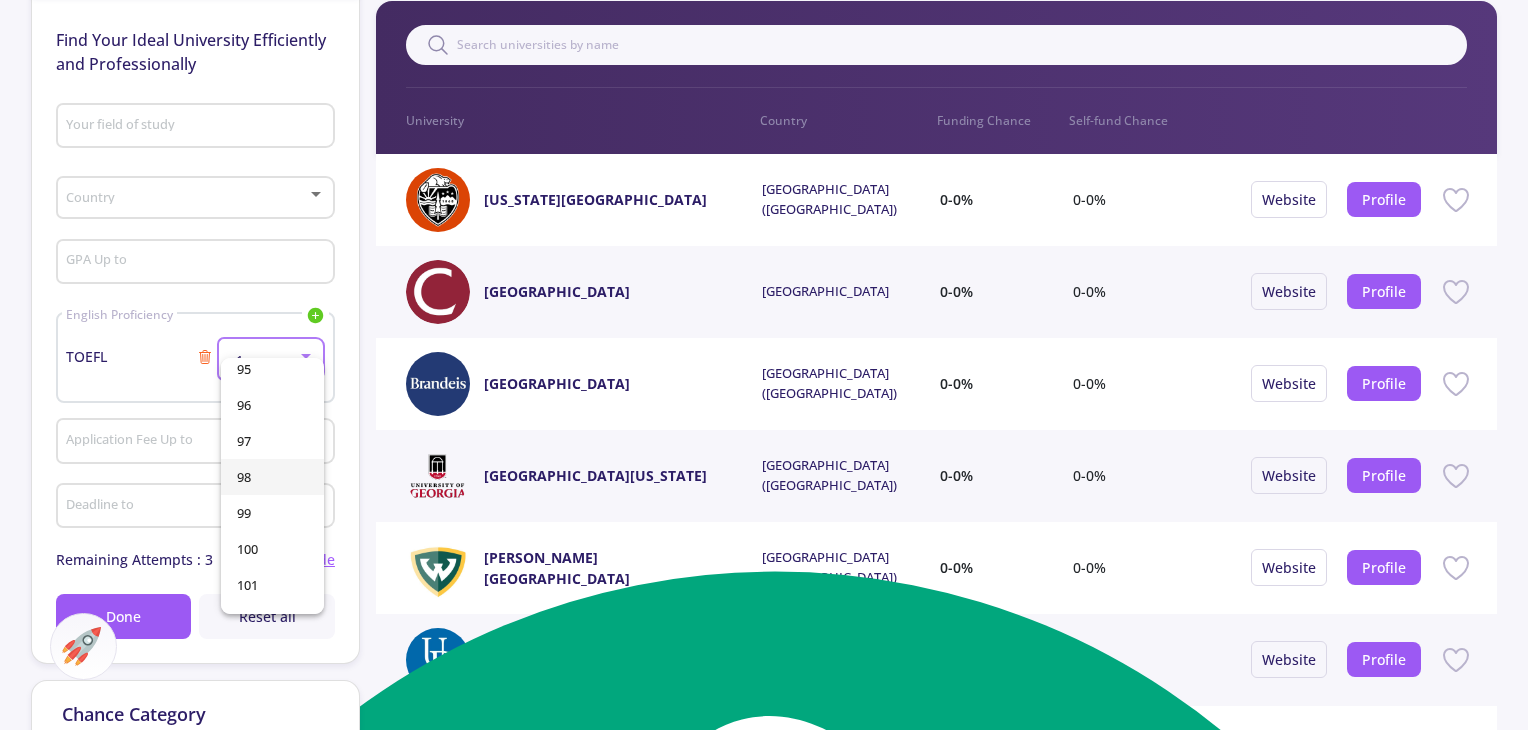 scroll, scrollTop: 3300, scrollLeft: 0, axis: vertical 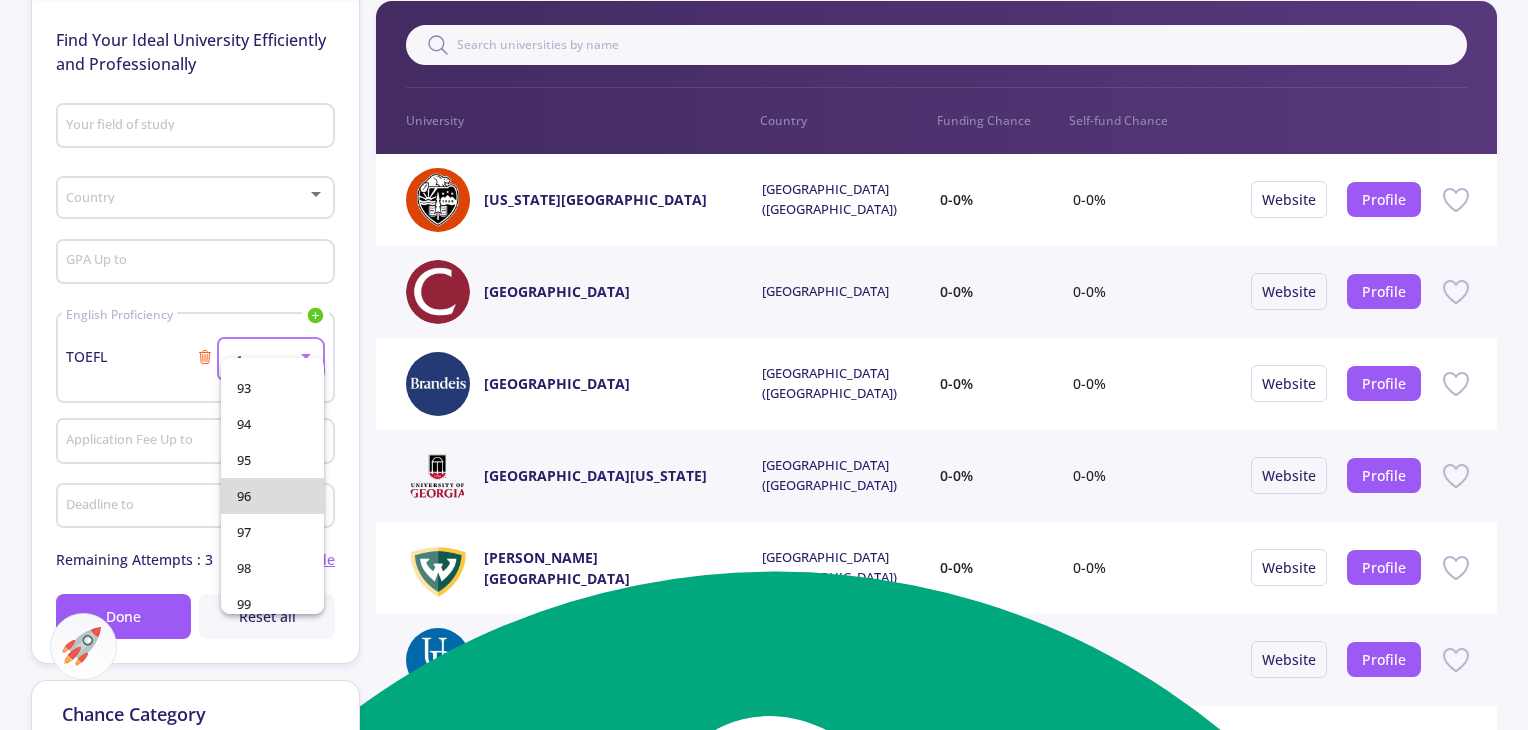 click on "96" at bounding box center (272, 496) 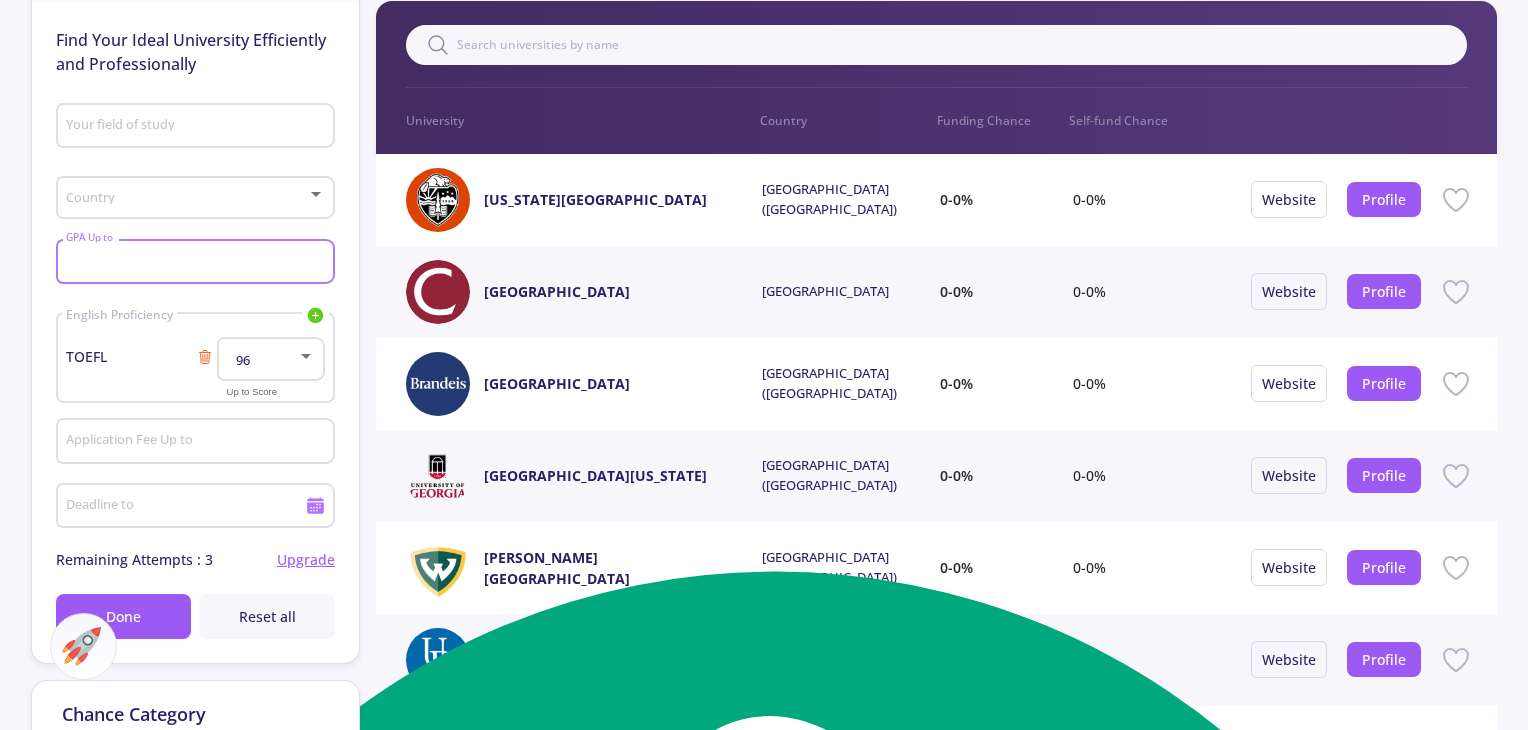 click on "GPA Up to" at bounding box center (197, 263) 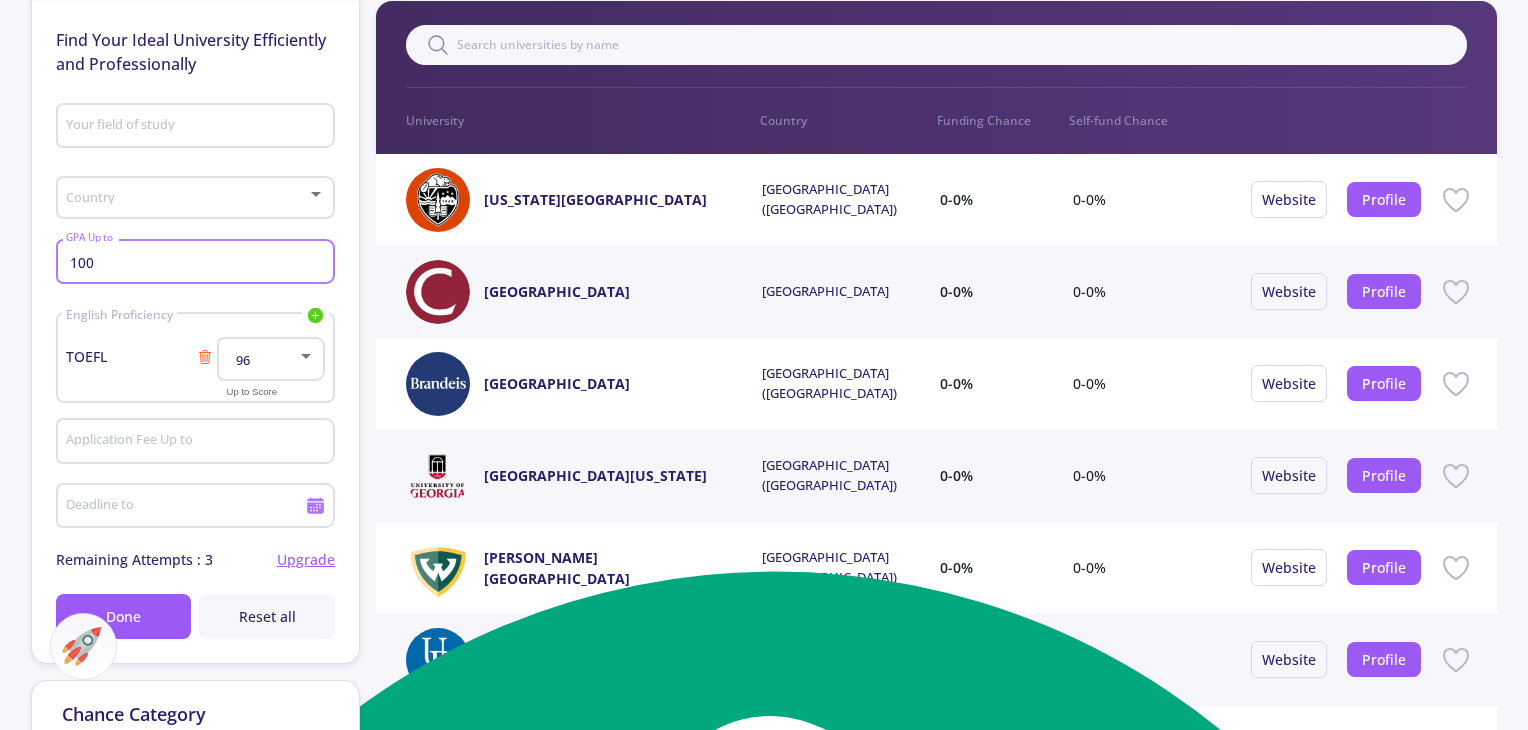 type on "100" 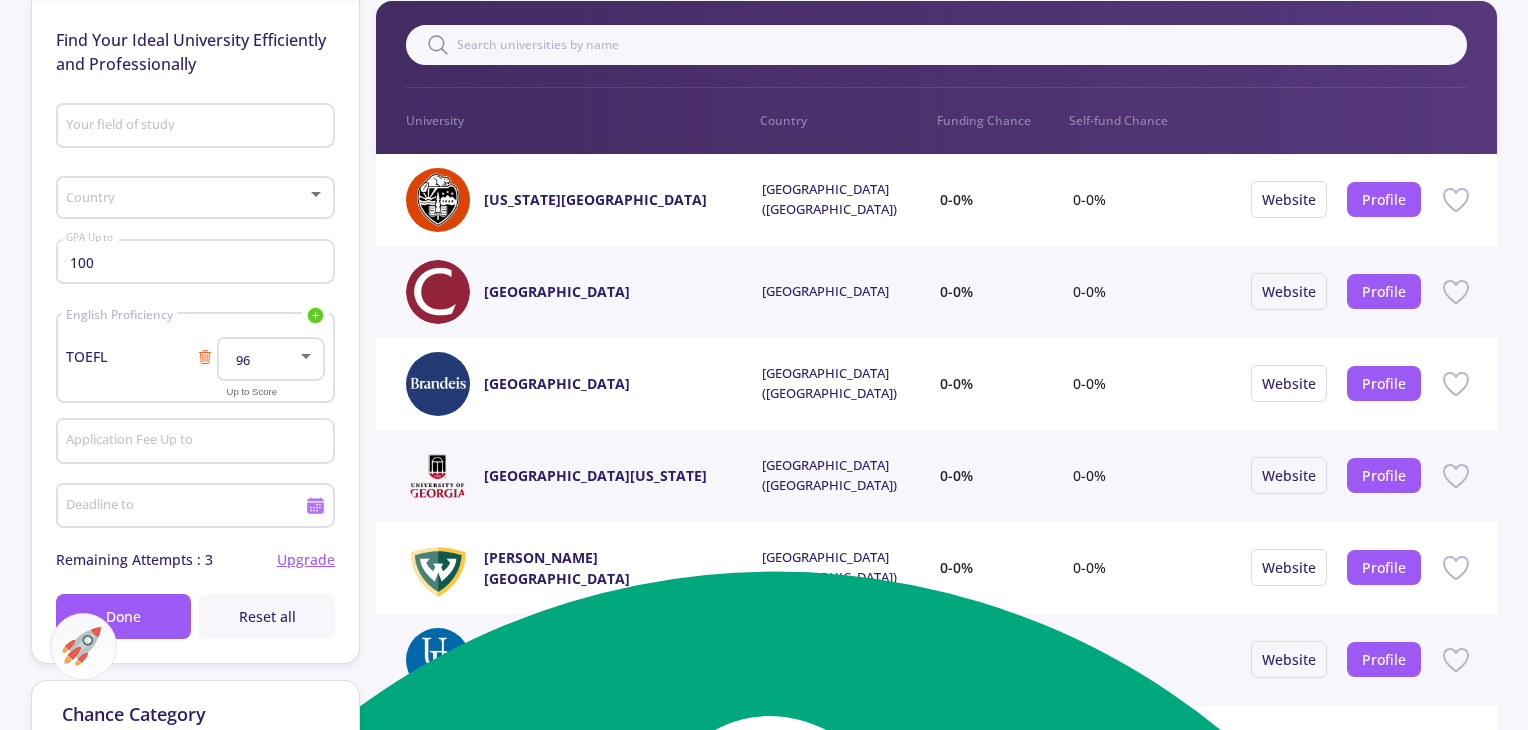 click on "Country" 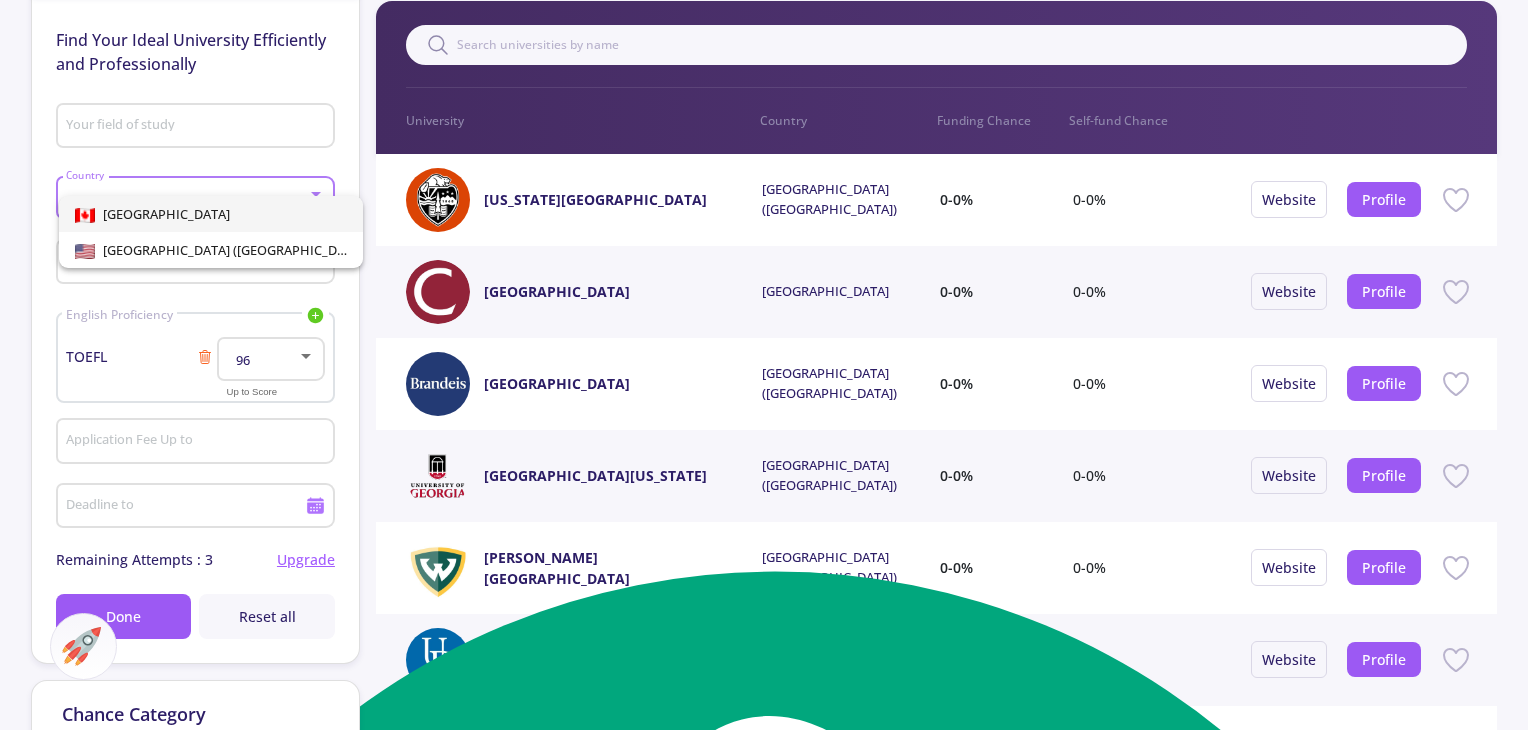 click on "[GEOGRAPHIC_DATA]" at bounding box center (211, 214) 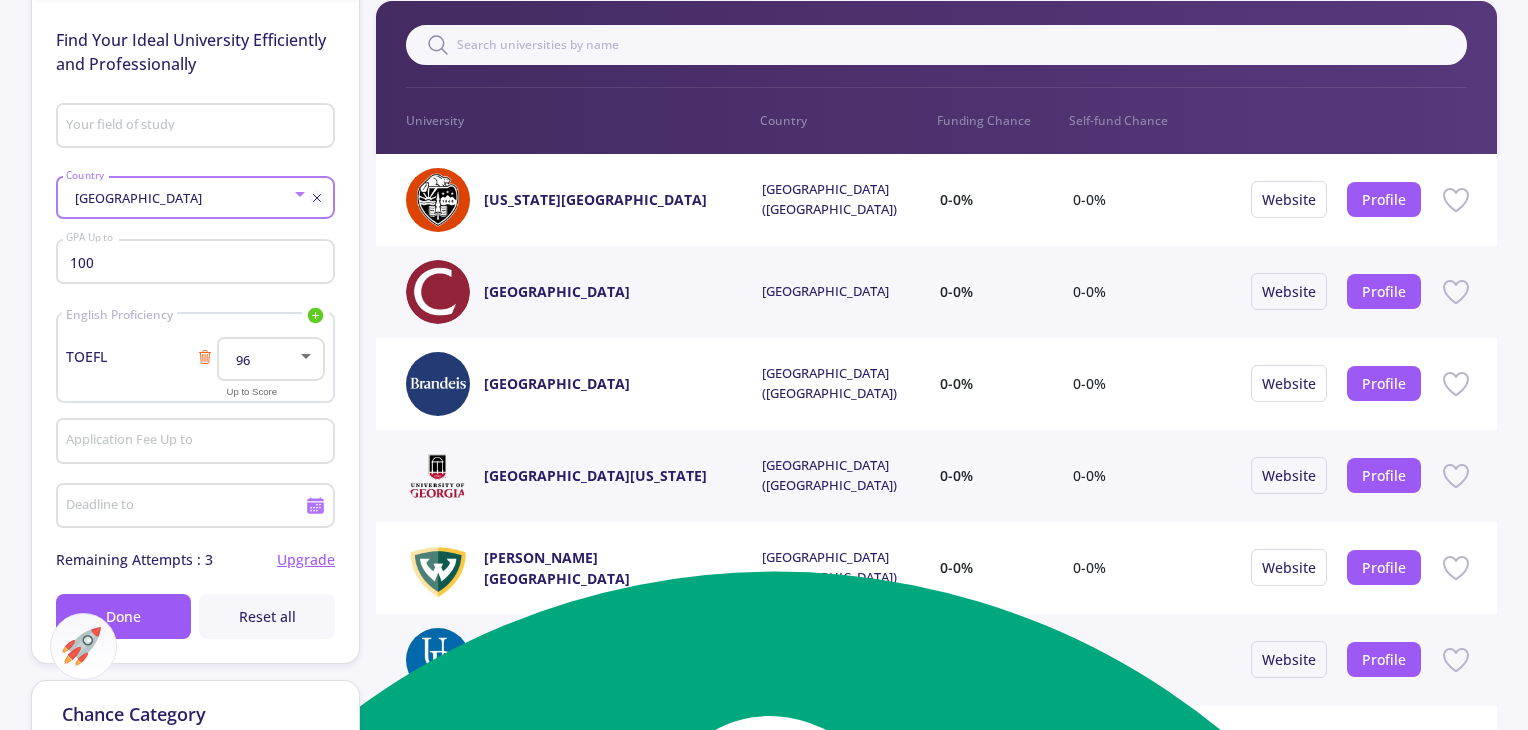 click on "Your field of study" at bounding box center (197, 127) 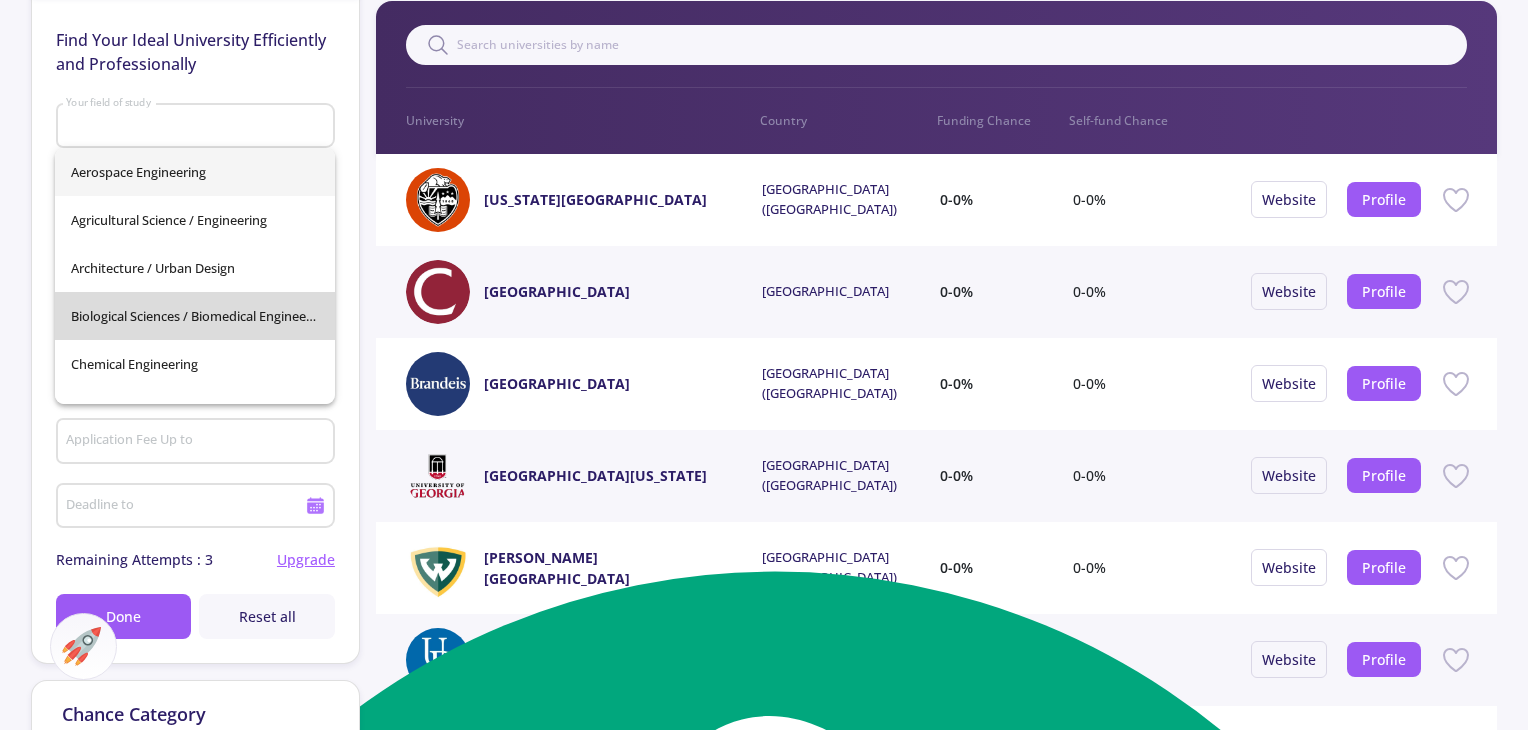 click on "Biological Sciences / Biomedical Engineering" at bounding box center [195, 316] 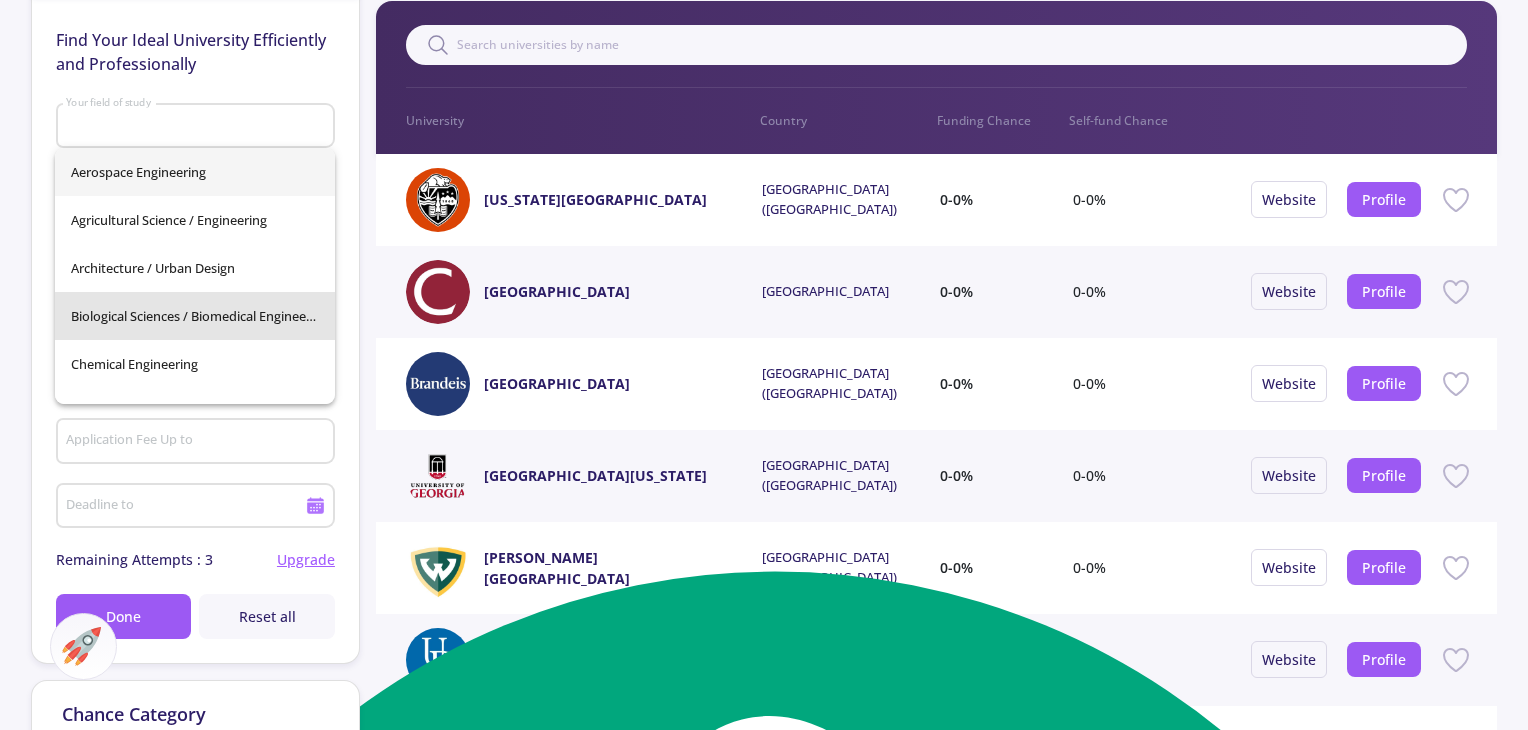 type on "Biological Sciences / Biomedical Engineering" 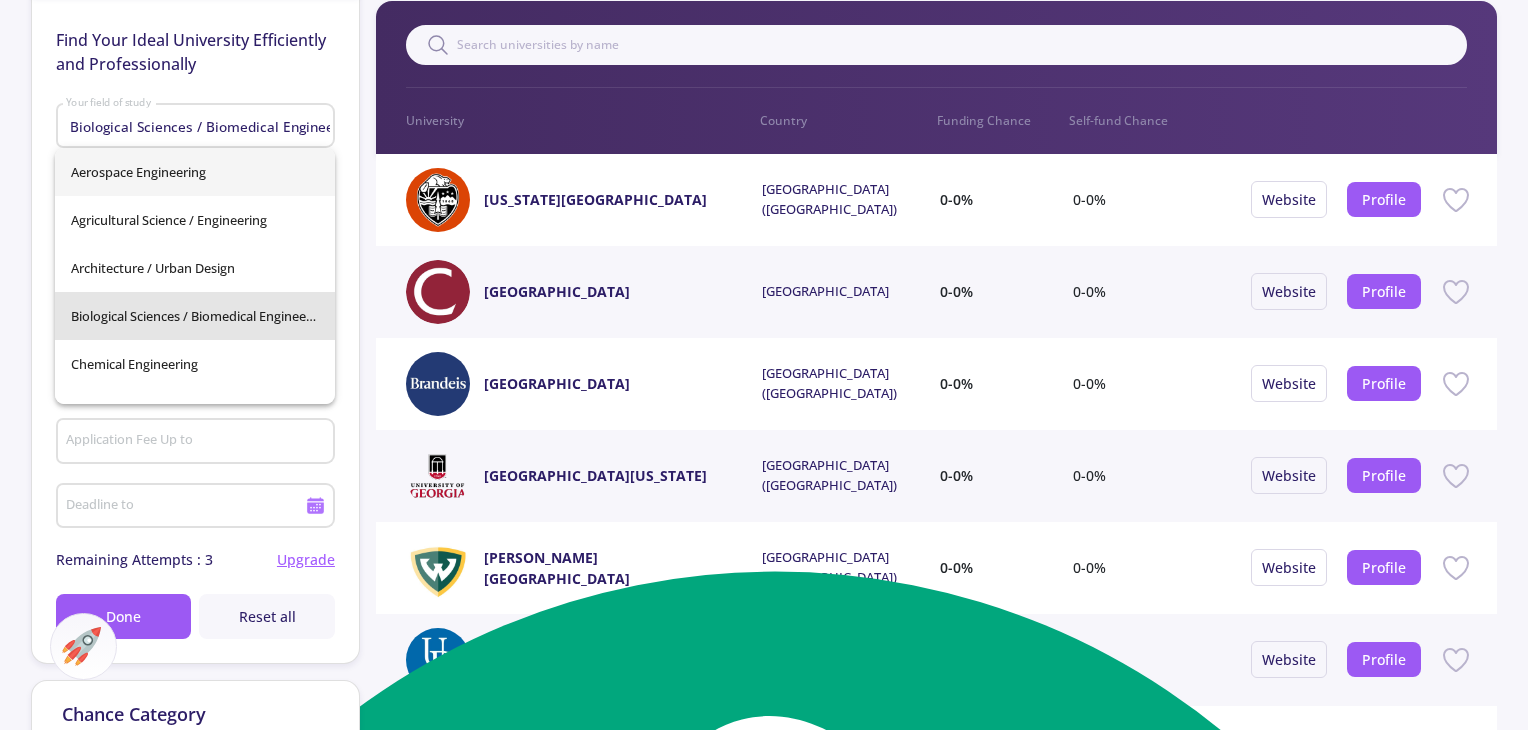 scroll, scrollTop: 0, scrollLeft: 22, axis: horizontal 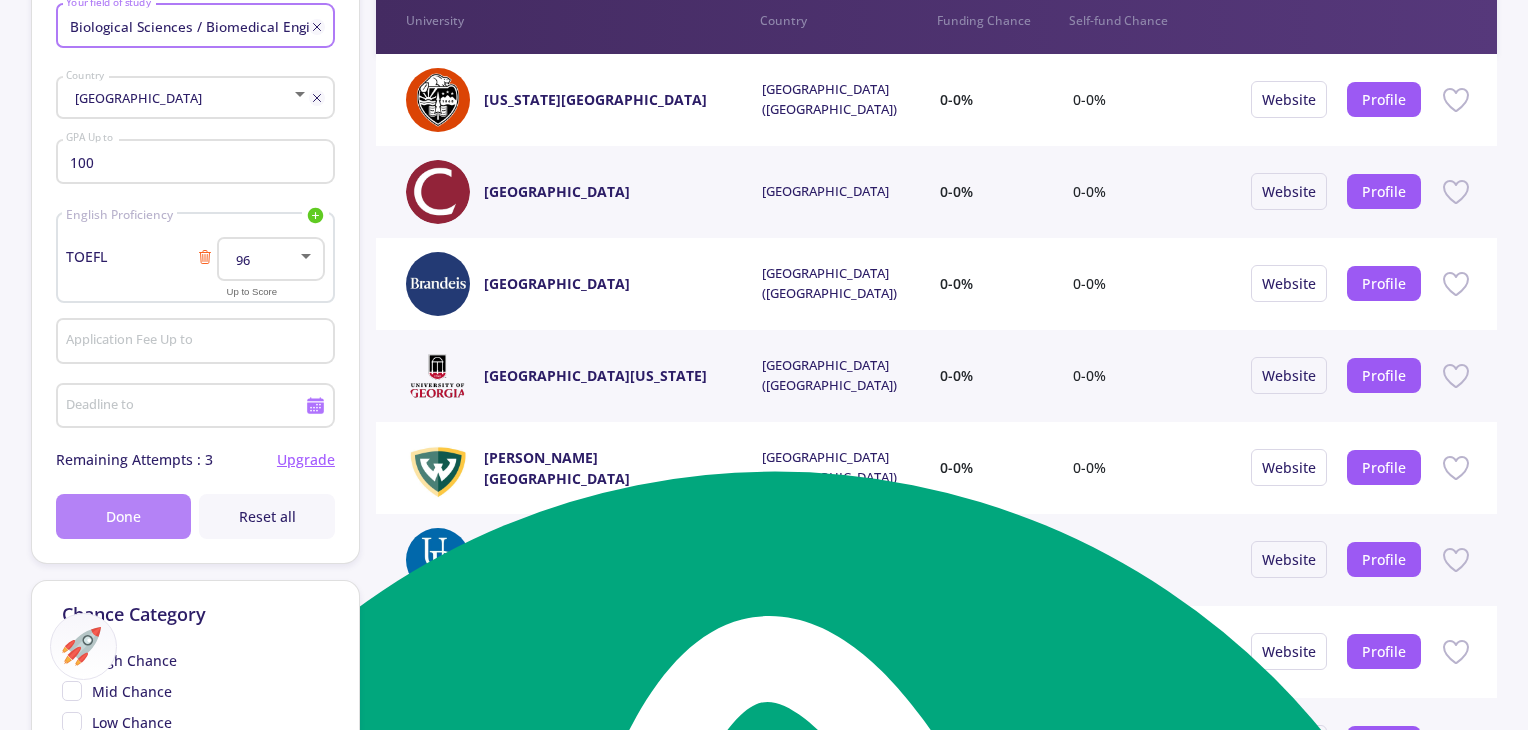 click on "Done" 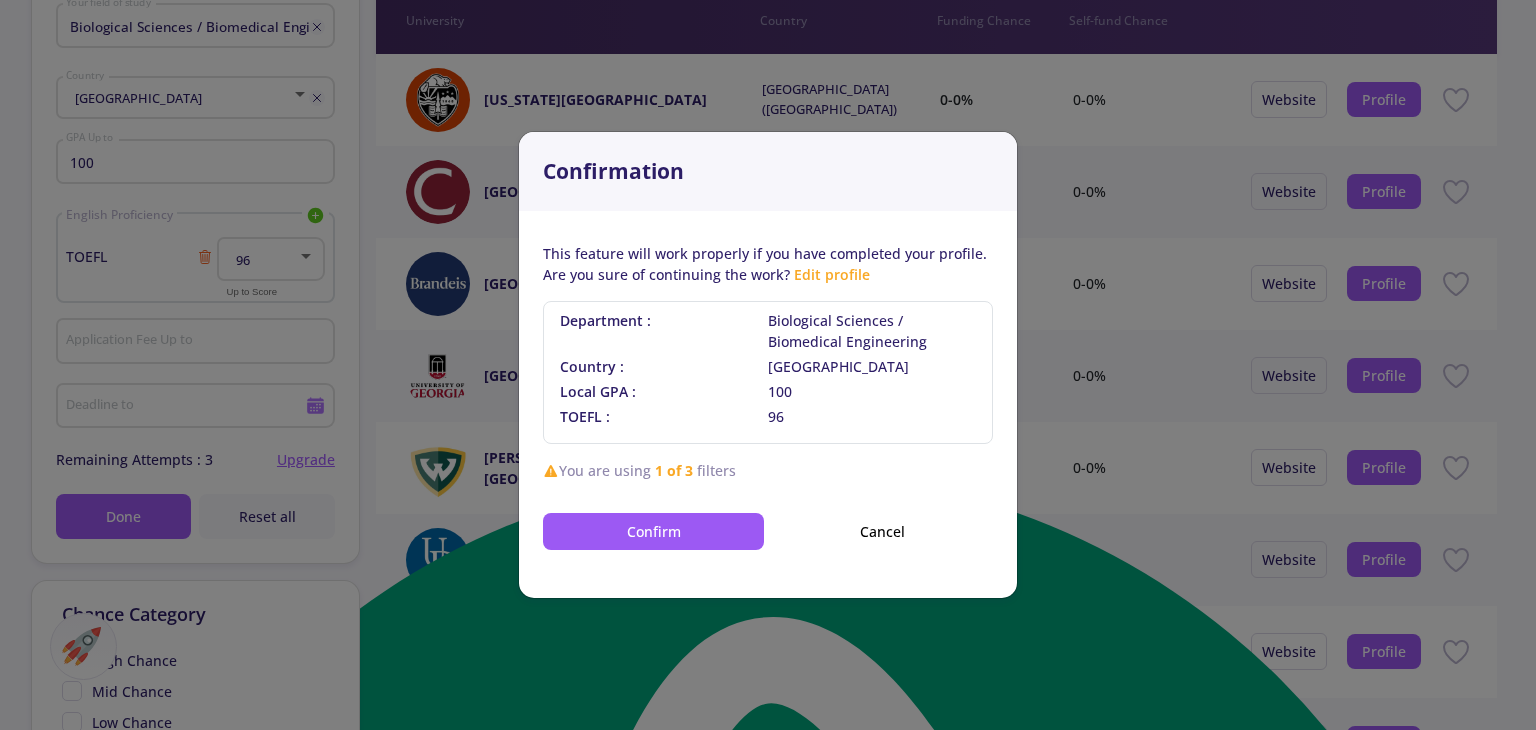 click on "Confirm" at bounding box center (653, 531) 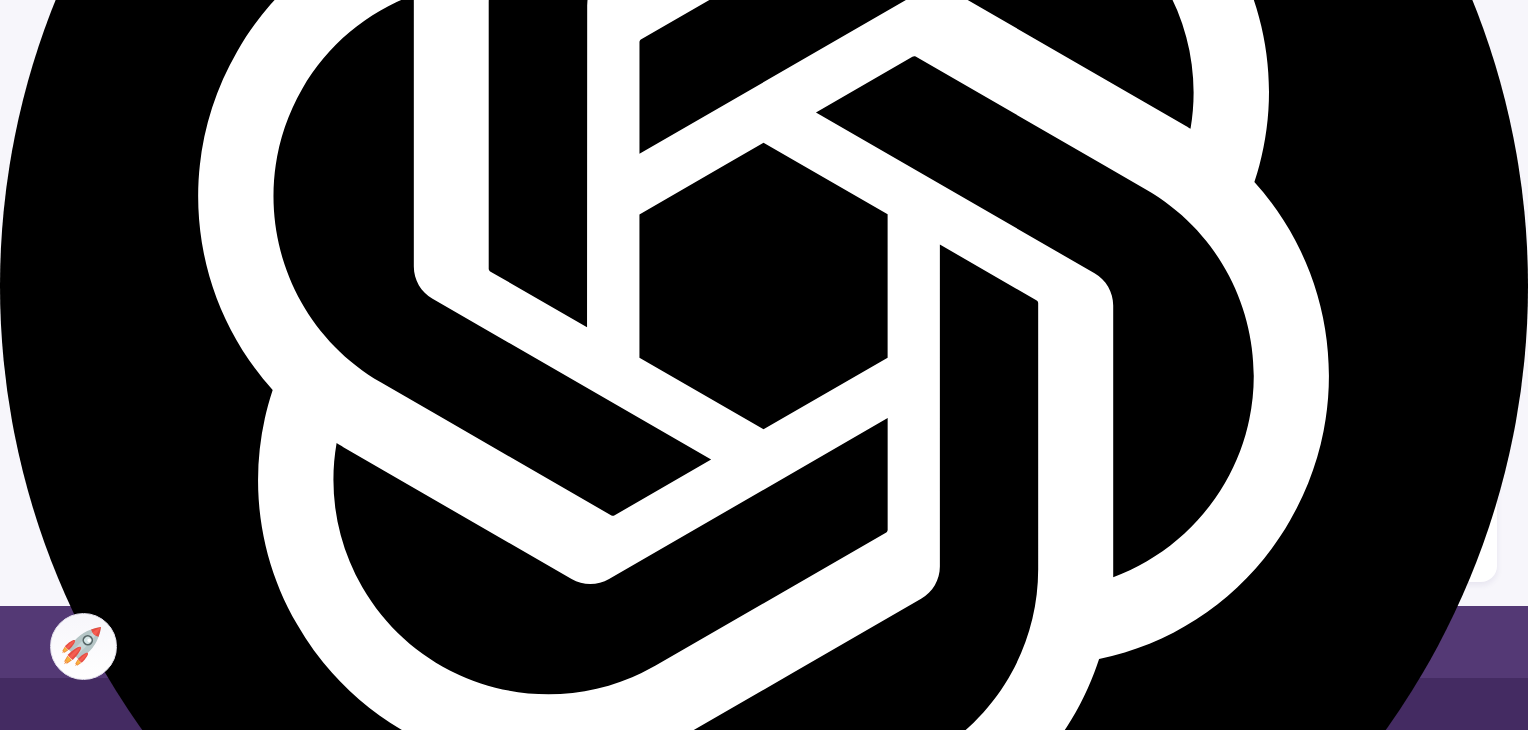 scroll, scrollTop: 3382, scrollLeft: 0, axis: vertical 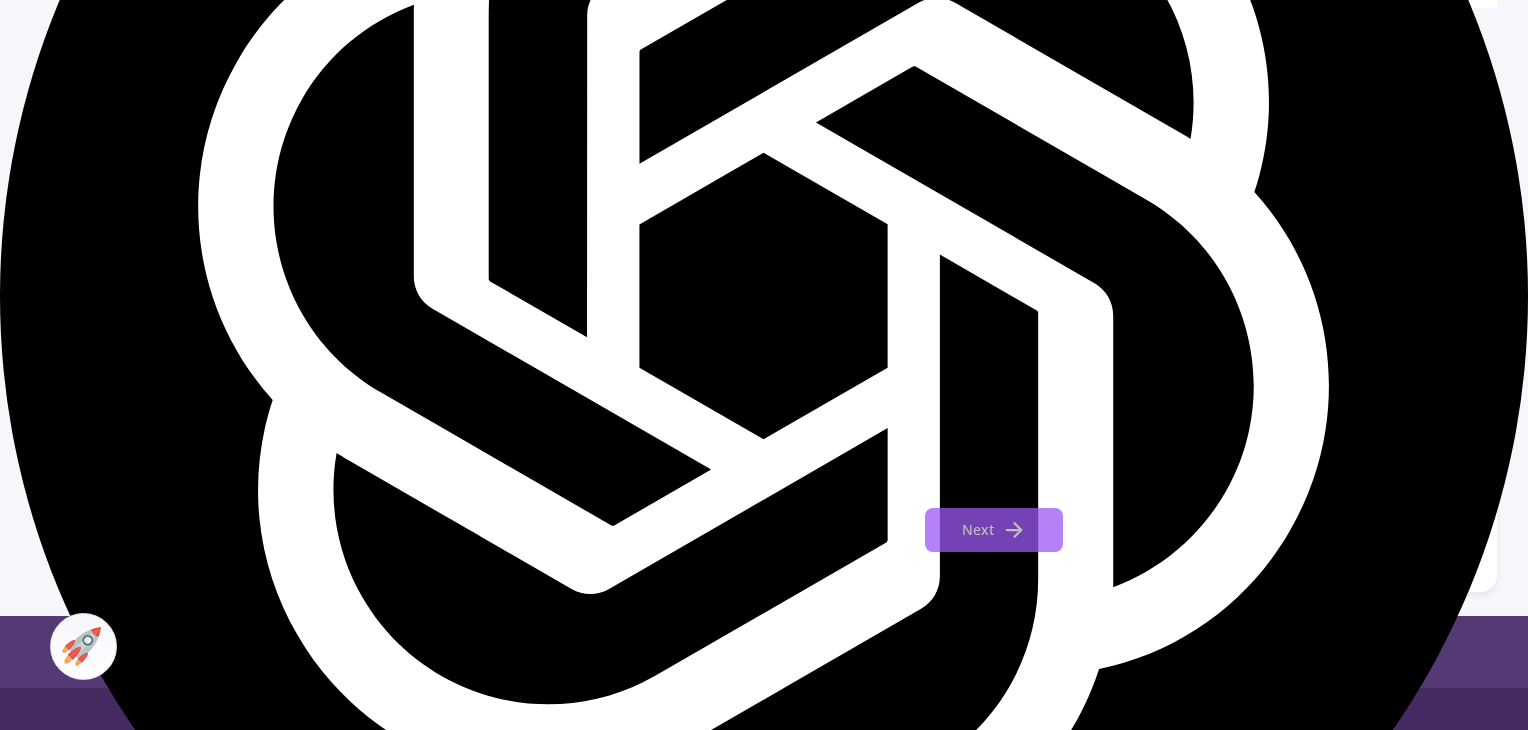 click on "Next" 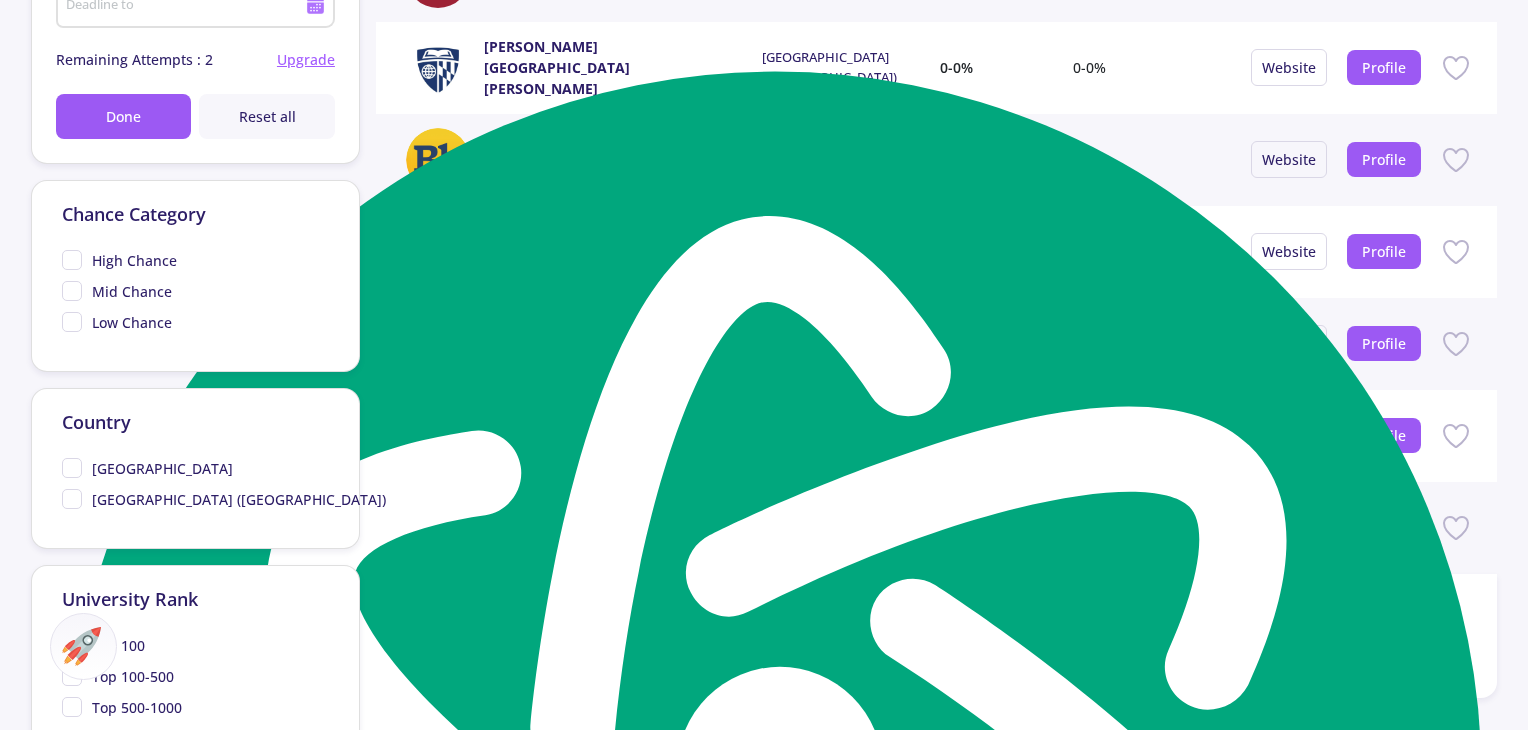scroll, scrollTop: 800, scrollLeft: 0, axis: vertical 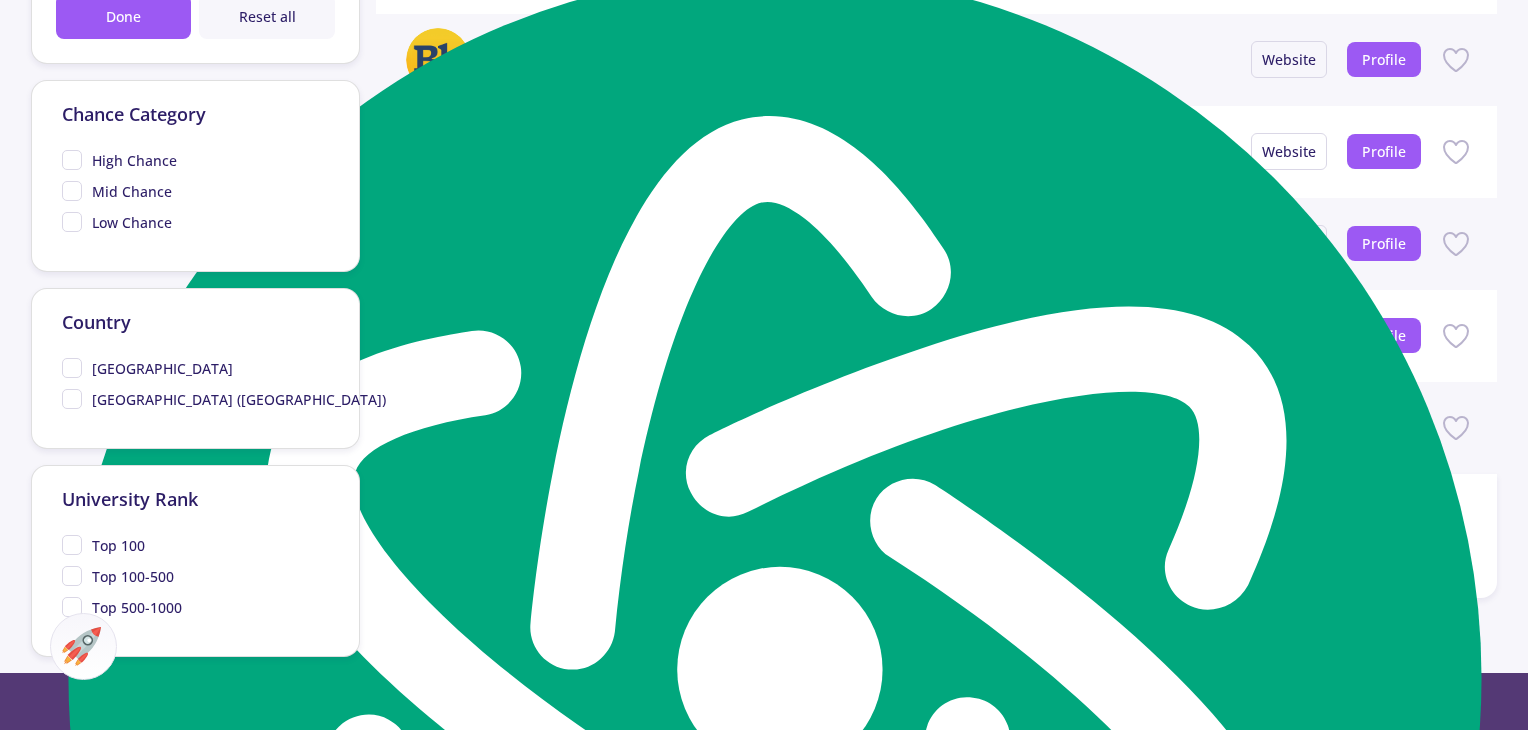 click on "[GEOGRAPHIC_DATA]" 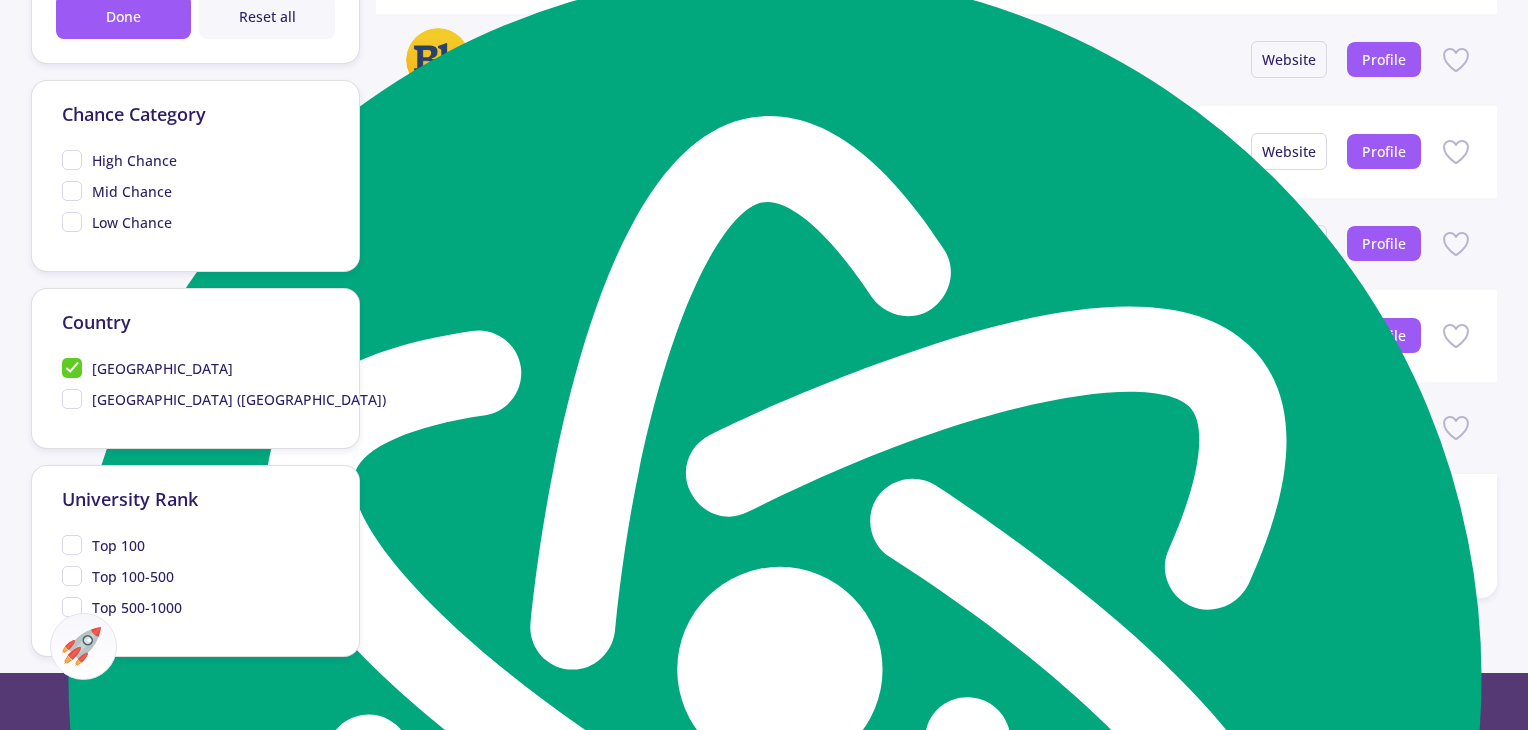 type on "1" 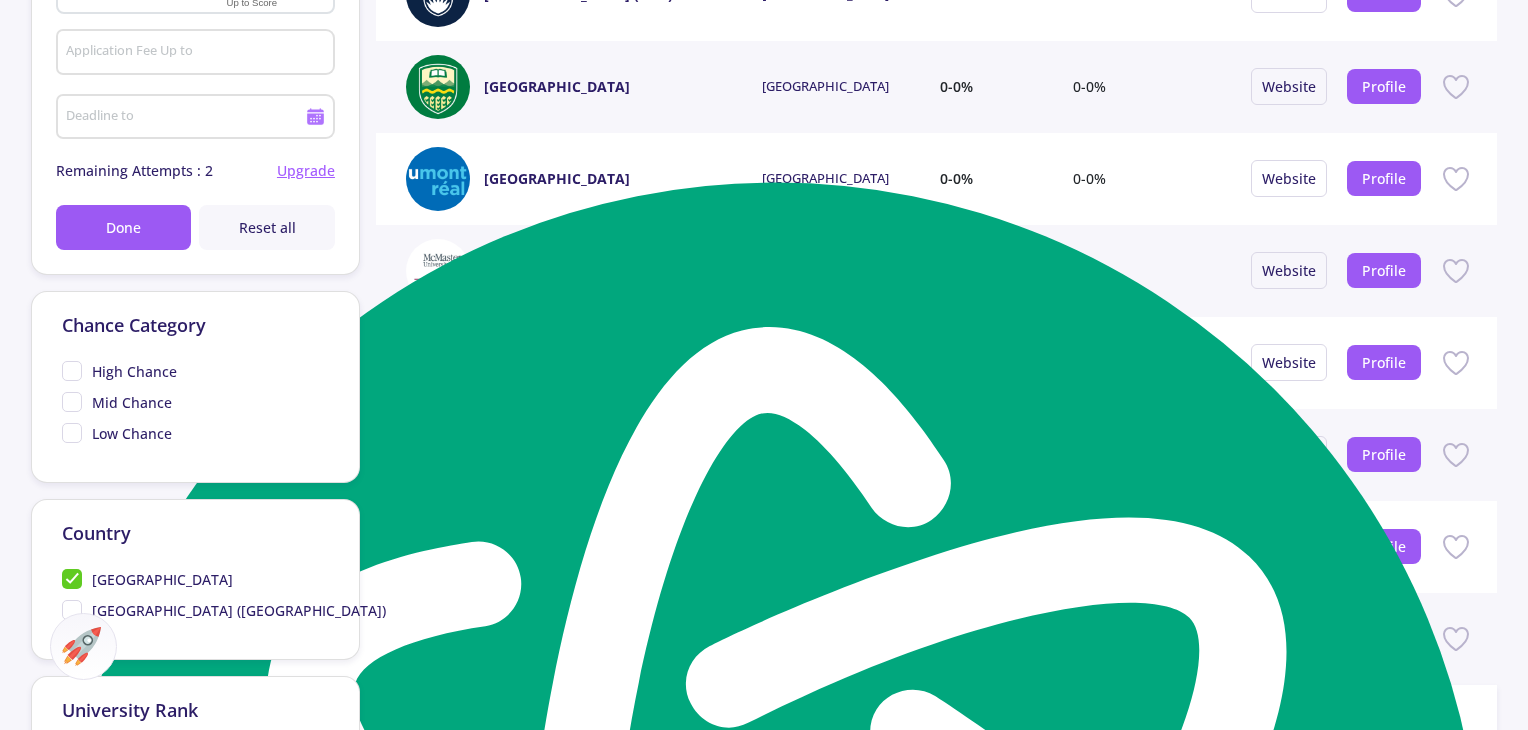 scroll, scrollTop: 600, scrollLeft: 0, axis: vertical 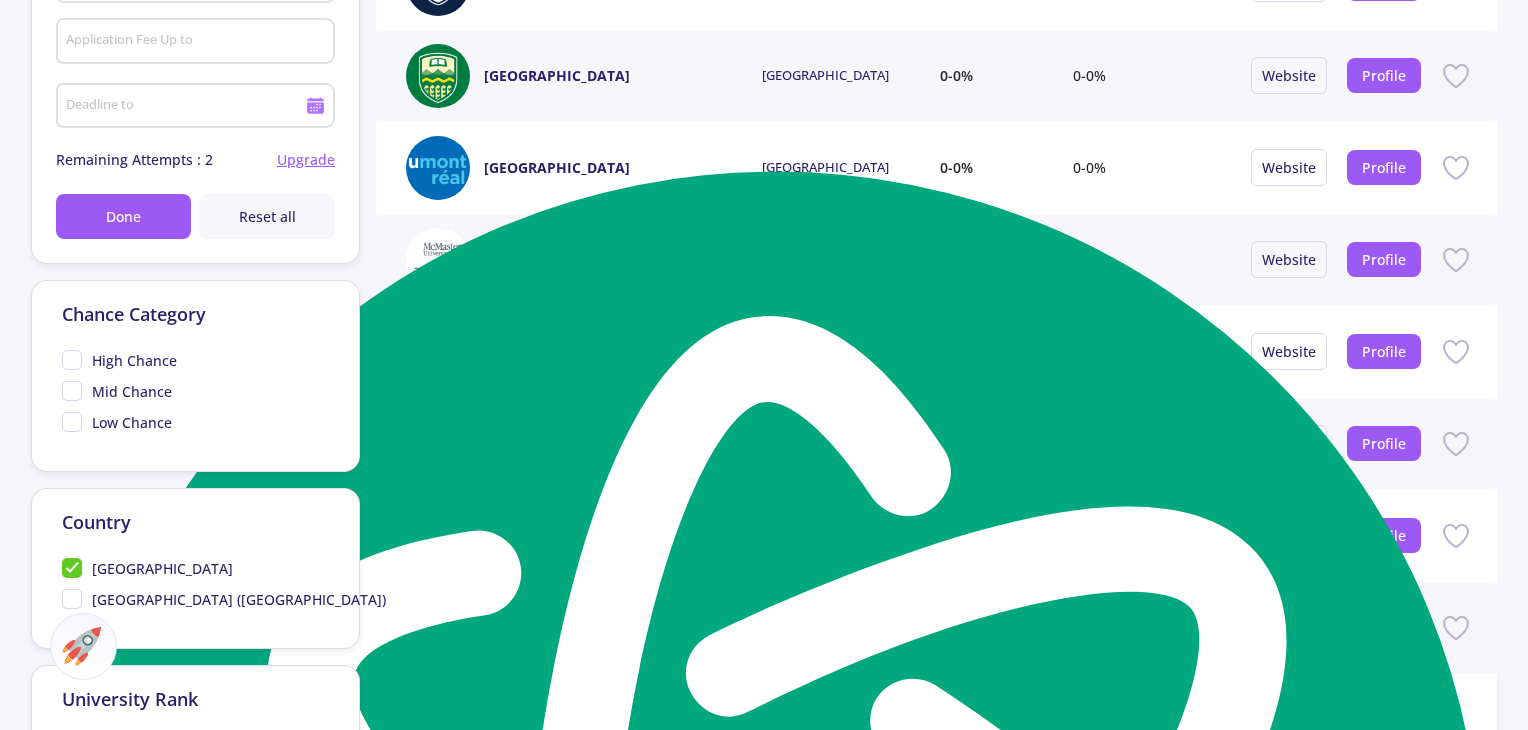 click on "Mid Chance" 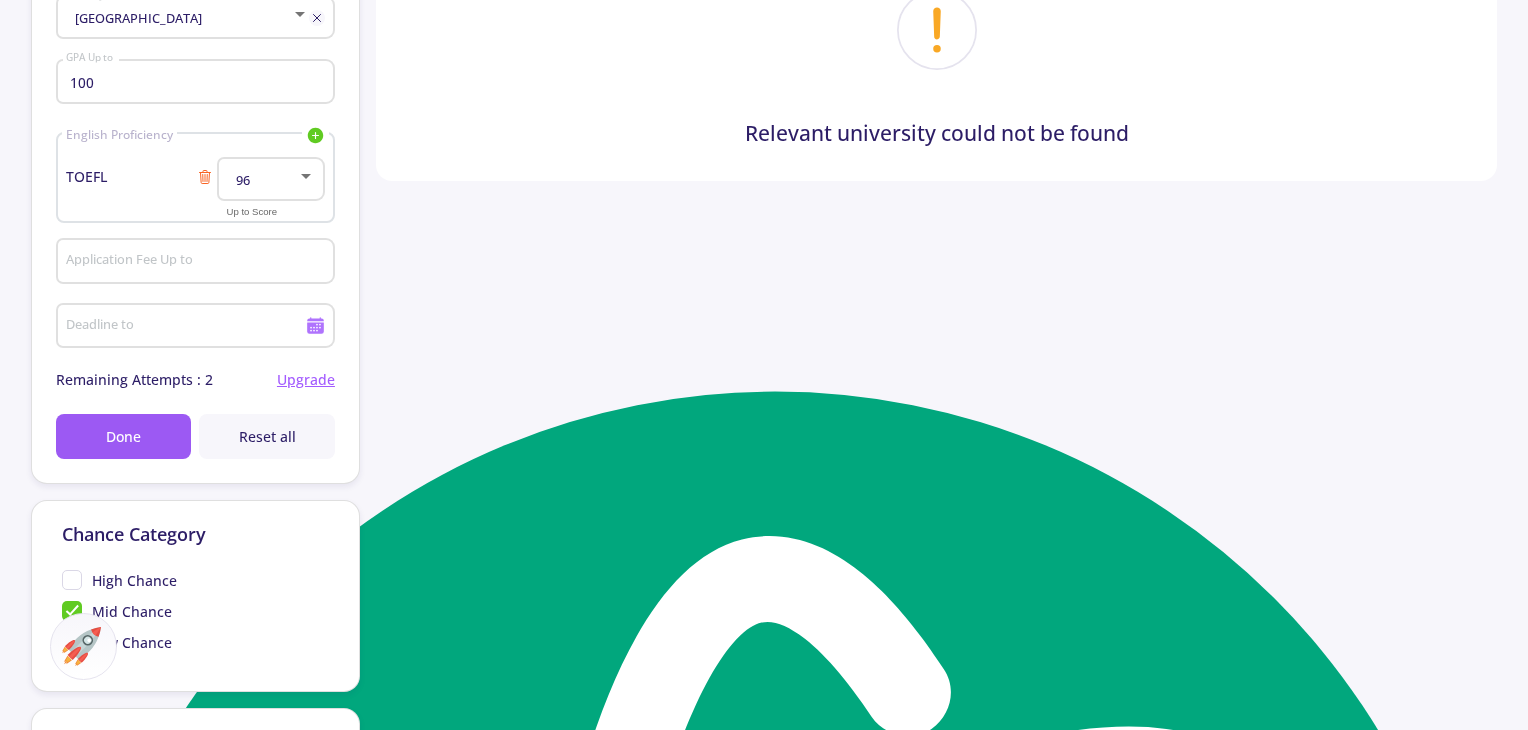 scroll, scrollTop: 600, scrollLeft: 0, axis: vertical 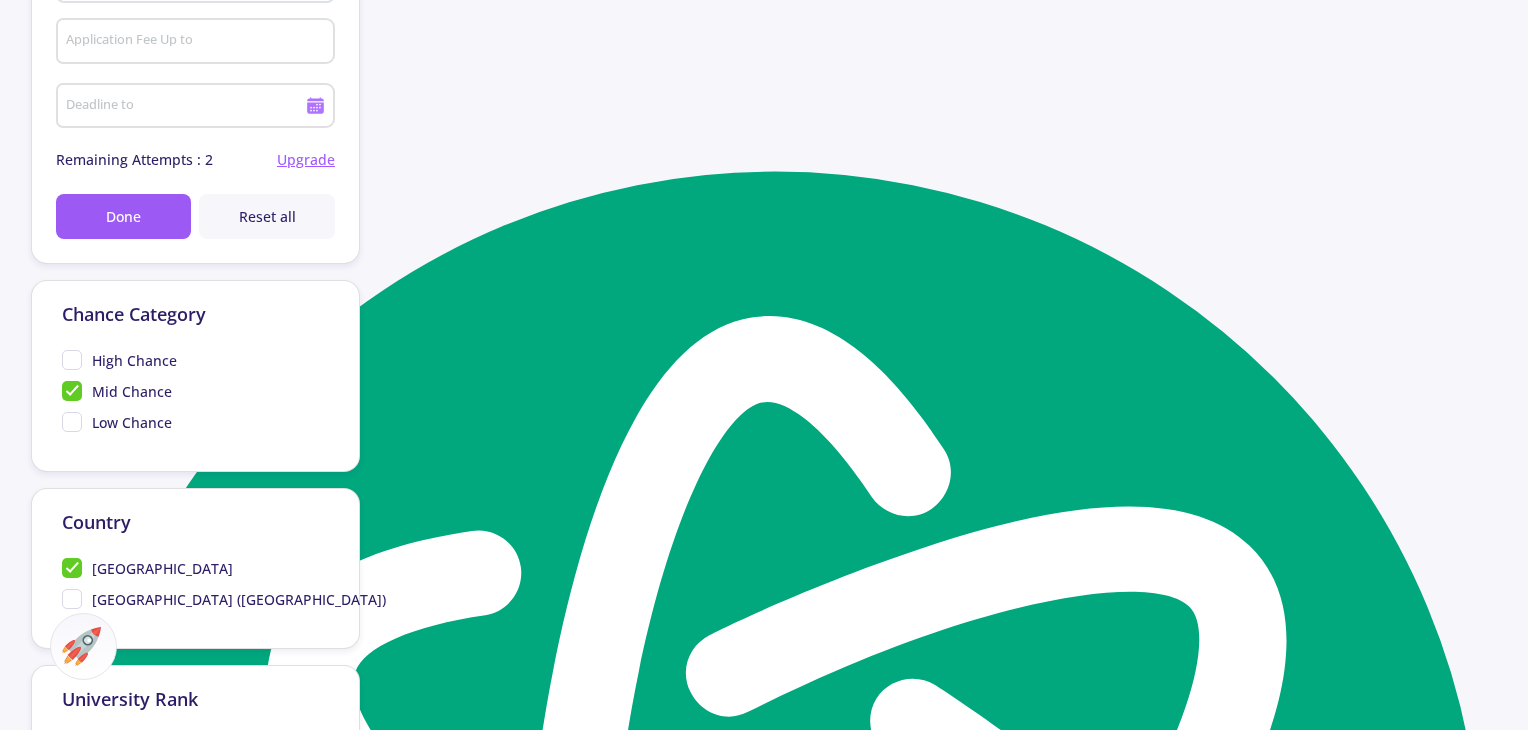 click on "Mid Chance" 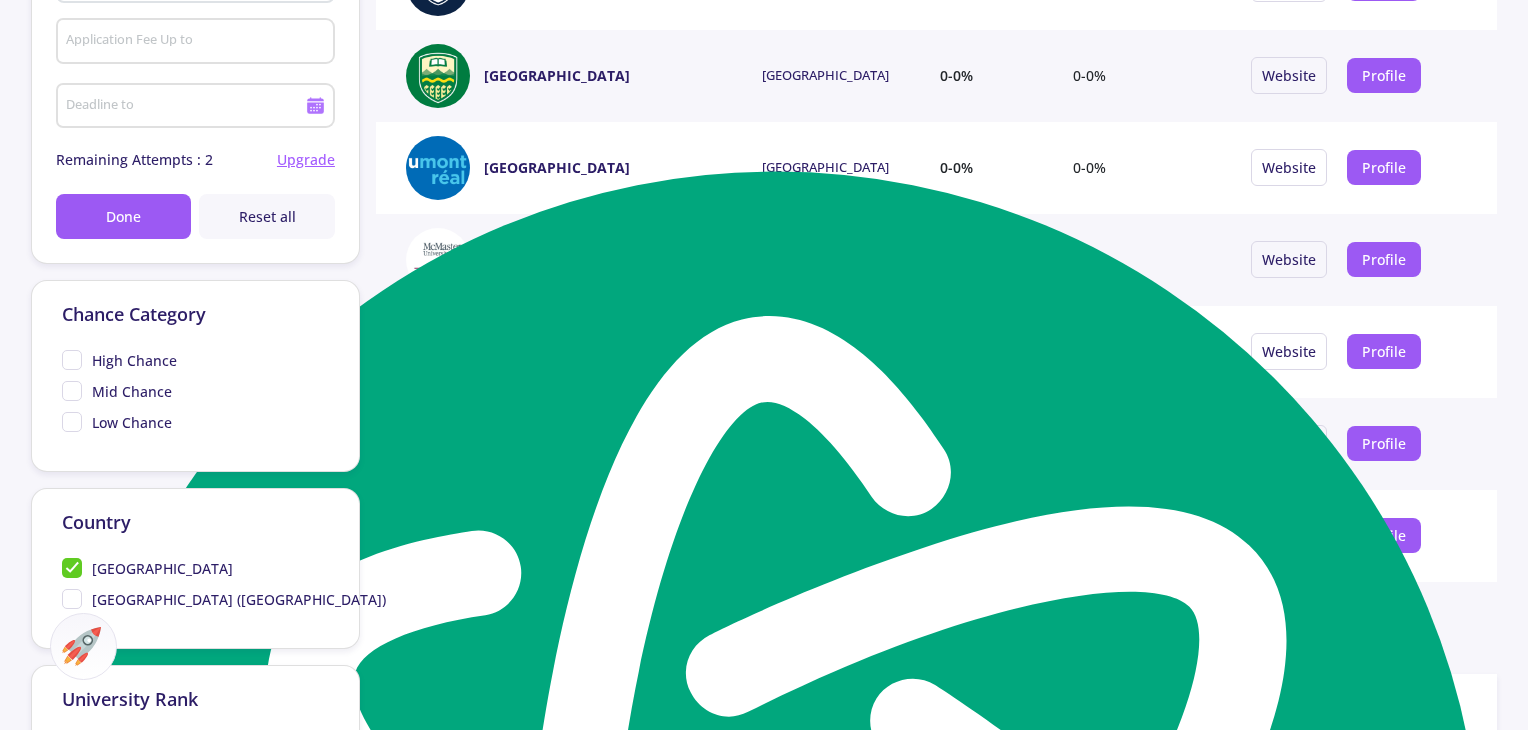 click at bounding box center (764, 365) 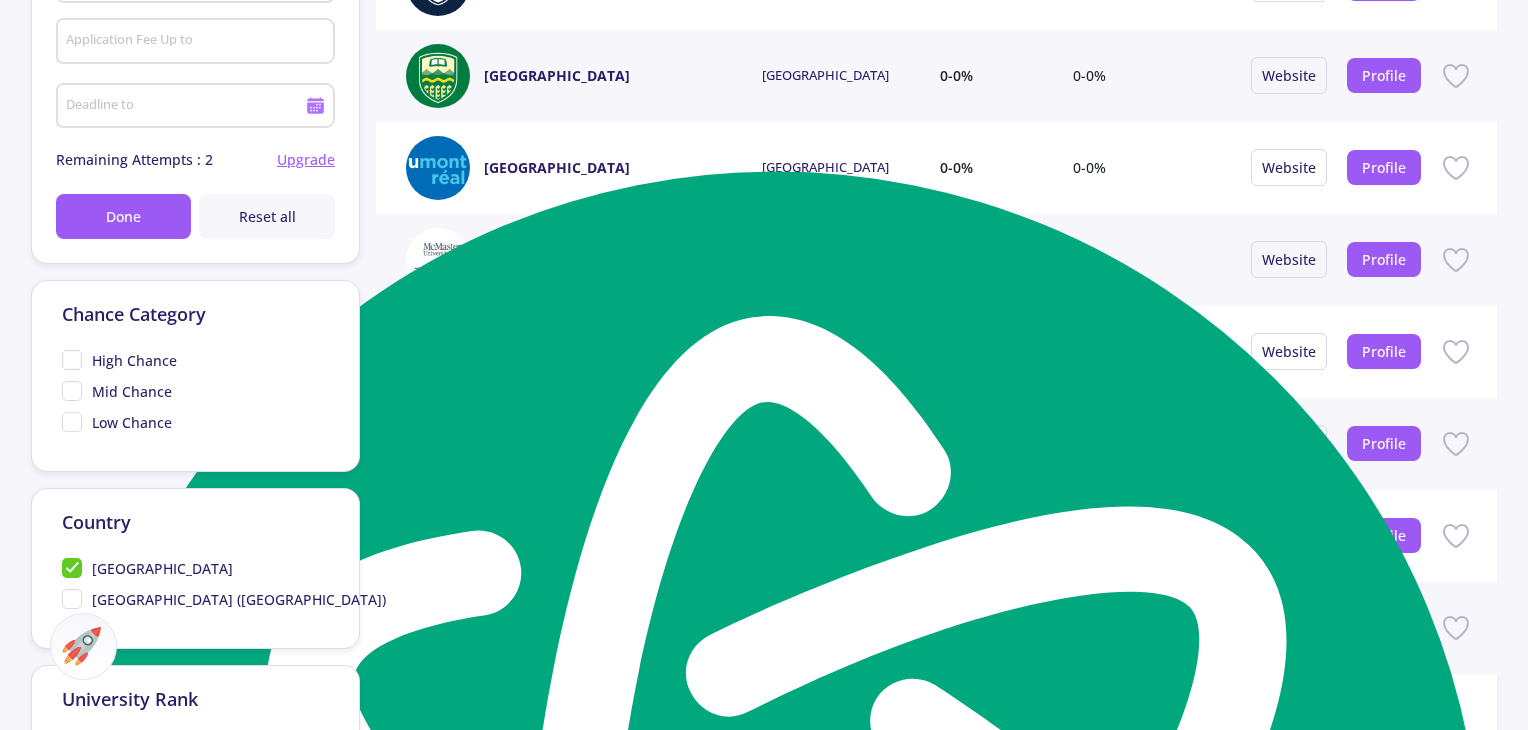 click on "High Chance" 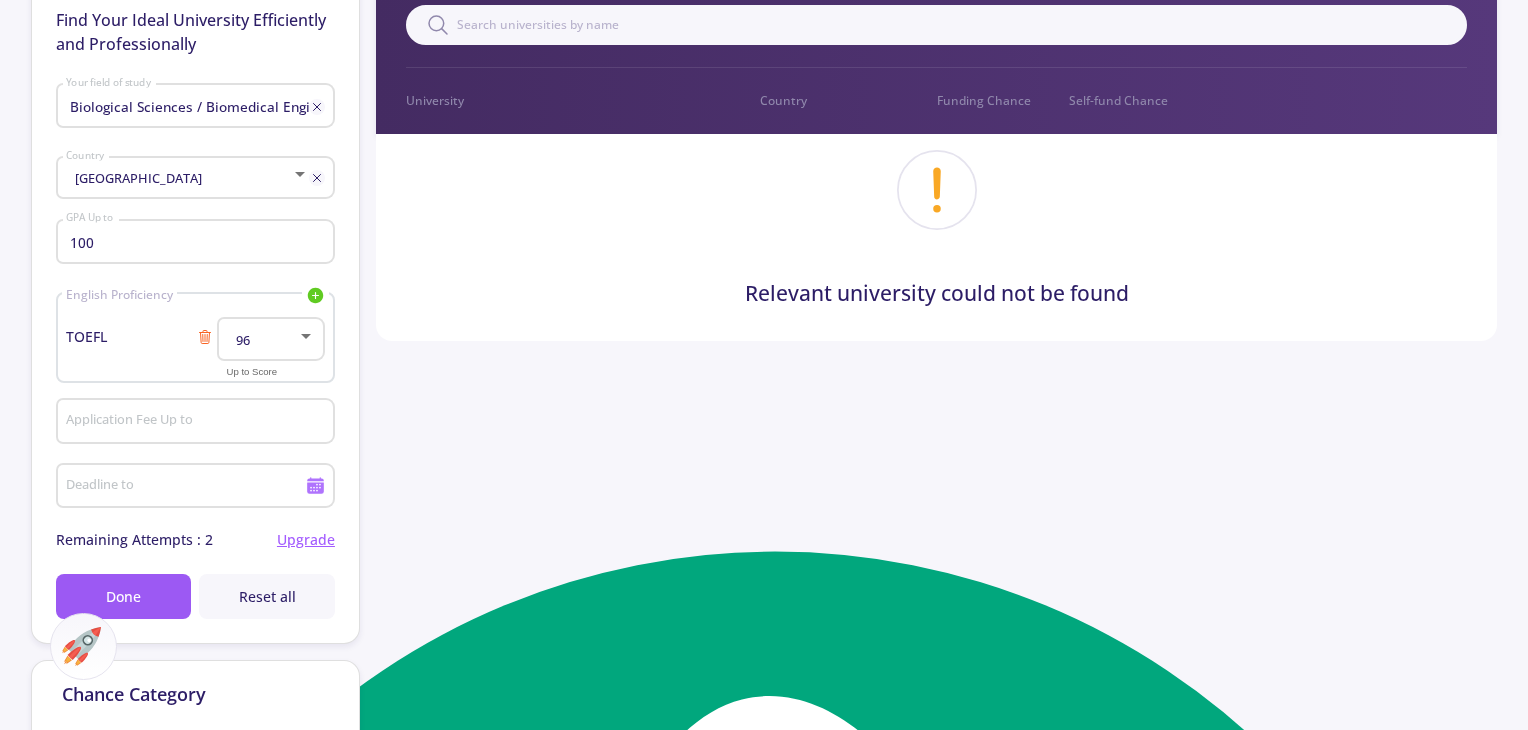 scroll, scrollTop: 500, scrollLeft: 0, axis: vertical 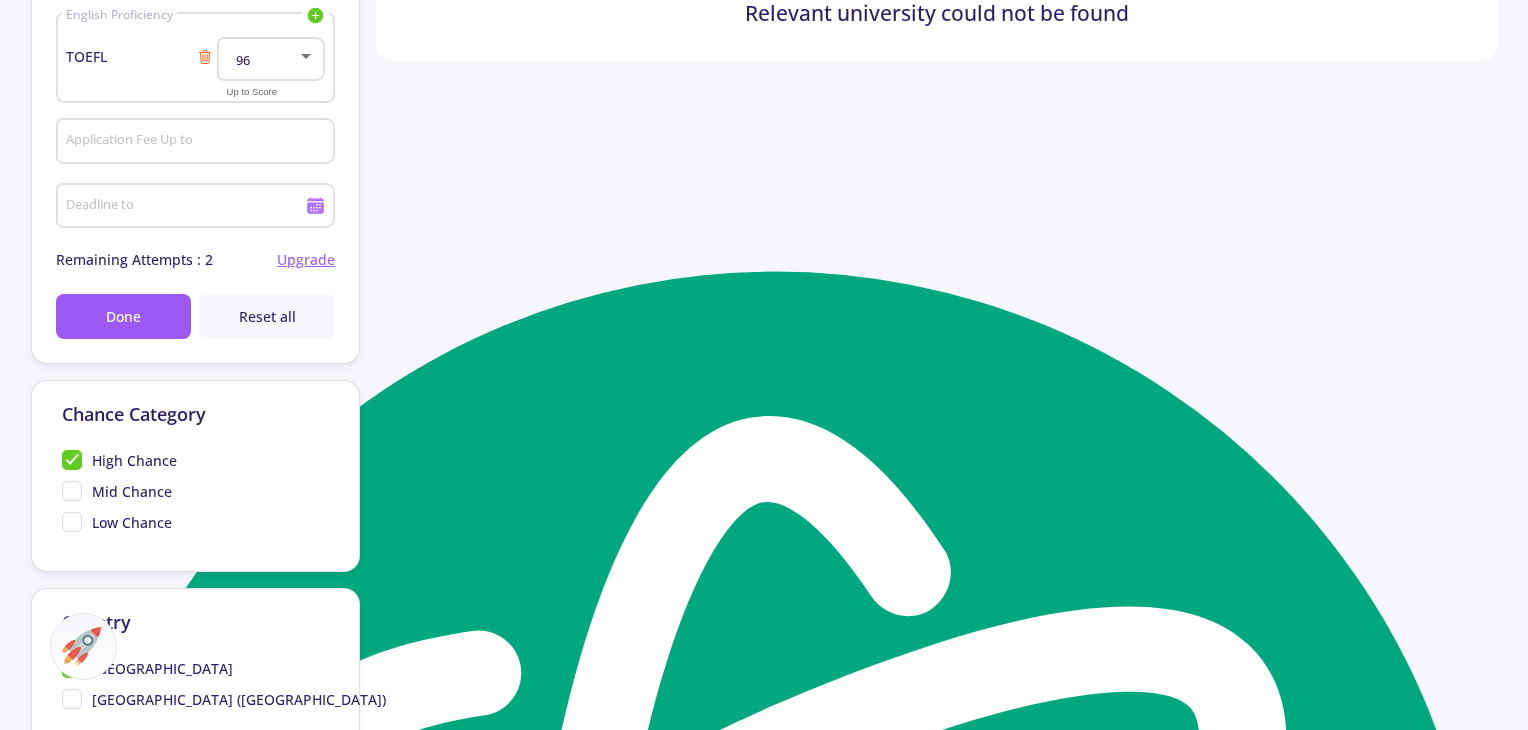 click on "High Chance" 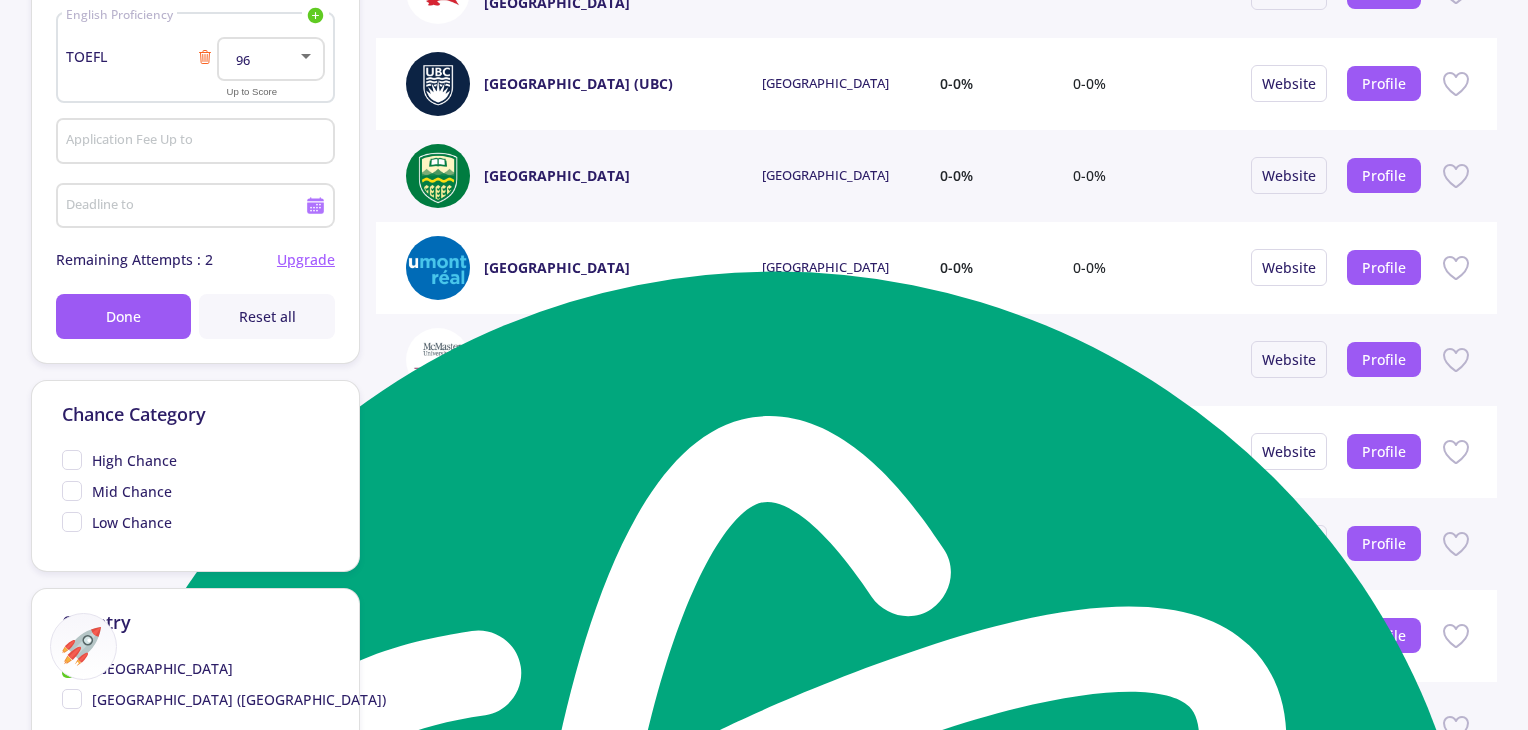 click on "Low Chance" 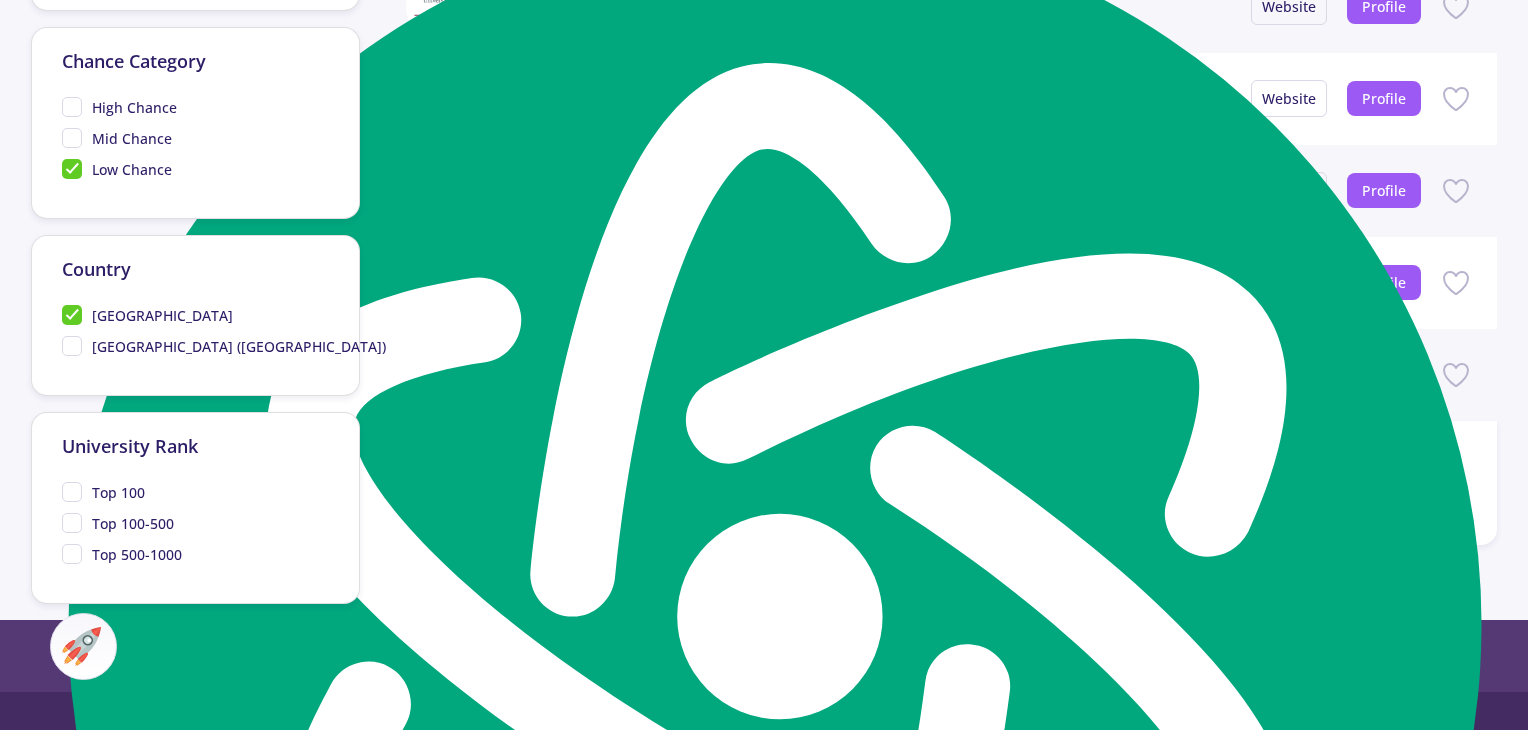 scroll, scrollTop: 1055, scrollLeft: 0, axis: vertical 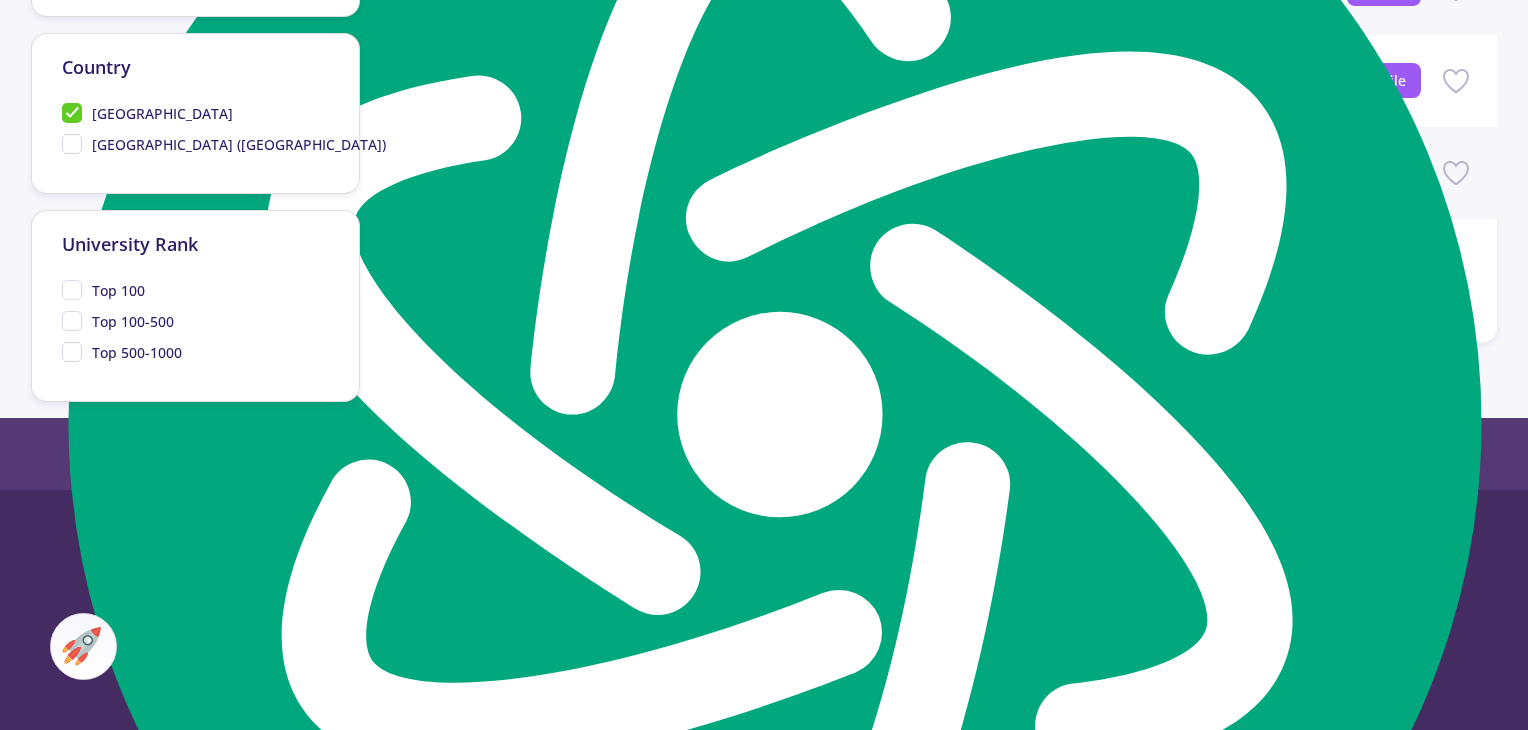 click on "Top 500-1000" 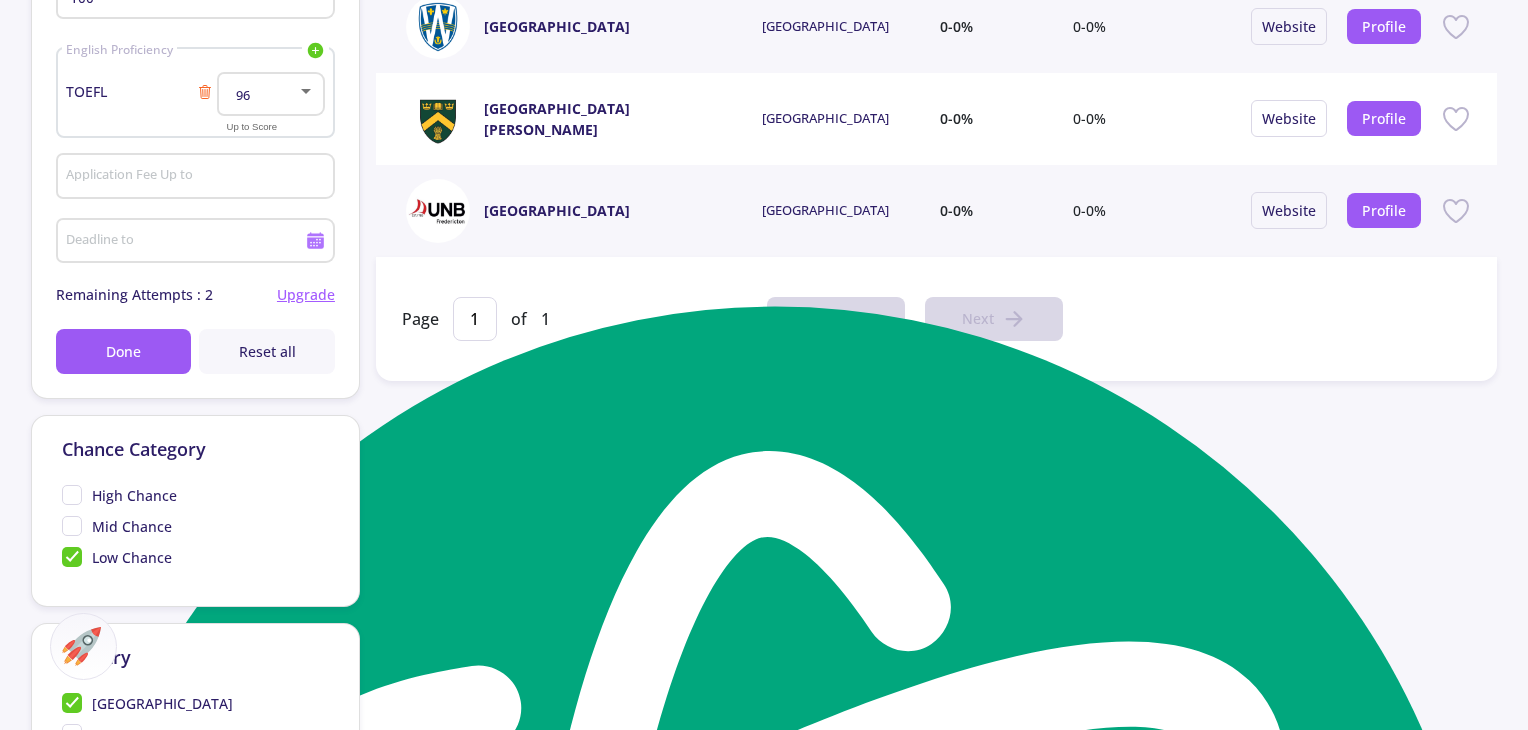 scroll, scrollTop: 500, scrollLeft: 0, axis: vertical 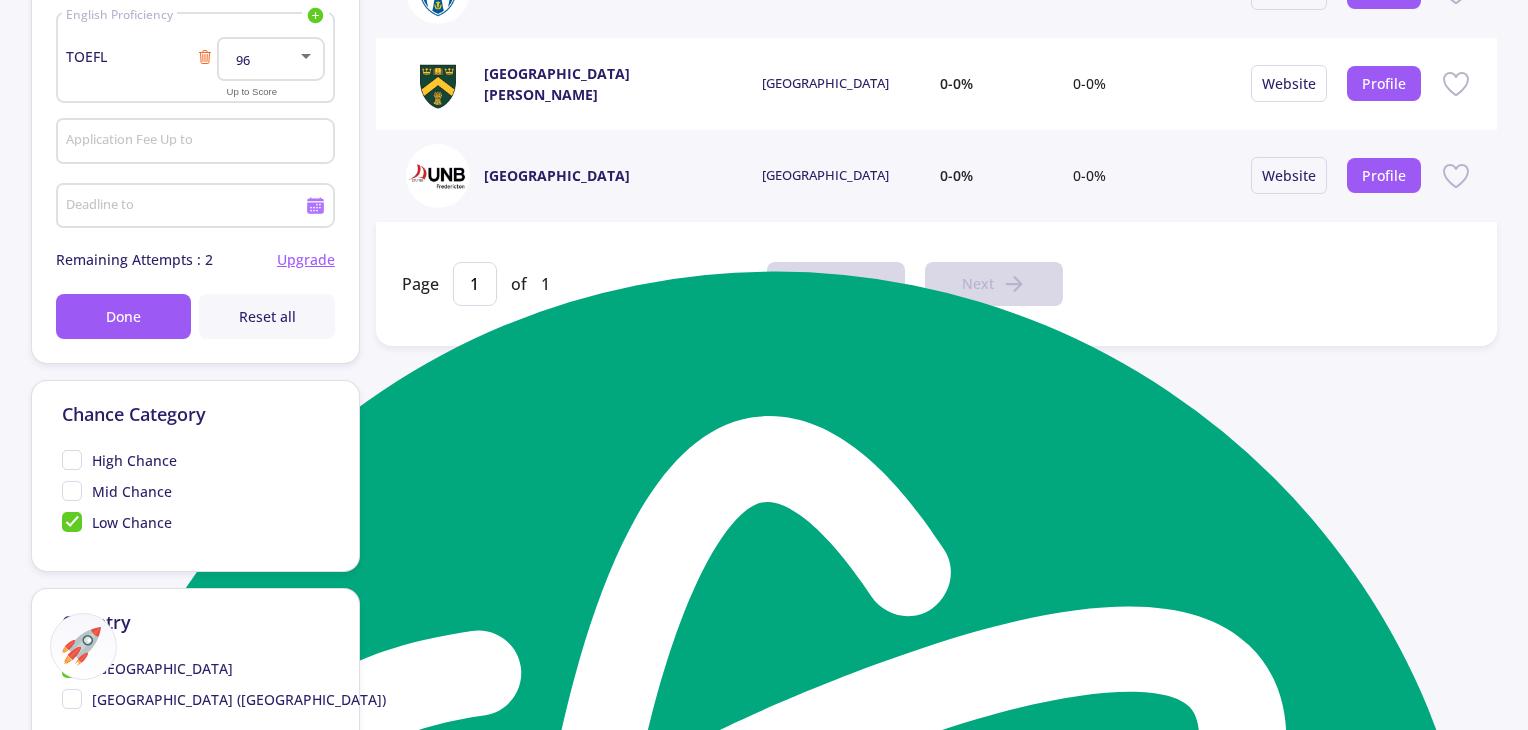 click on "Mid Chance" 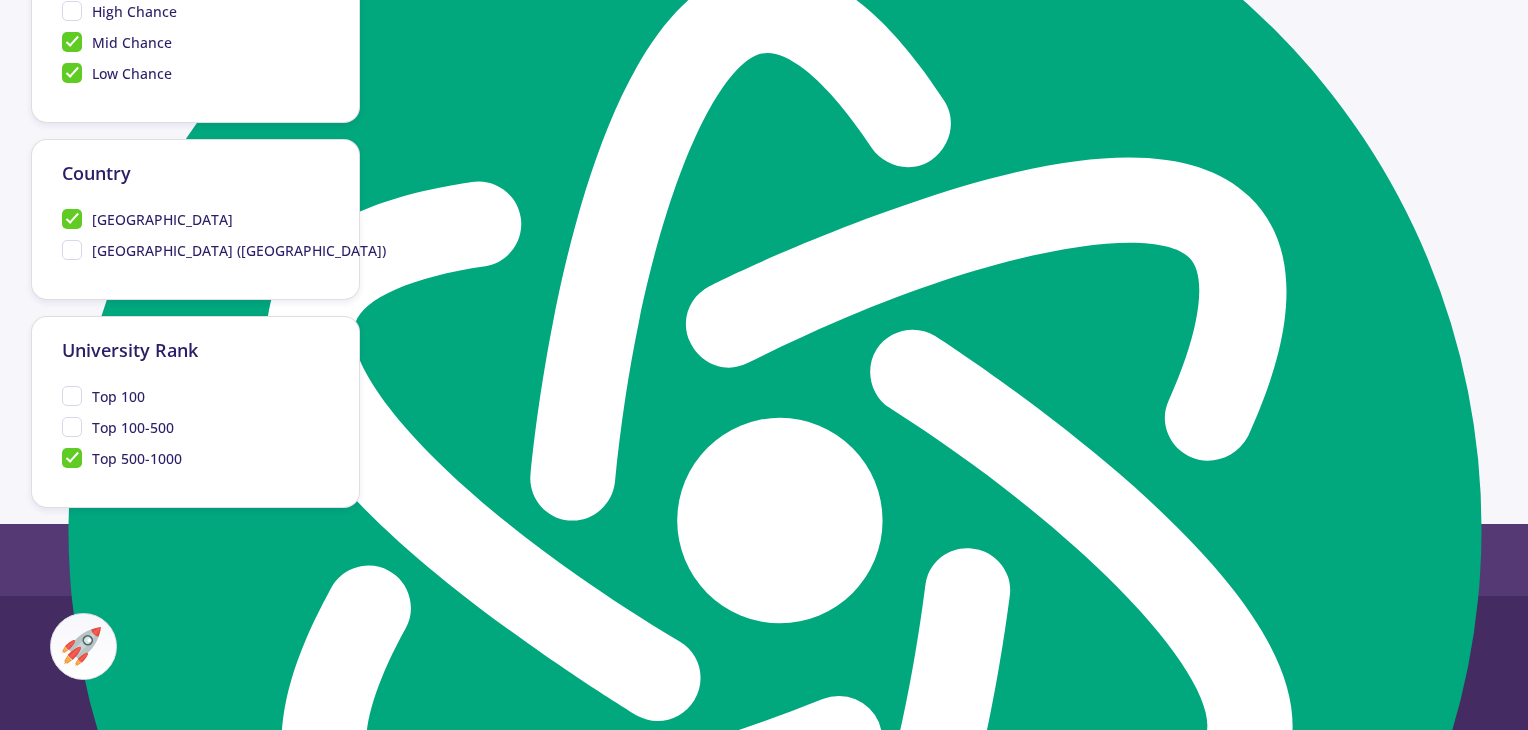 scroll, scrollTop: 1000, scrollLeft: 0, axis: vertical 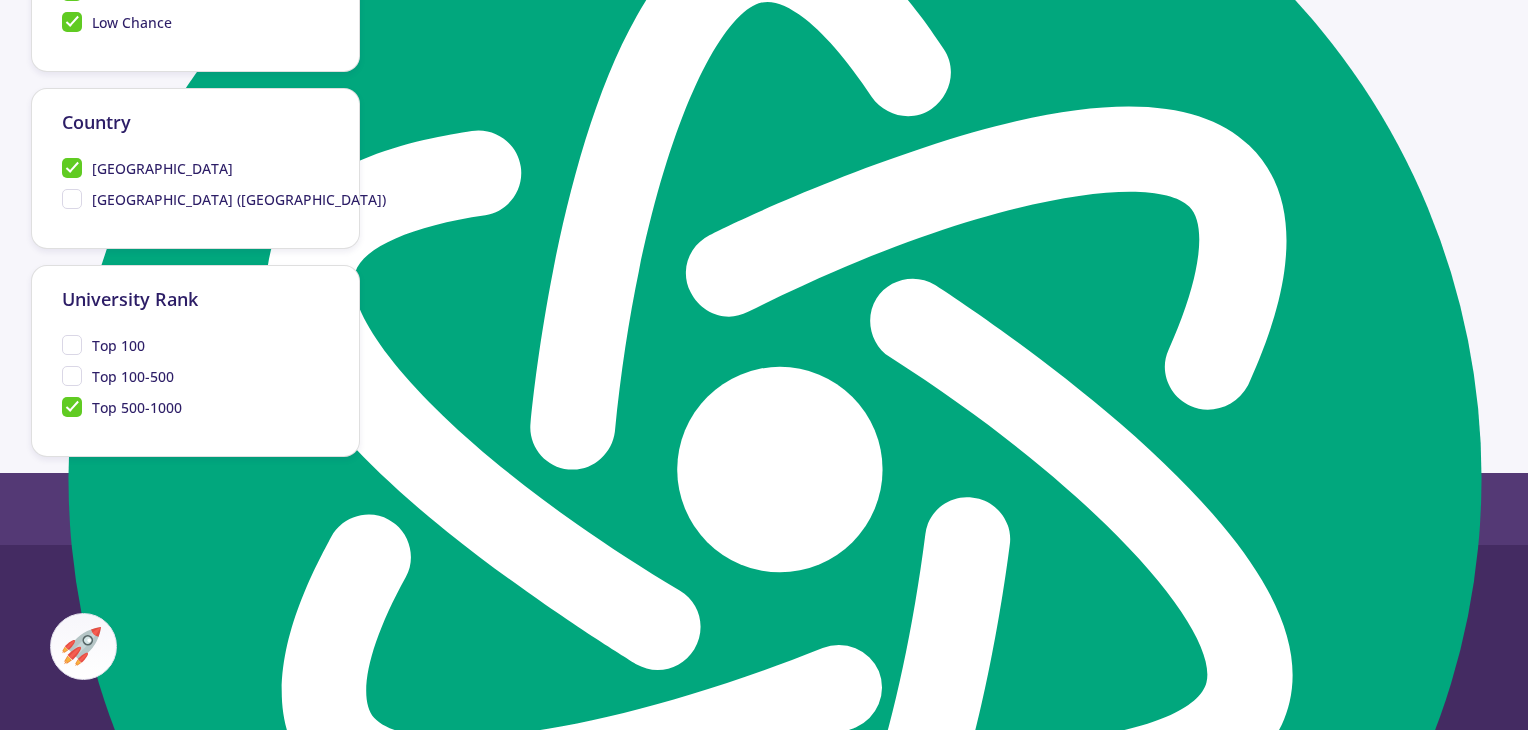 click on "Top 100-500" 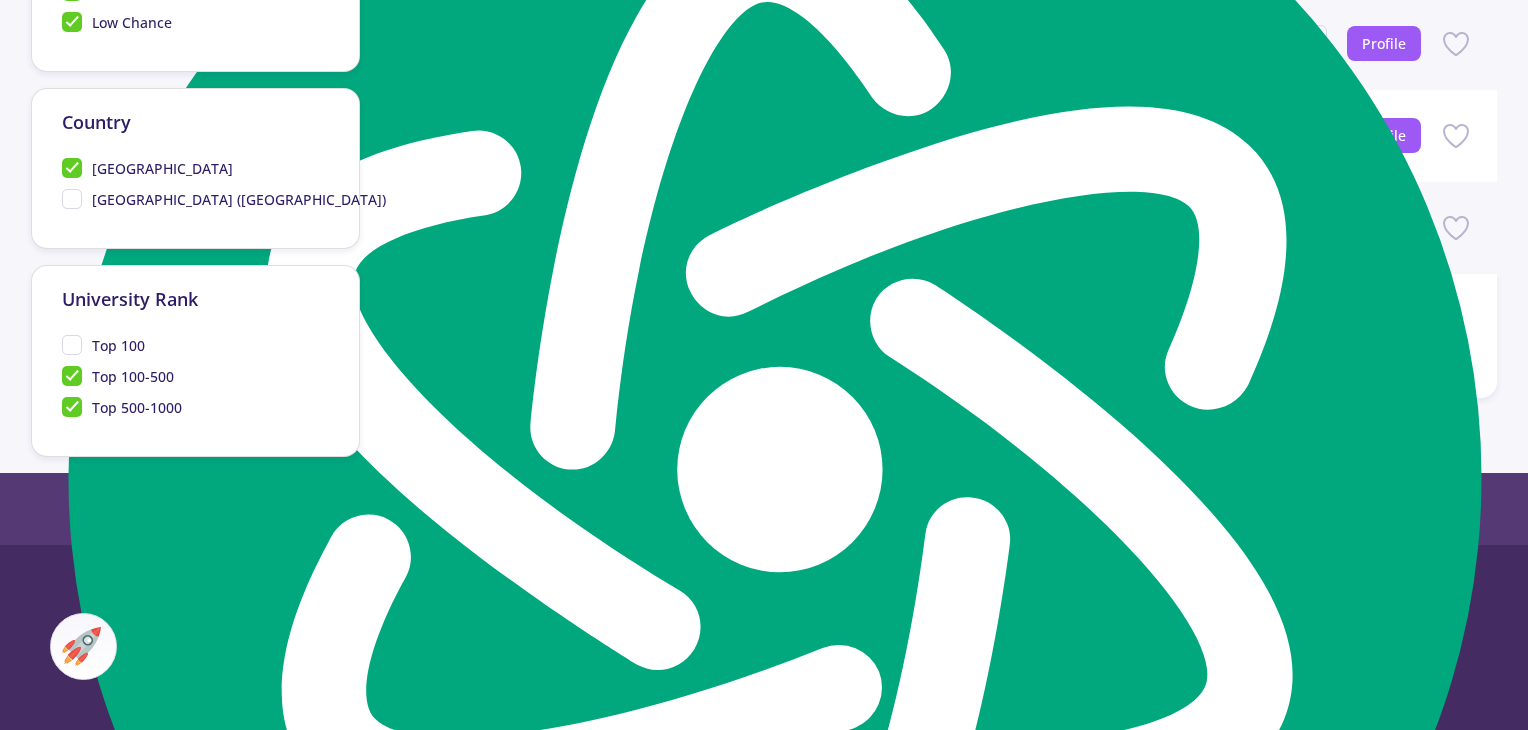 click on "Top 500-1000" 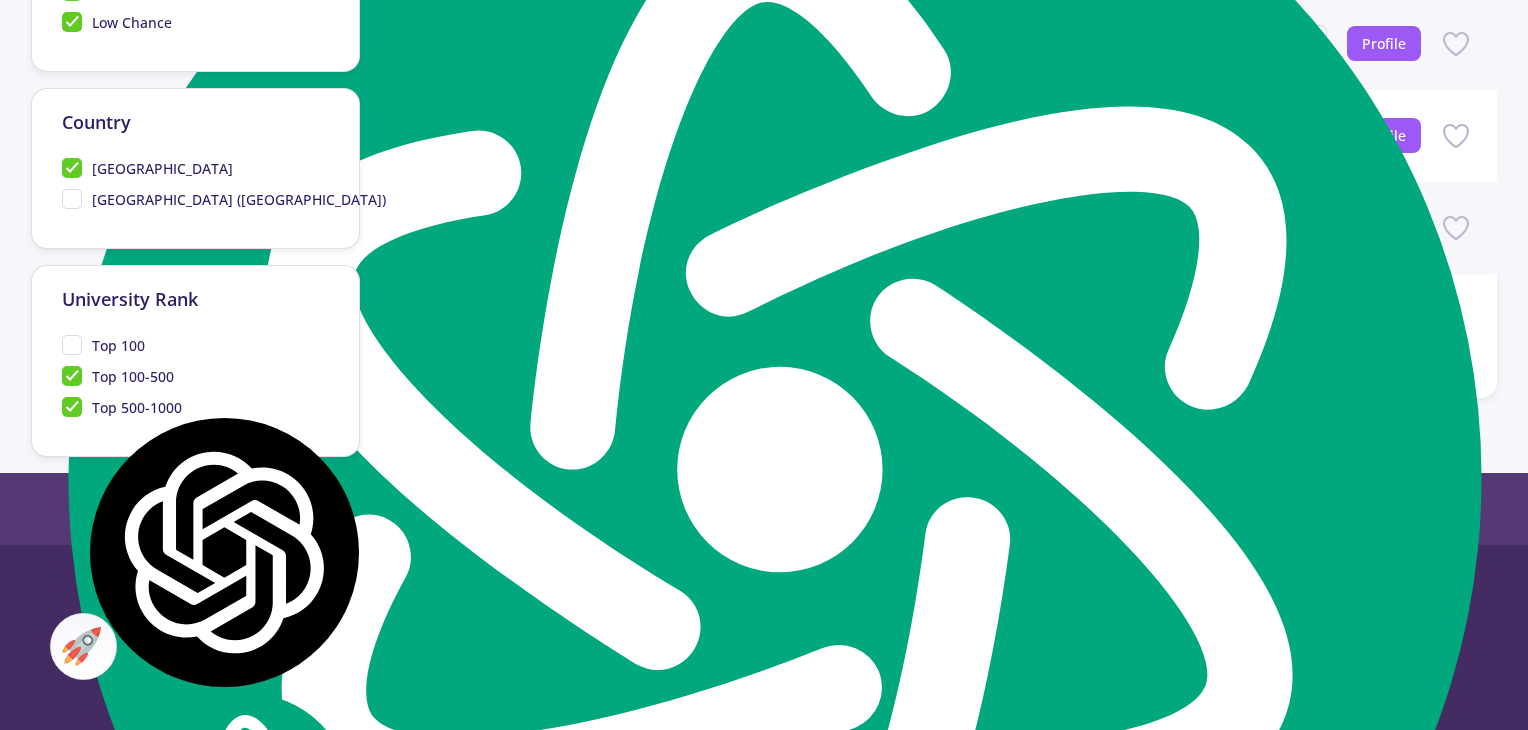 click on "Top 500-1000" 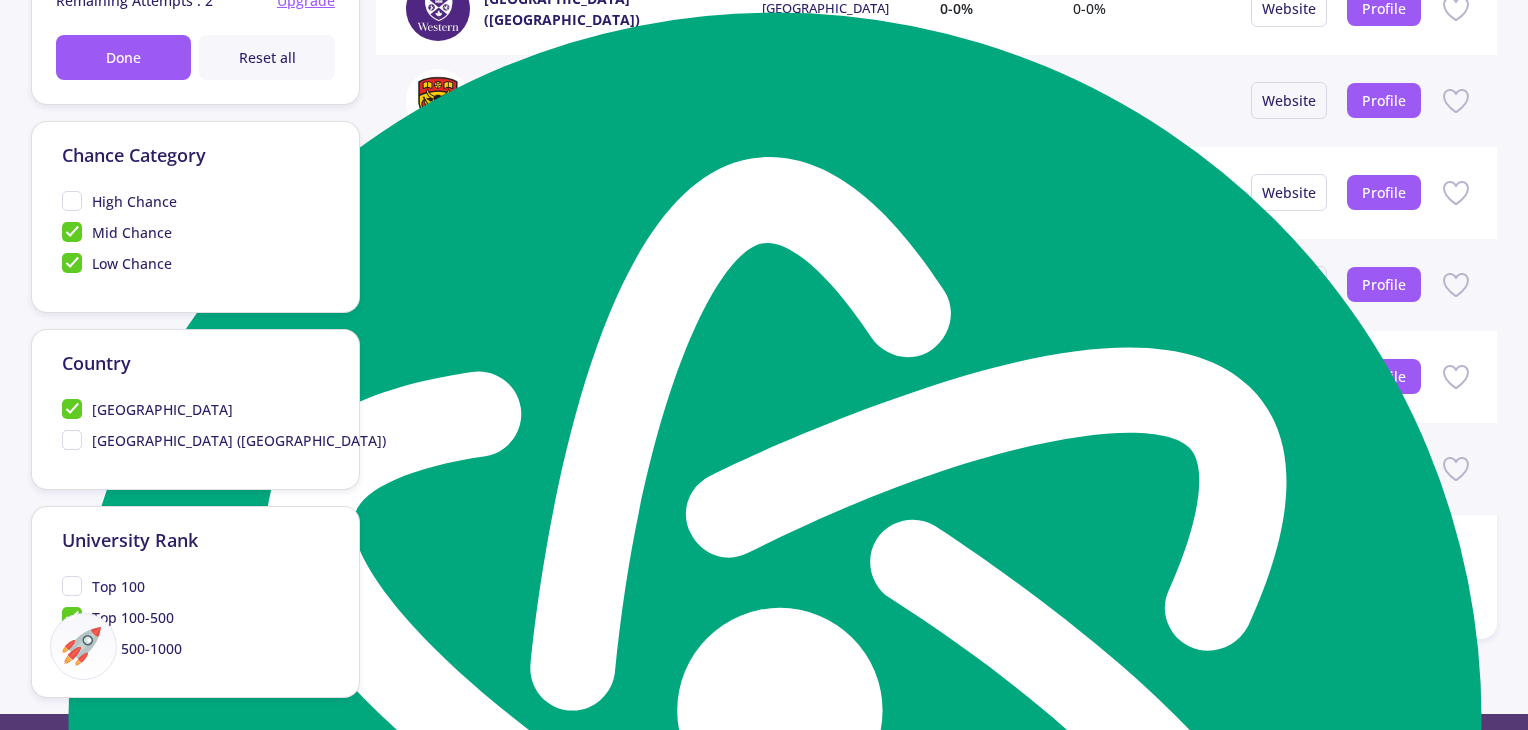 scroll, scrollTop: 800, scrollLeft: 0, axis: vertical 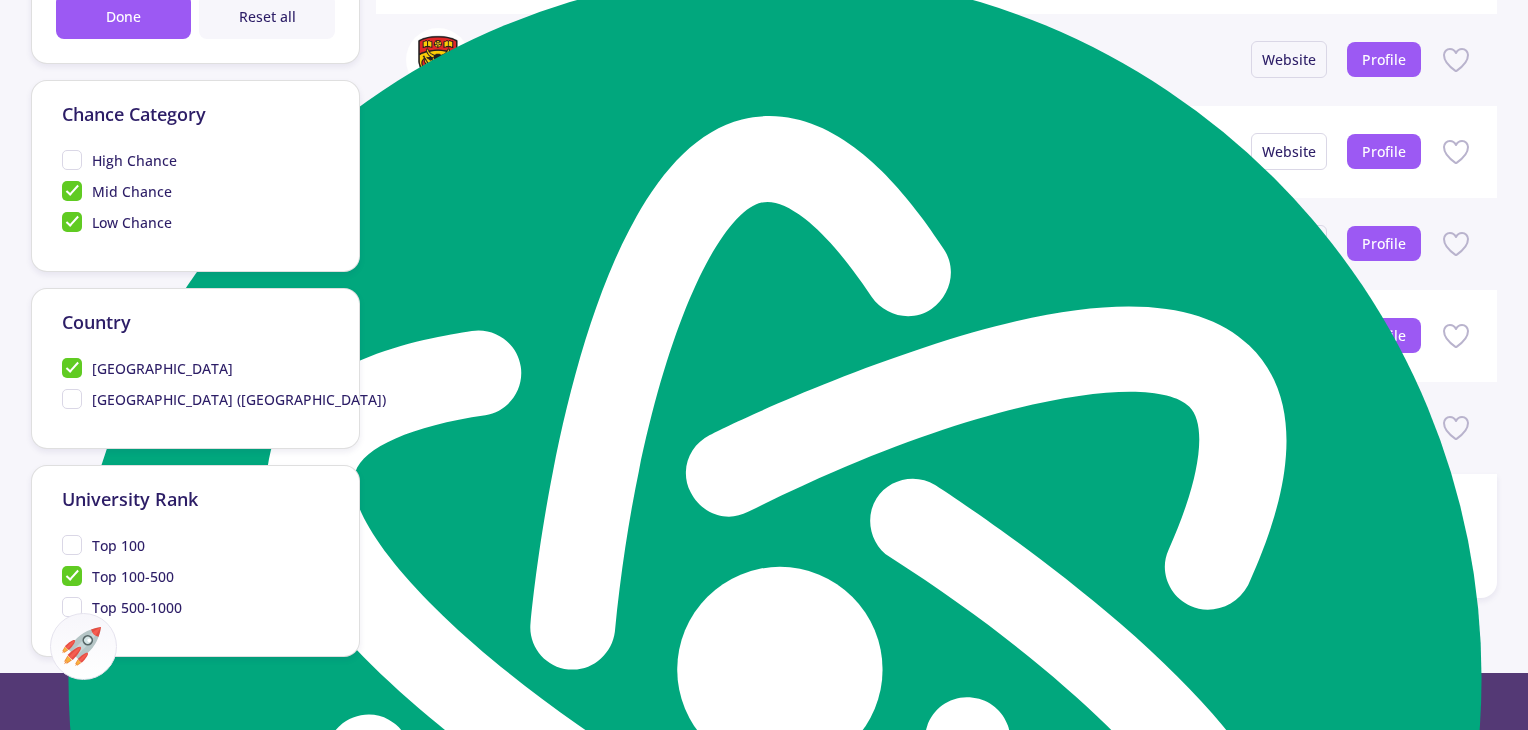 click on "Mid Chance" 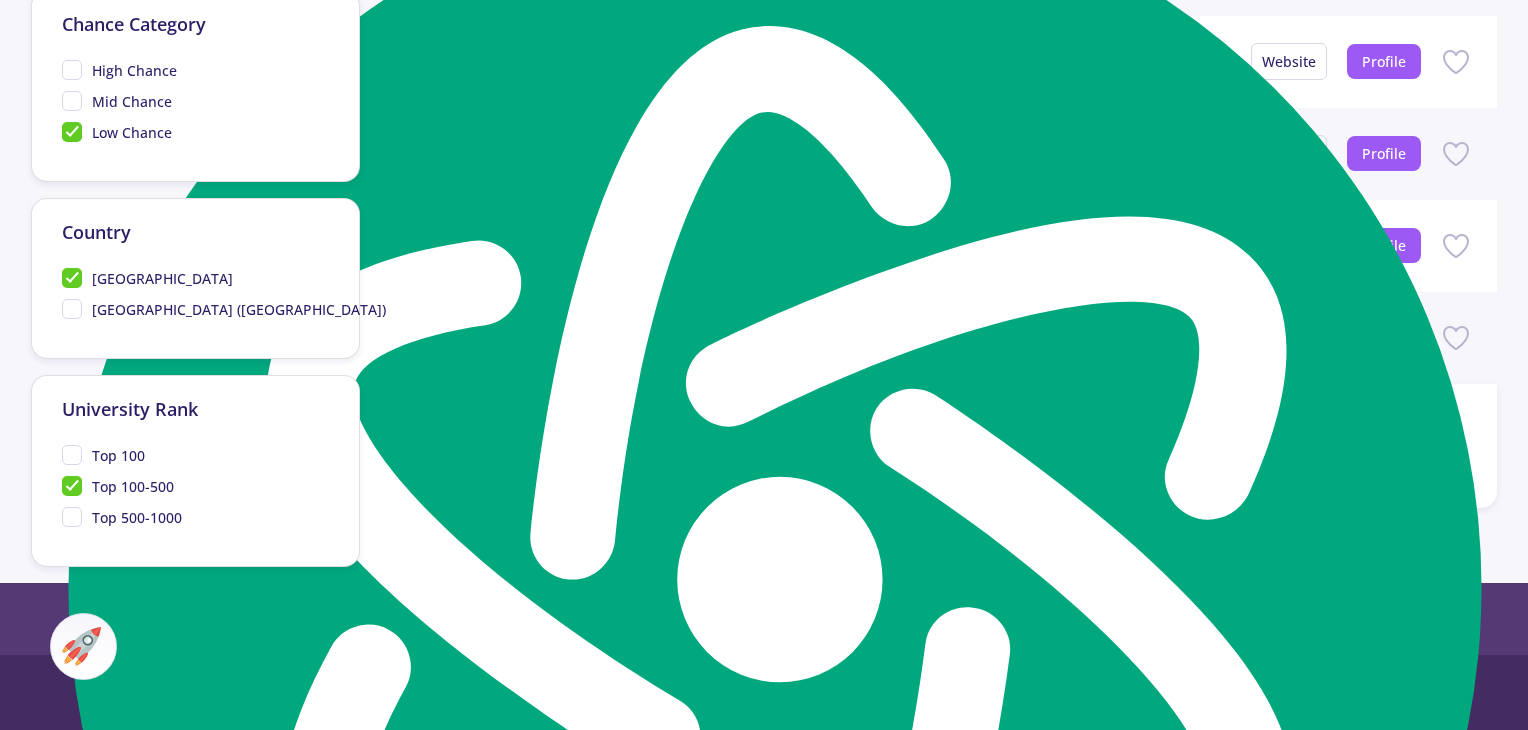 scroll, scrollTop: 900, scrollLeft: 0, axis: vertical 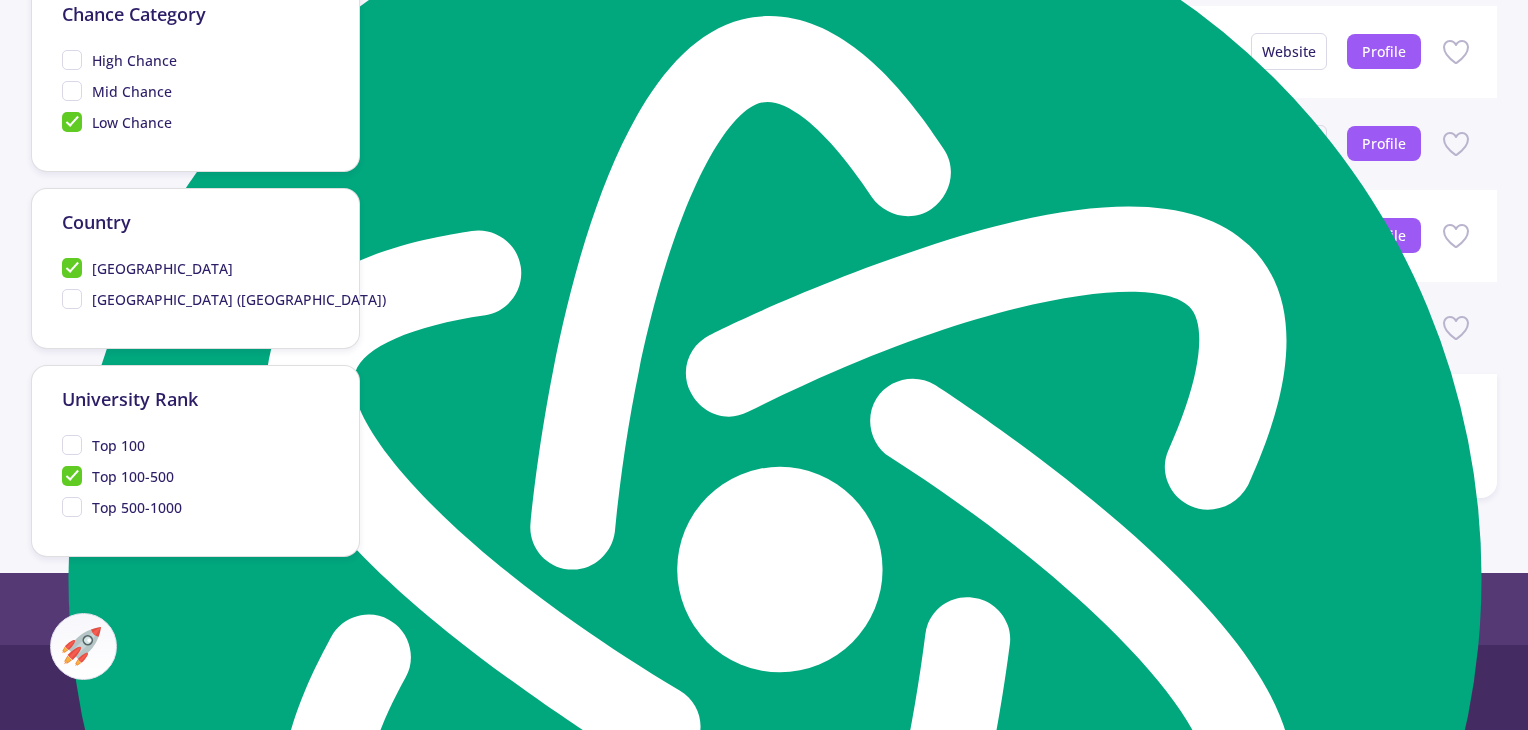 drag, startPoint x: 68, startPoint y: 56, endPoint x: 91, endPoint y: 68, distance: 25.942244 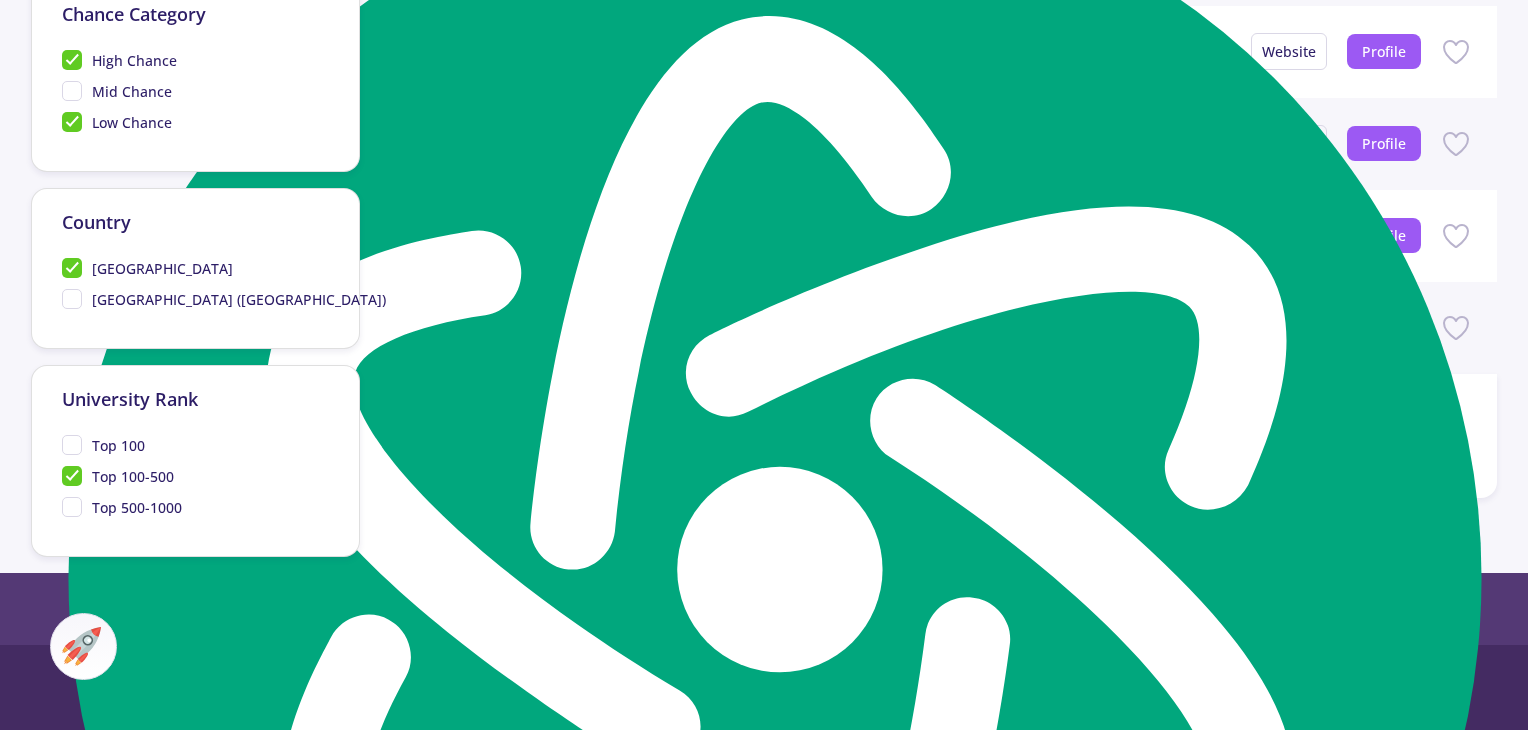 click on "Low Chance" 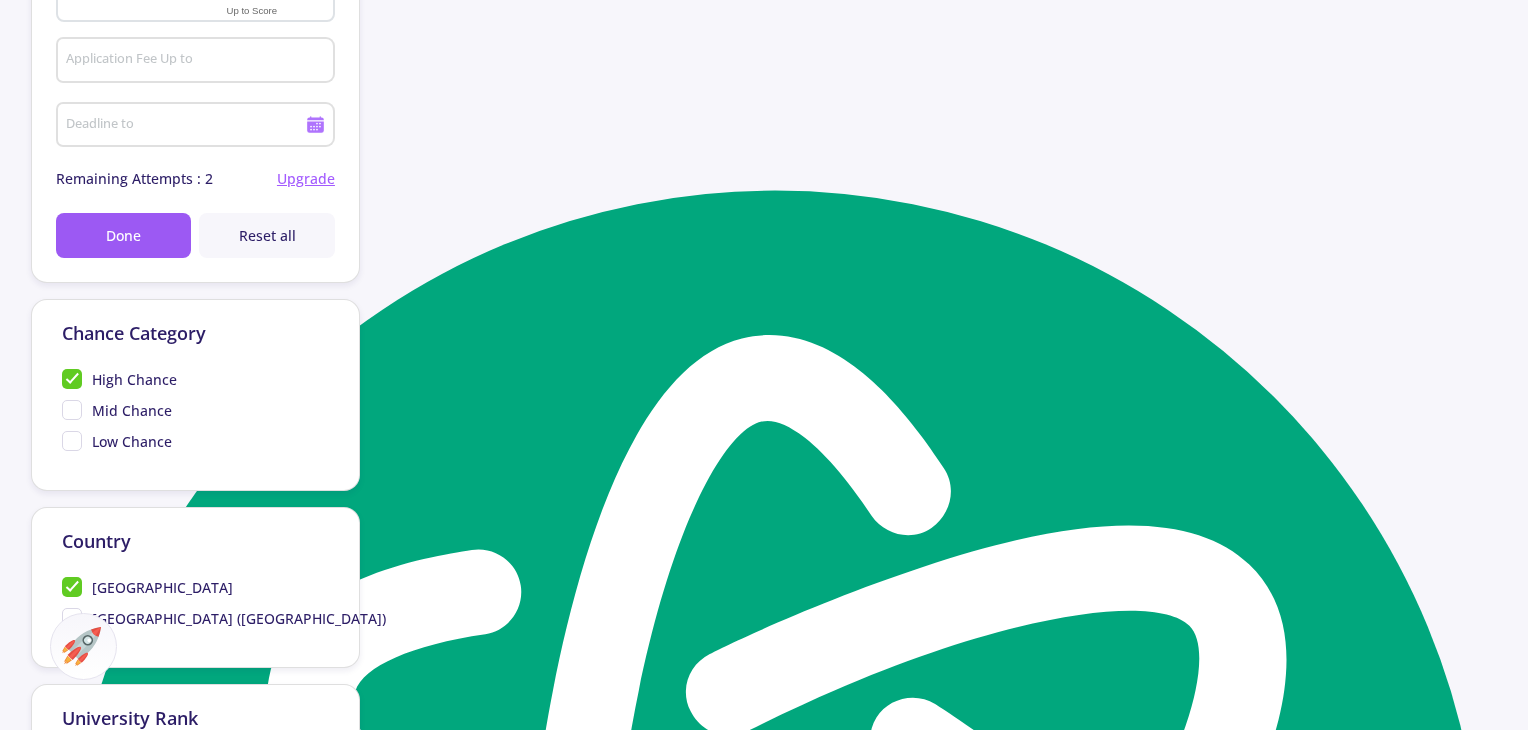 scroll, scrollTop: 600, scrollLeft: 0, axis: vertical 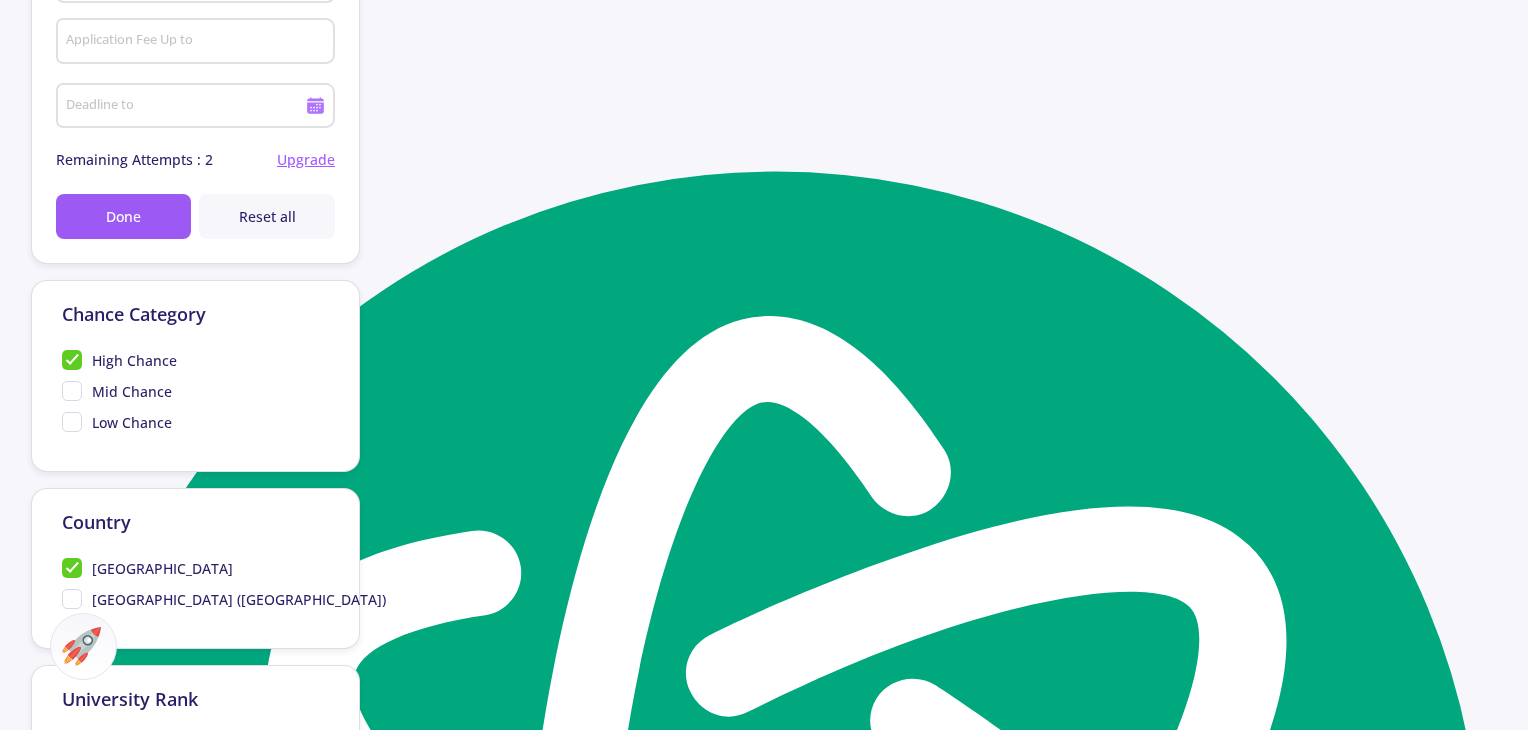 click on "Mid Chance" 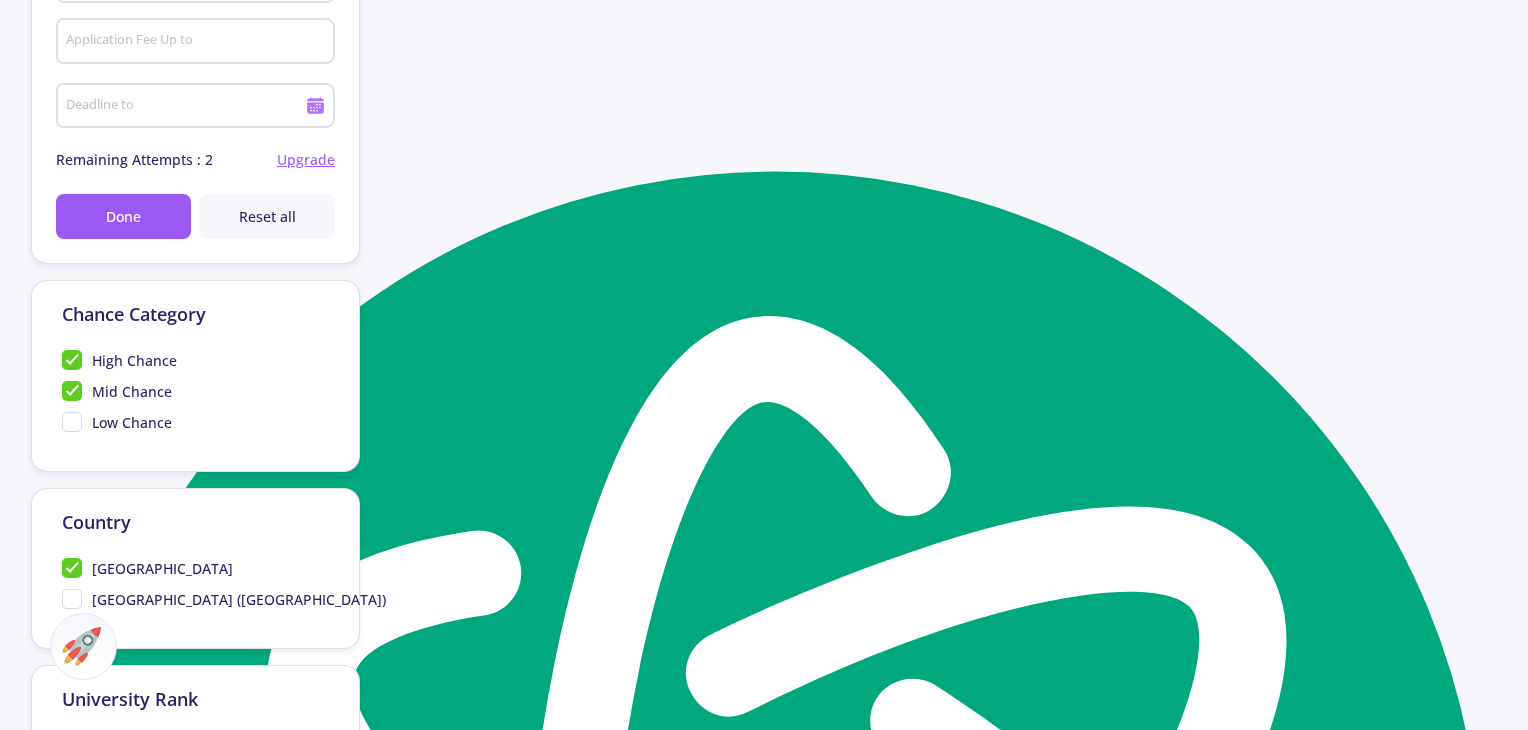 click on "High Chance" 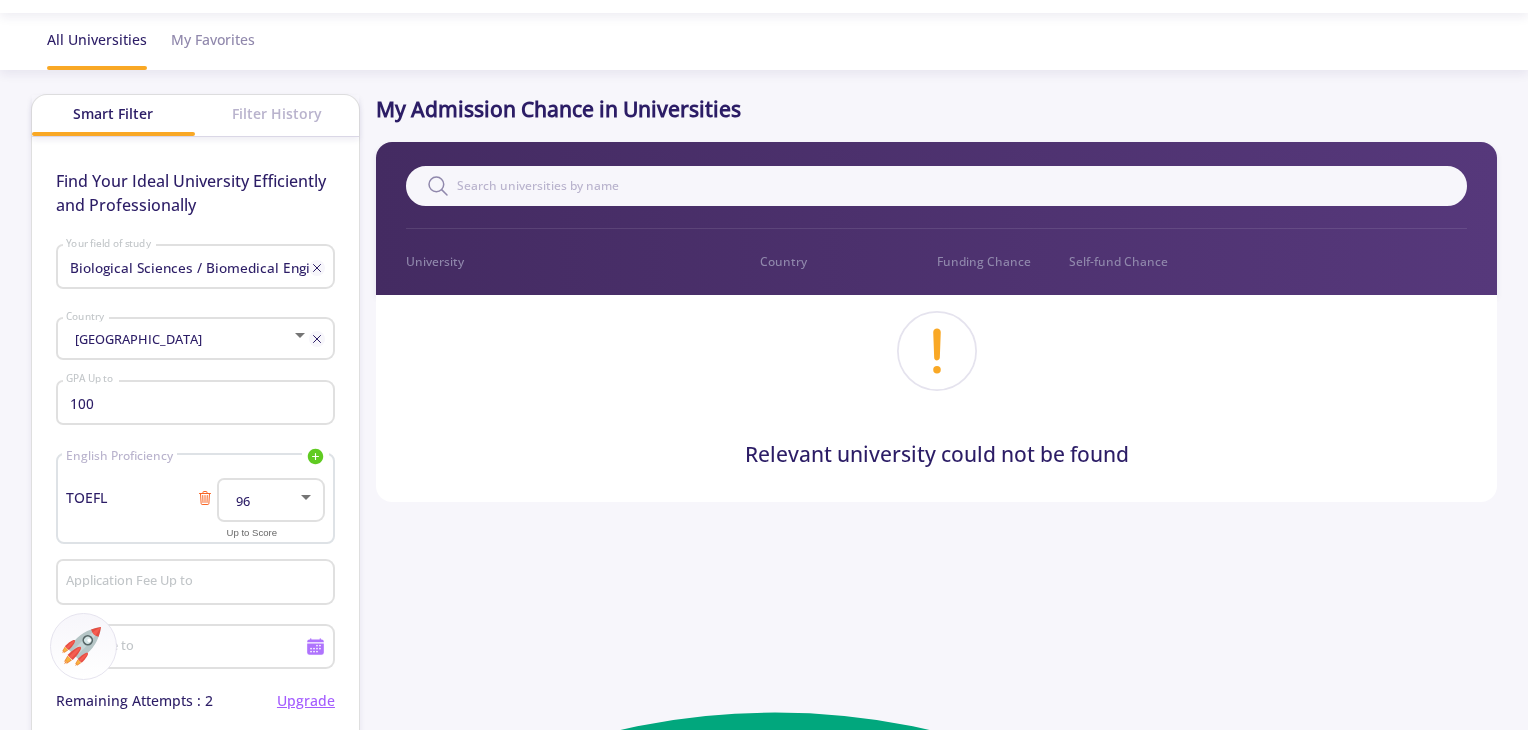 scroll, scrollTop: 0, scrollLeft: 0, axis: both 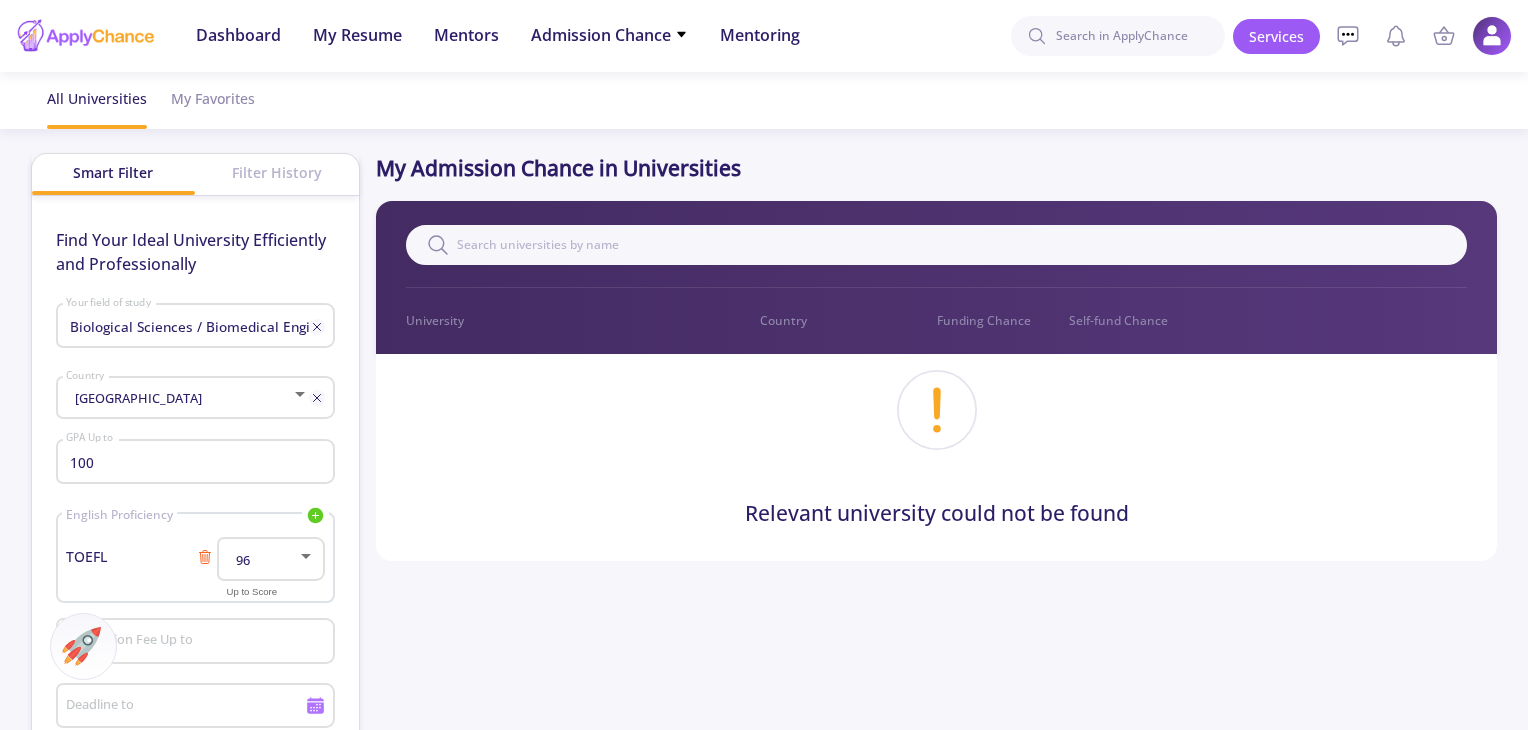 click on "Filter History" 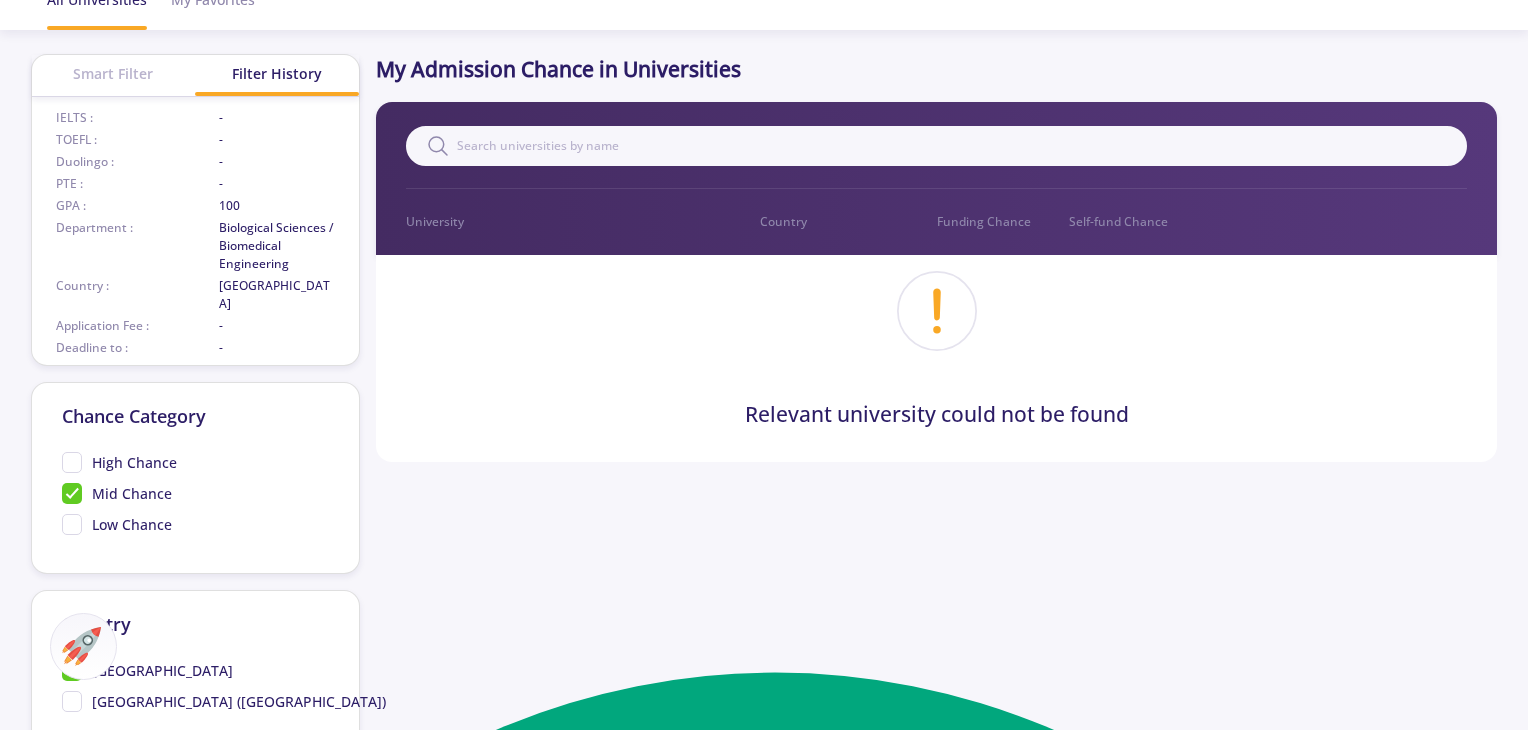 scroll, scrollTop: 0, scrollLeft: 0, axis: both 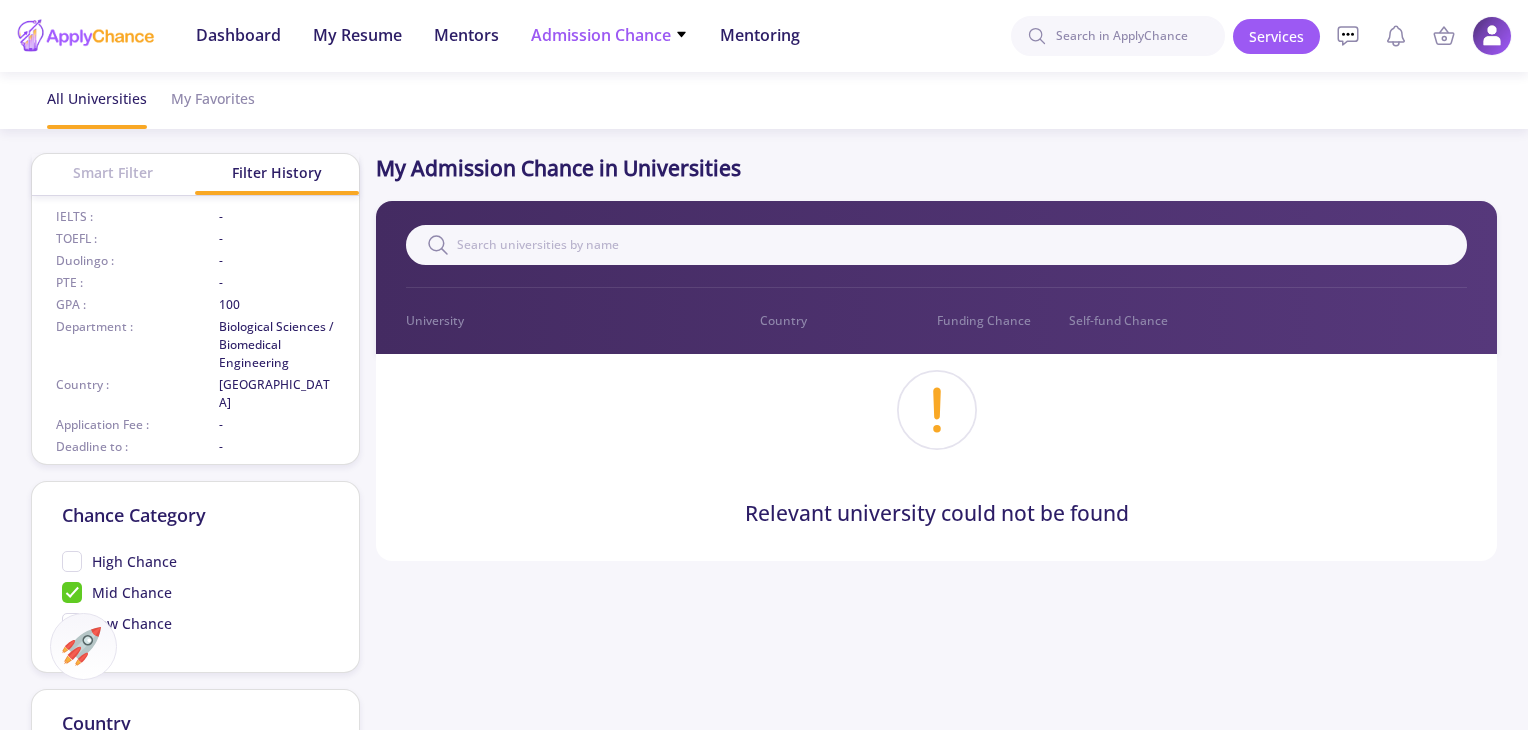 click on "Admission Chance" 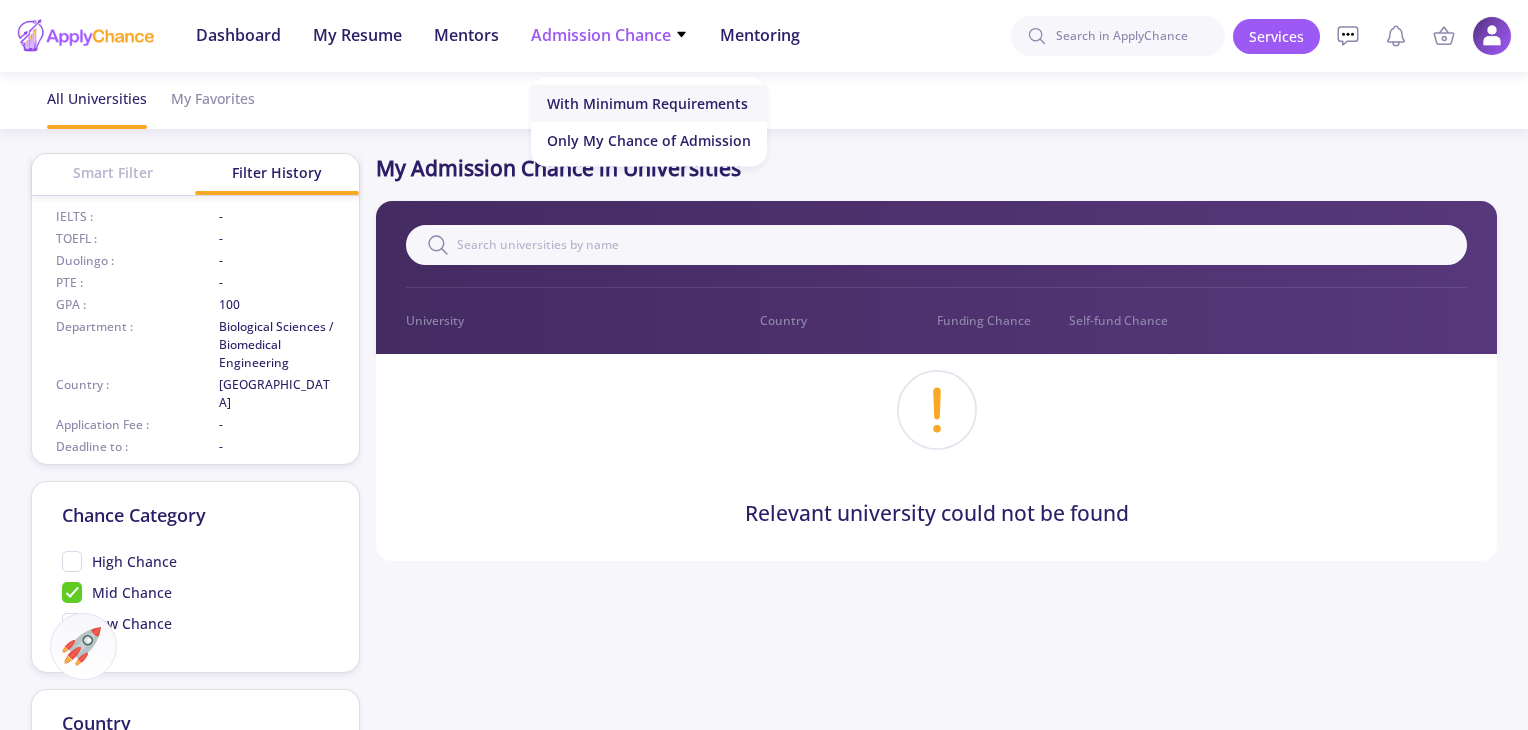click on "With Minimum Requirements" 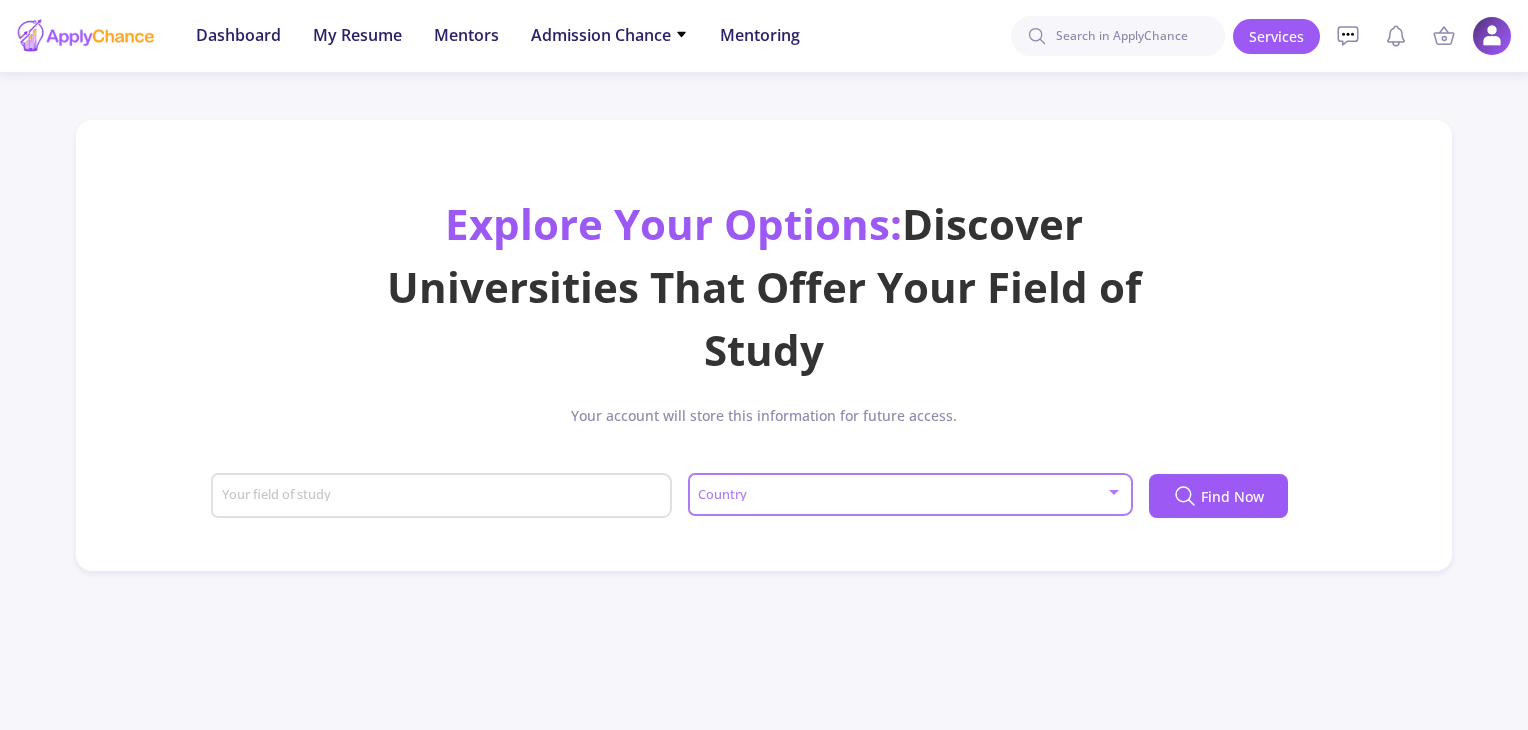 click at bounding box center [903, 495] 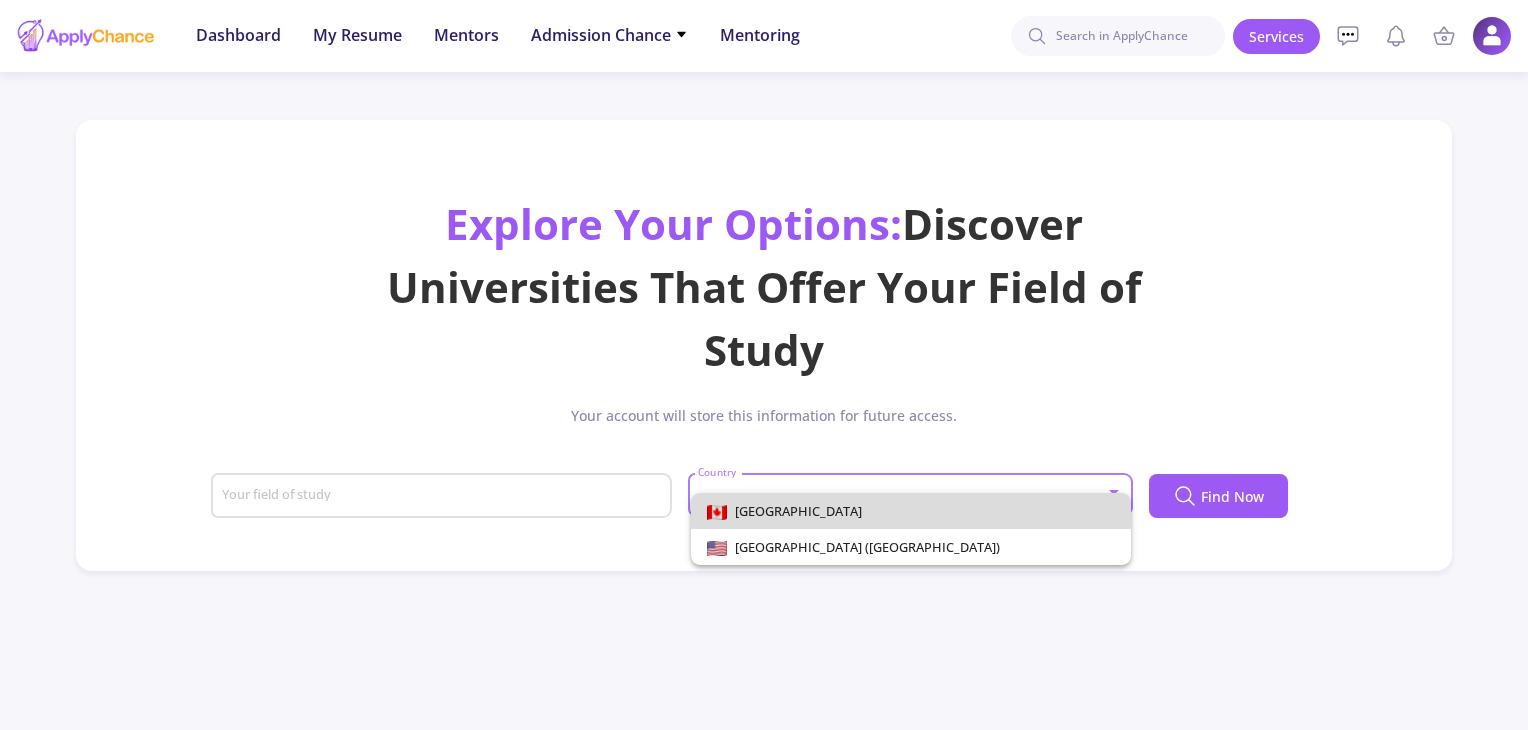 click on "[GEOGRAPHIC_DATA]" at bounding box center [911, 511] 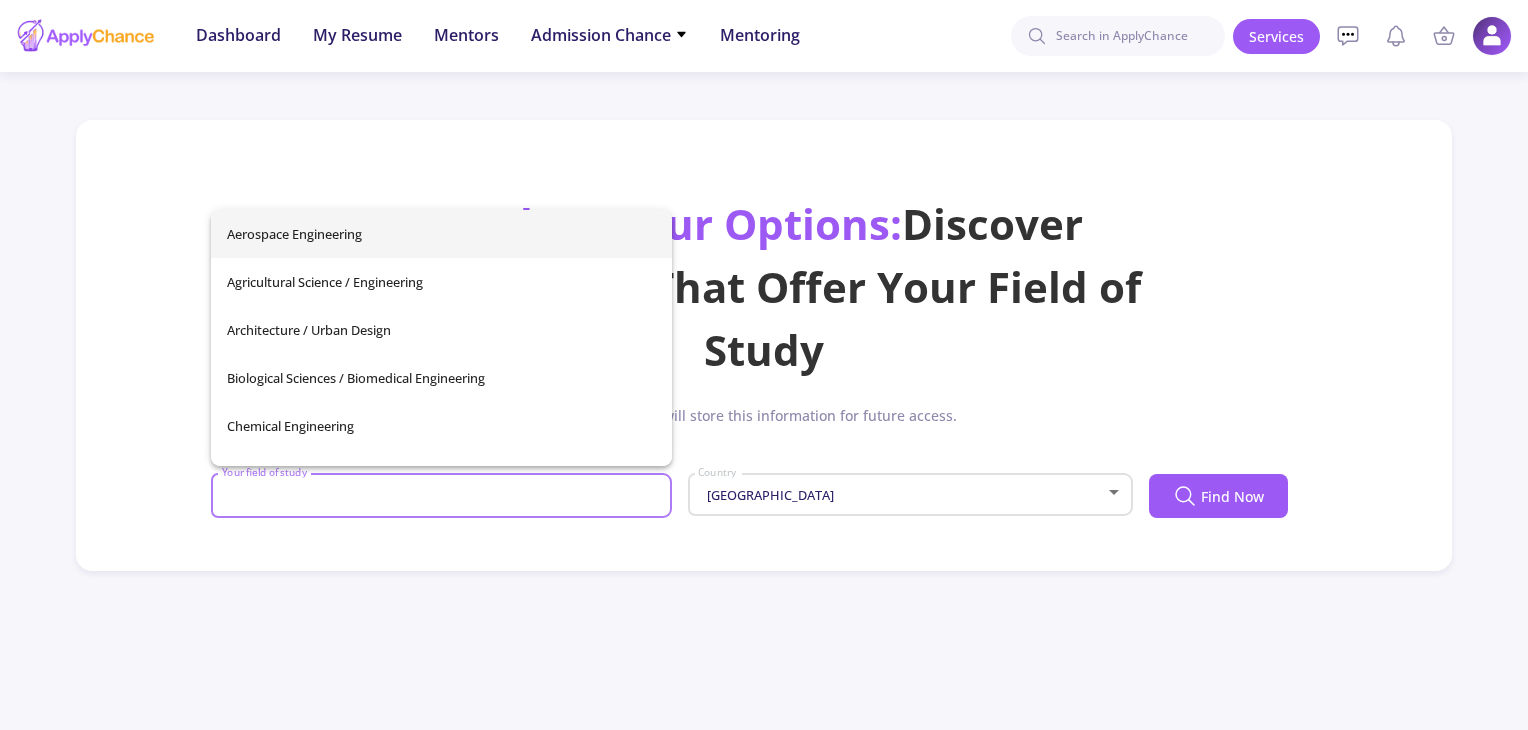 click on "Your field of study" at bounding box center [444, 497] 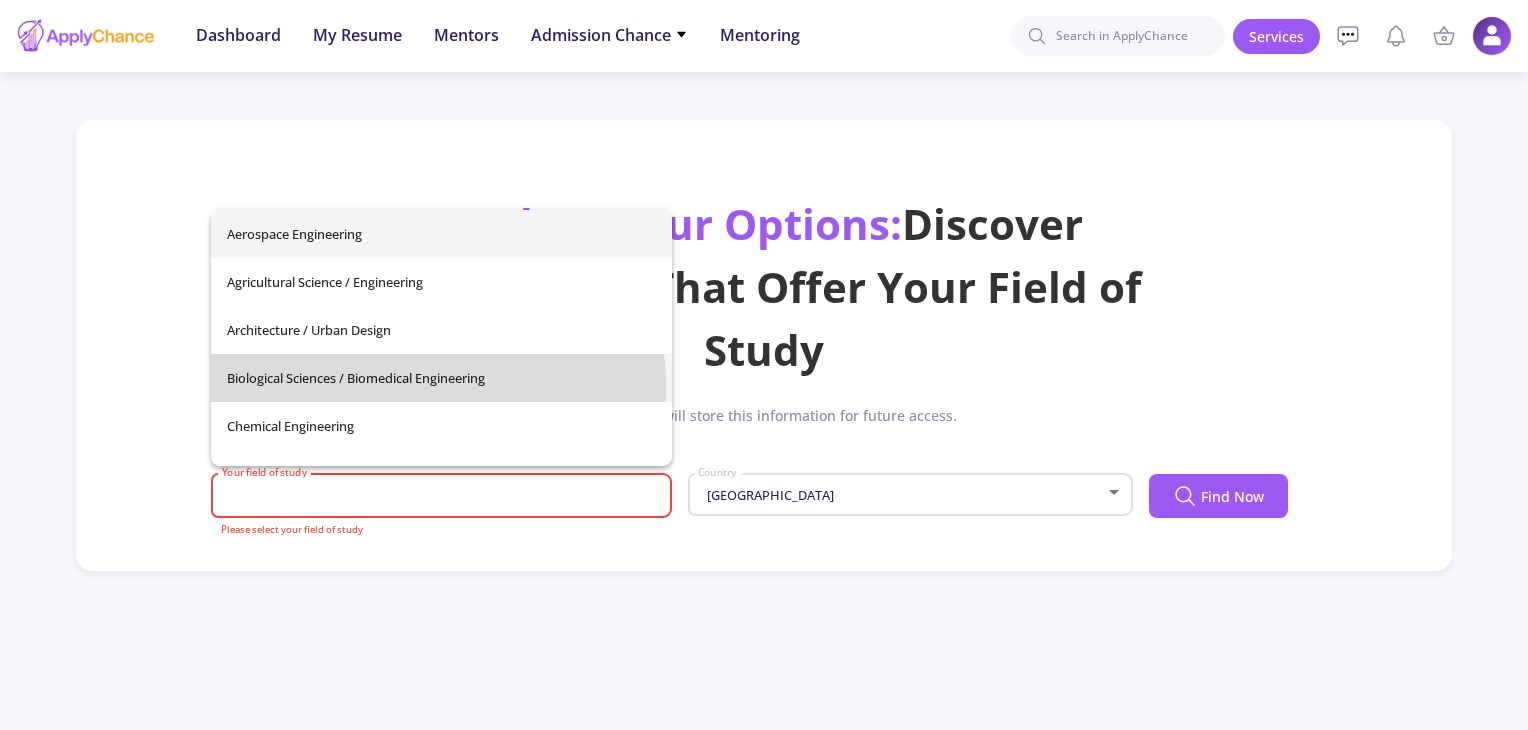 click on "Biological Sciences / Biomedical Engineering" at bounding box center [441, 378] 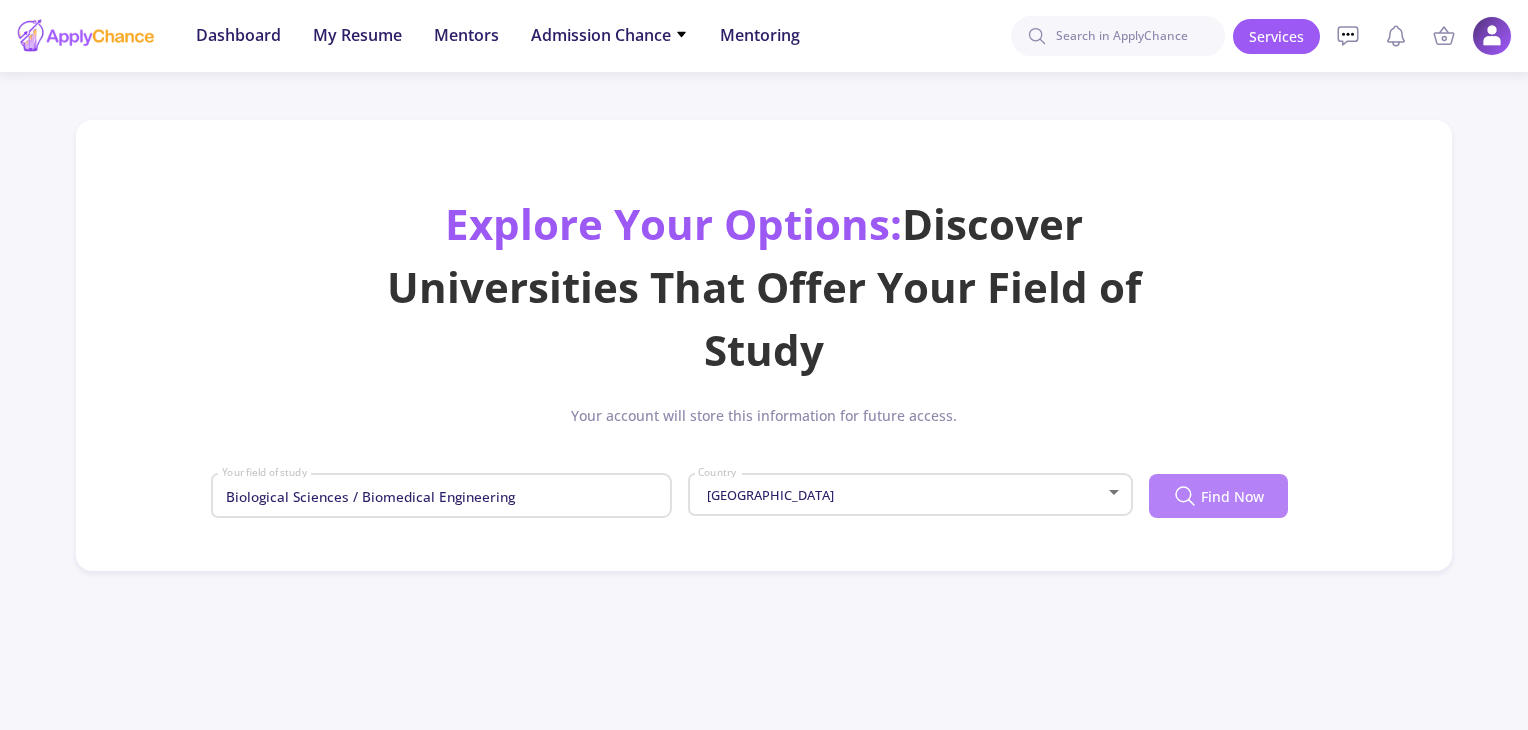 click on "Find Now" 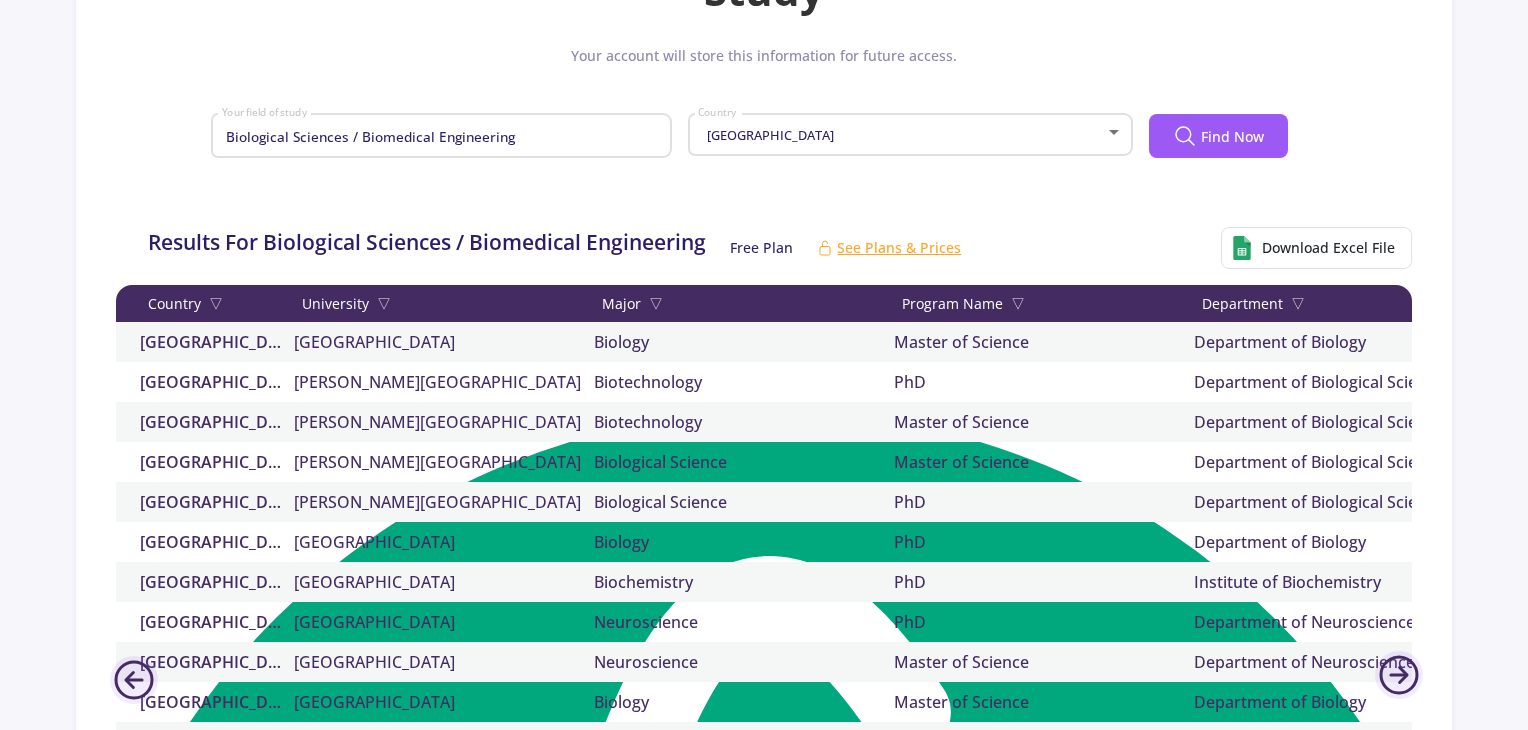 scroll, scrollTop: 400, scrollLeft: 0, axis: vertical 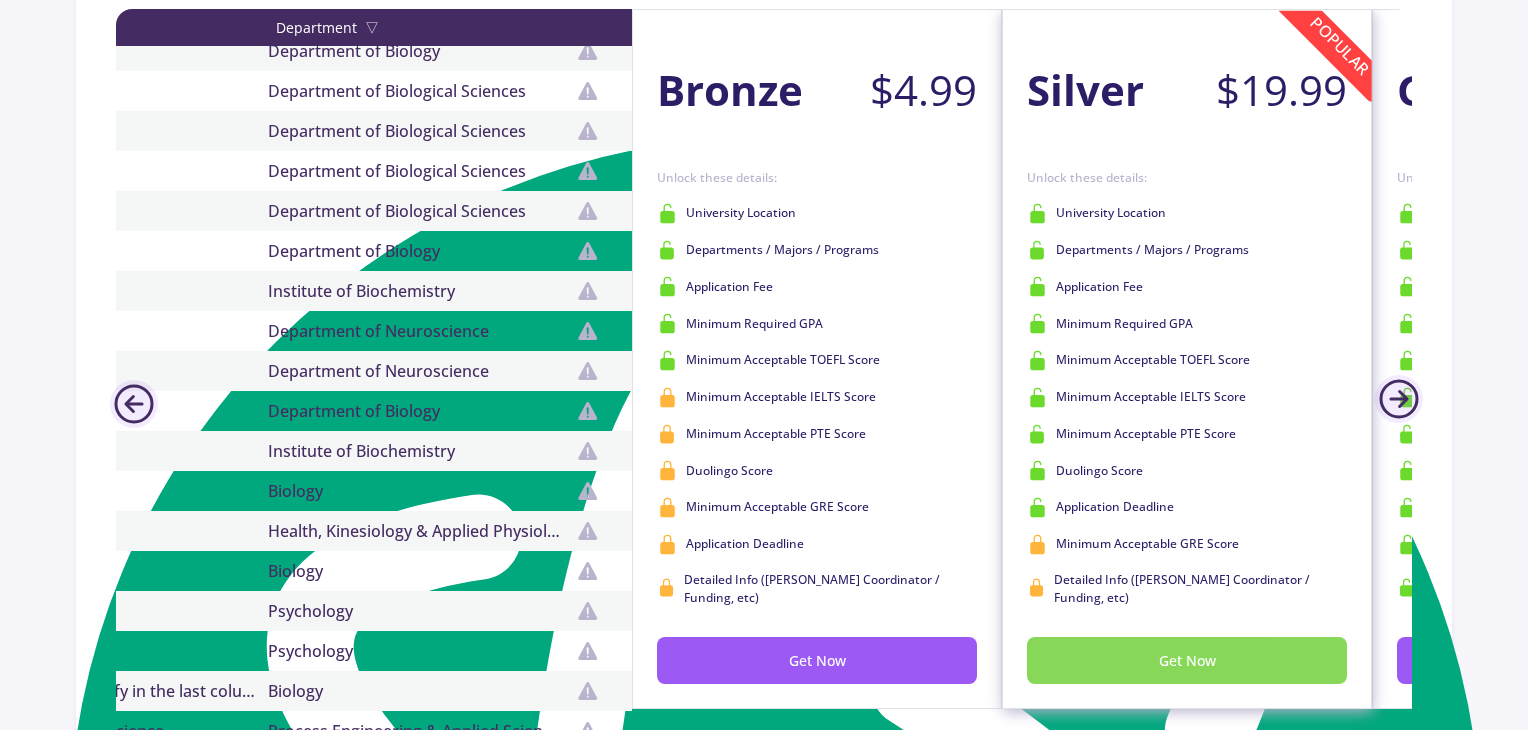 click on "Get Now" 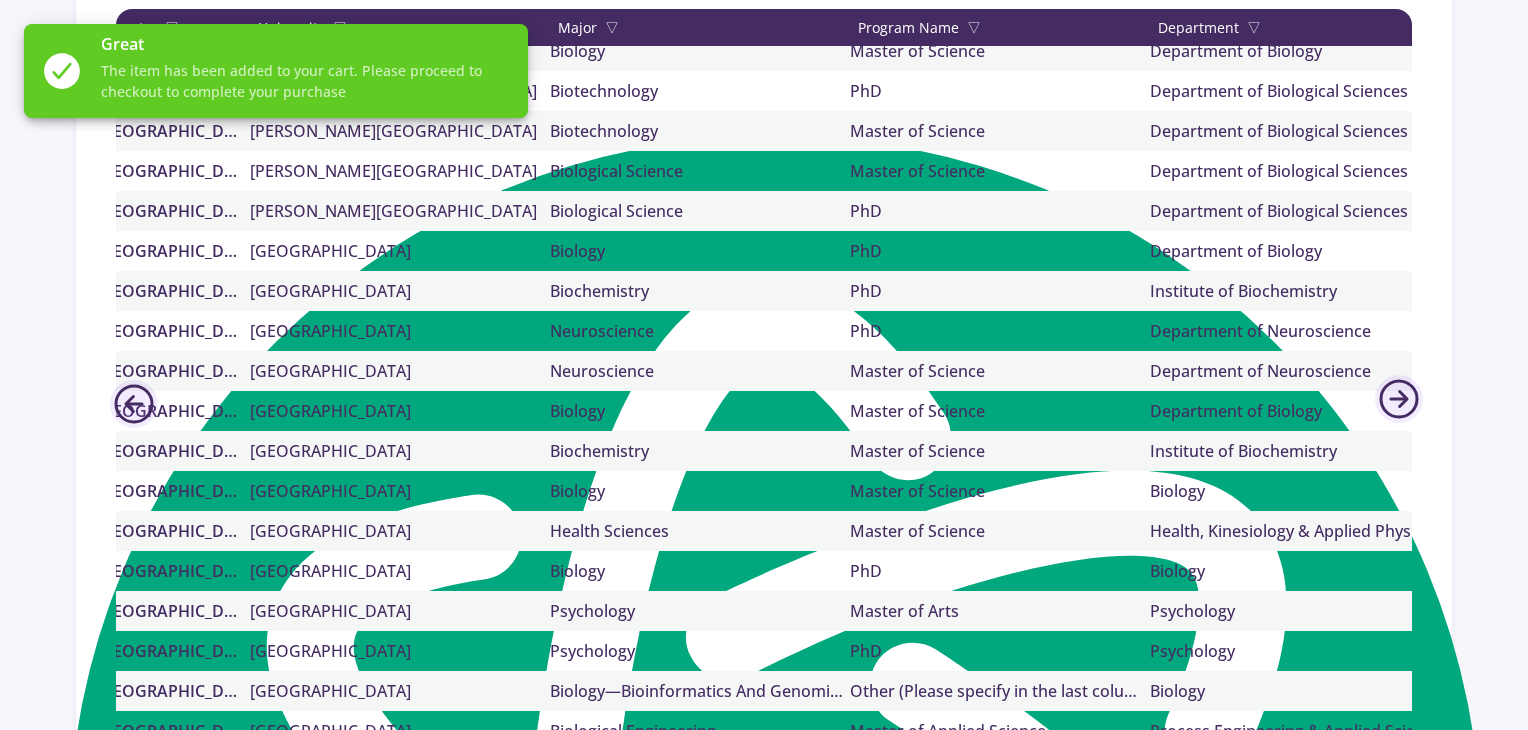scroll, scrollTop: 0, scrollLeft: 46, axis: horizontal 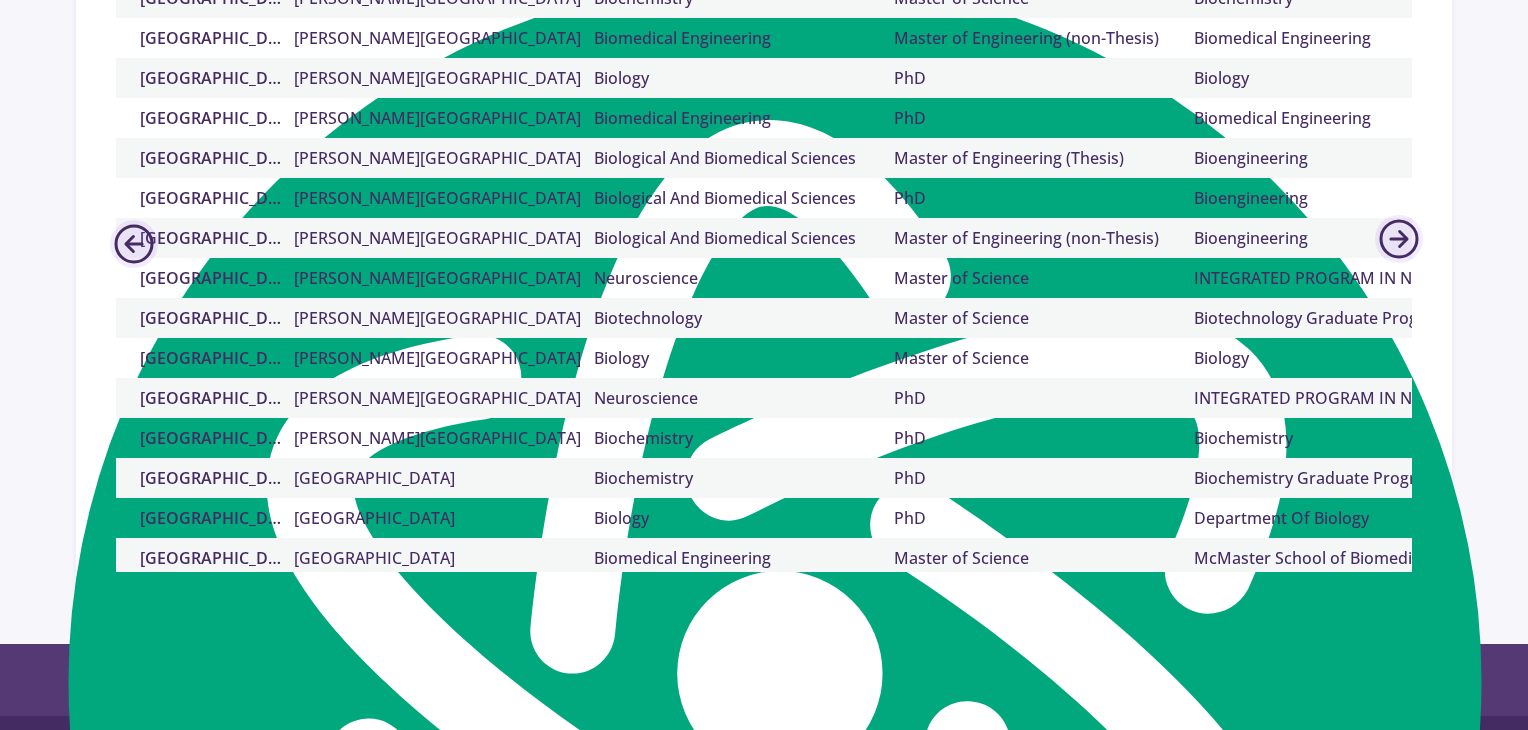 click on "PhD" 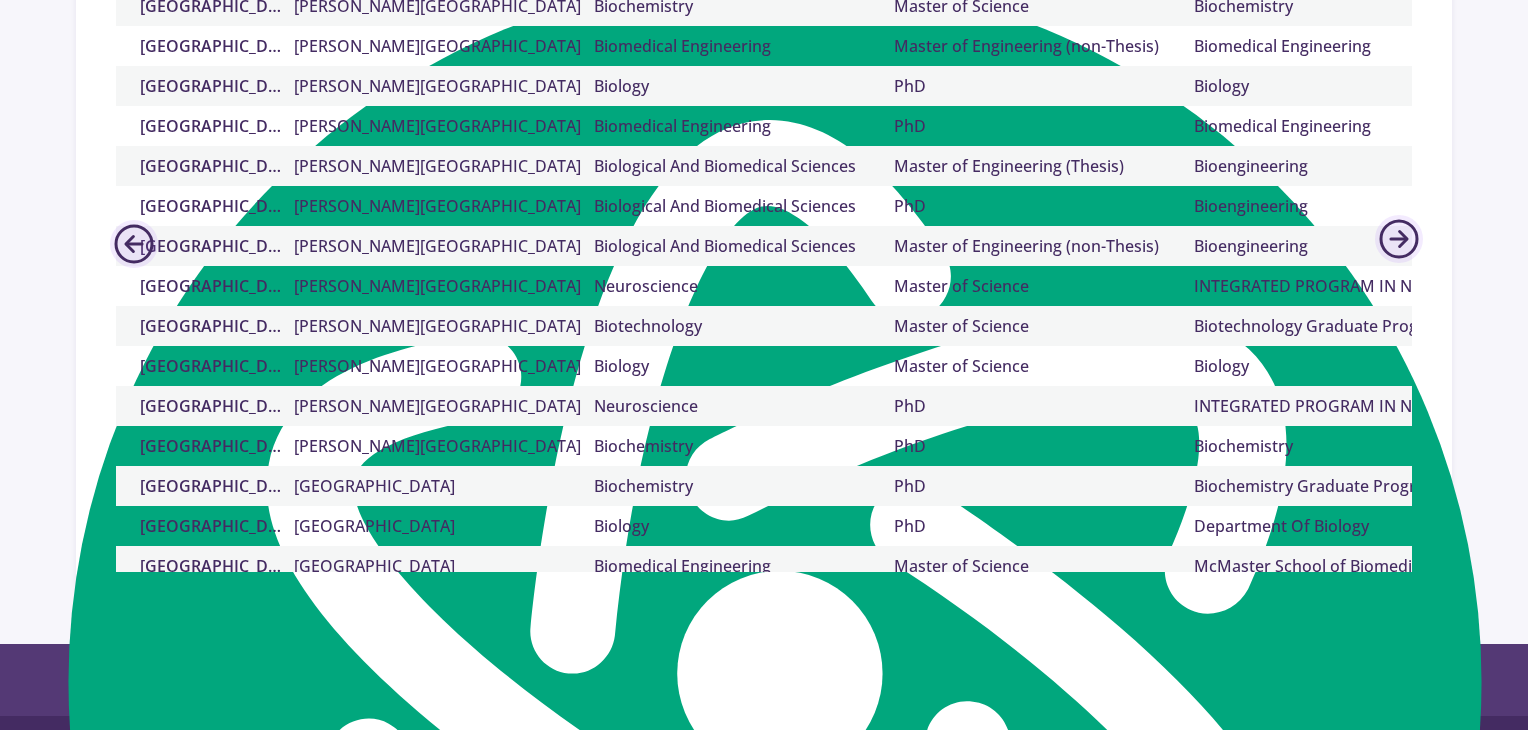 scroll, scrollTop: 1421, scrollLeft: 0, axis: vertical 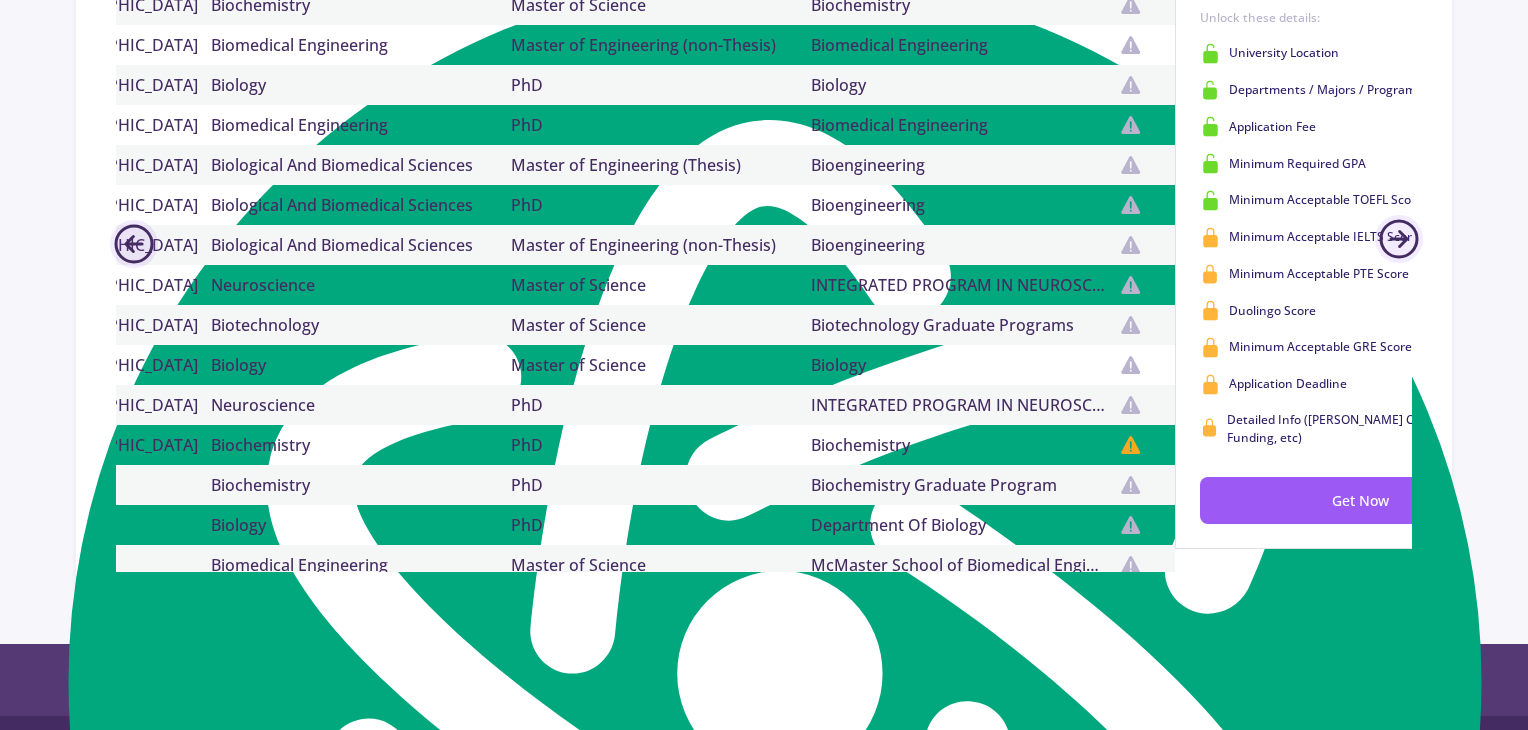 click 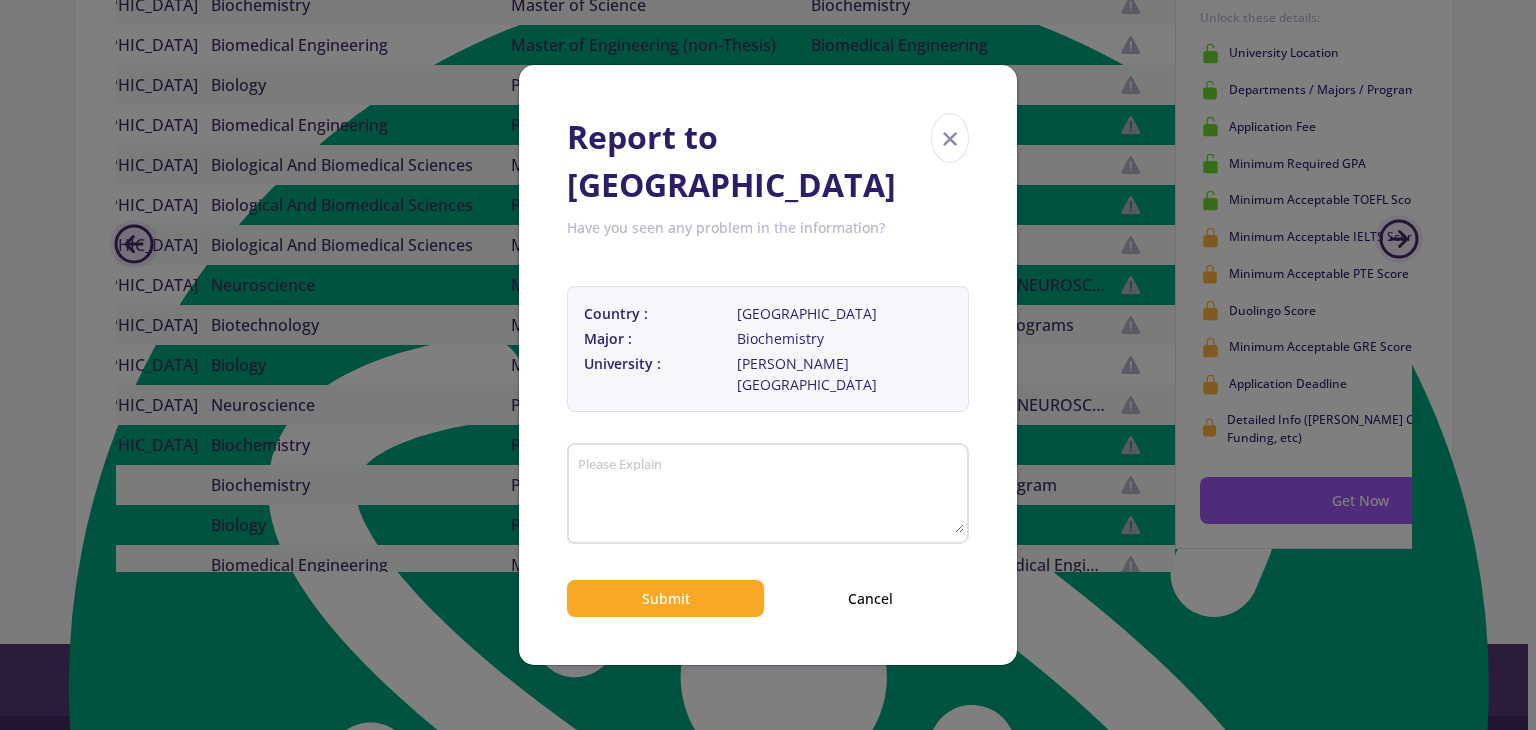 click on "×" at bounding box center (950, 138) 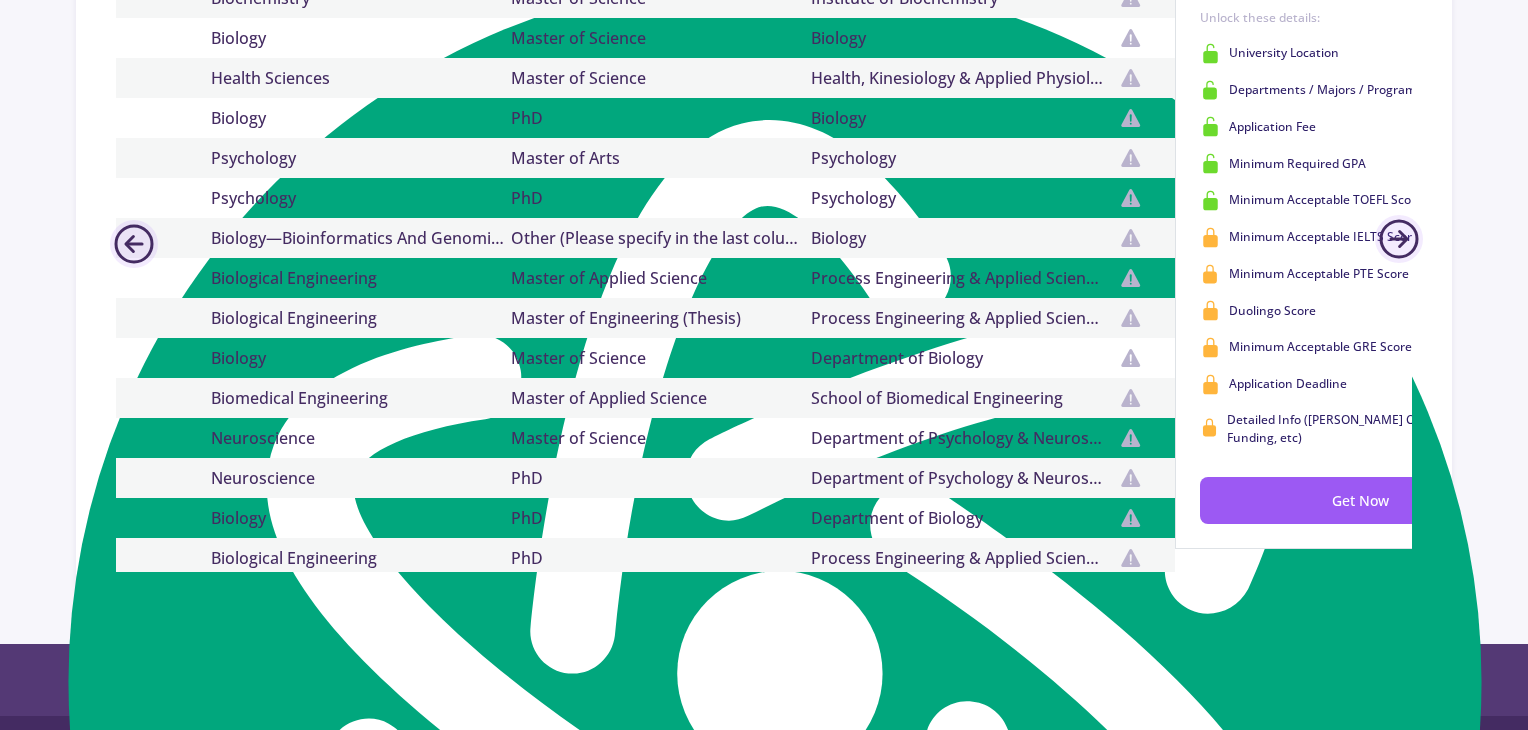 scroll, scrollTop: 0, scrollLeft: 0, axis: both 